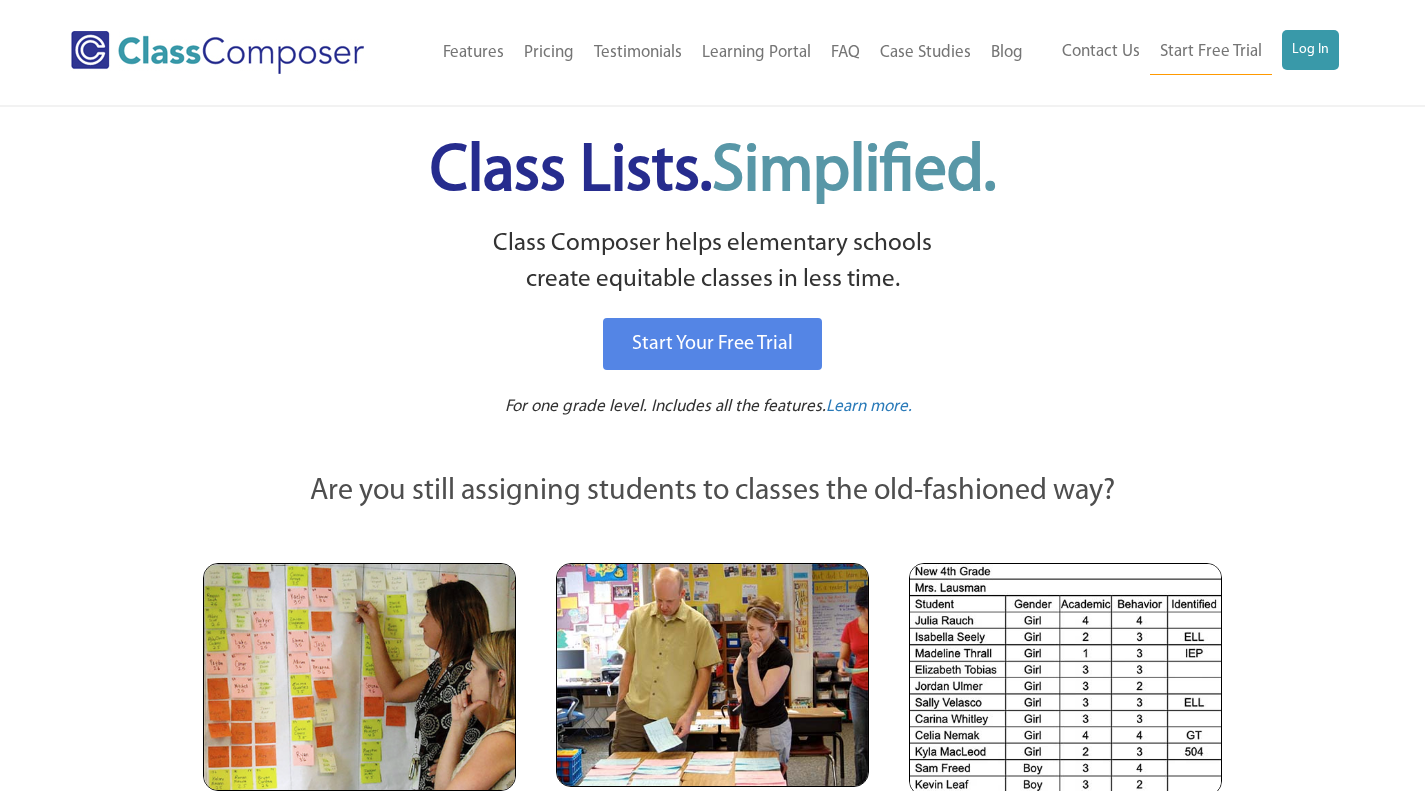 scroll, scrollTop: 0, scrollLeft: 0, axis: both 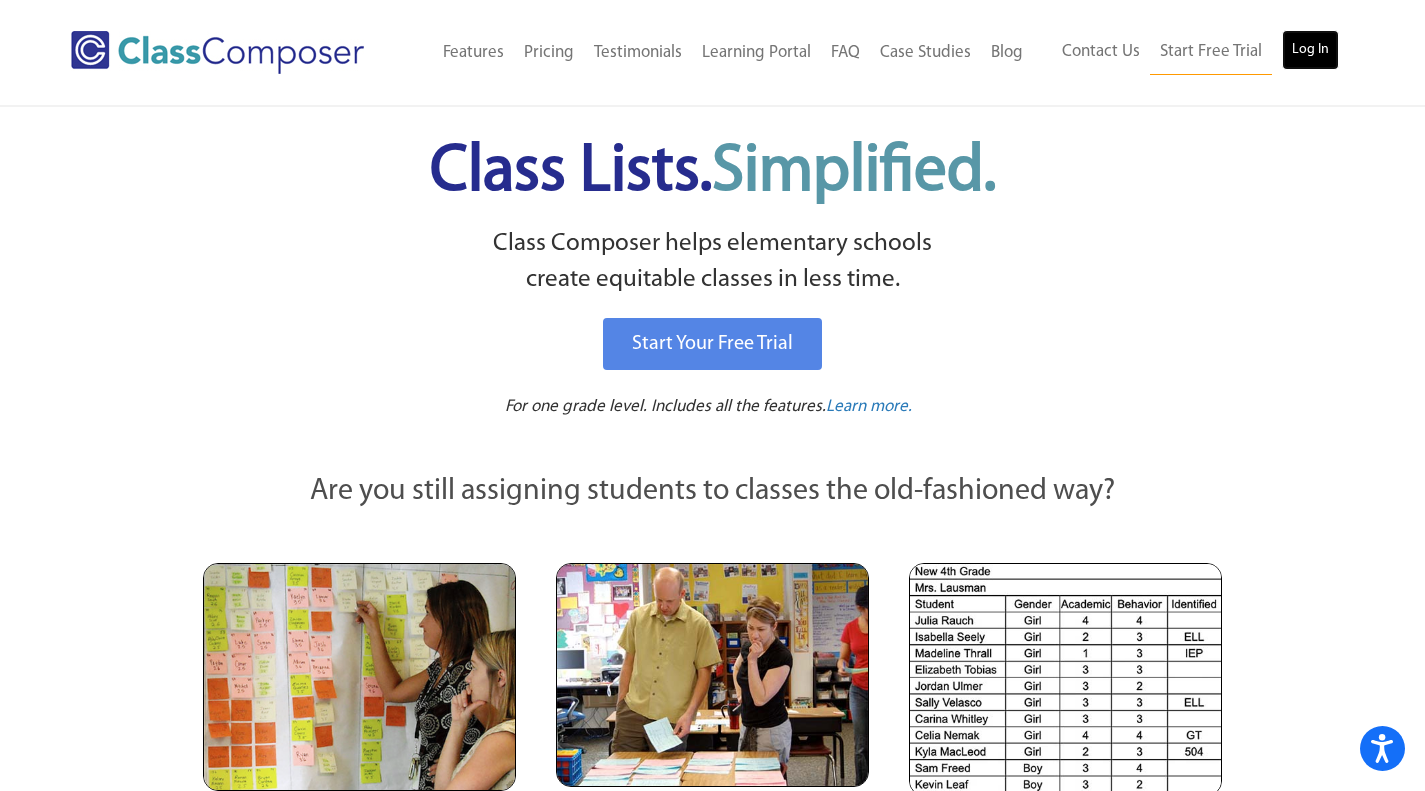 click on "Log In" at bounding box center [1310, 50] 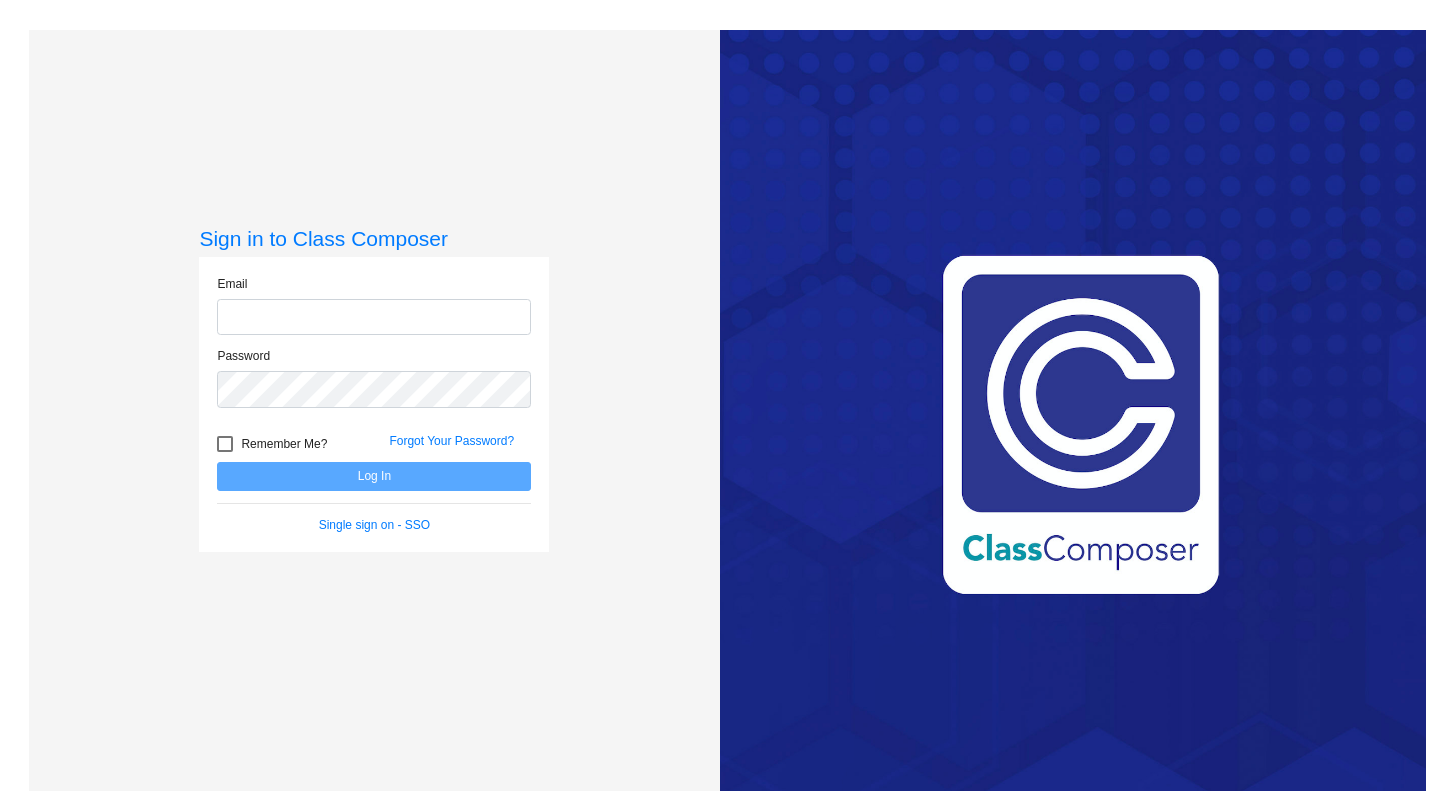 scroll, scrollTop: 0, scrollLeft: 0, axis: both 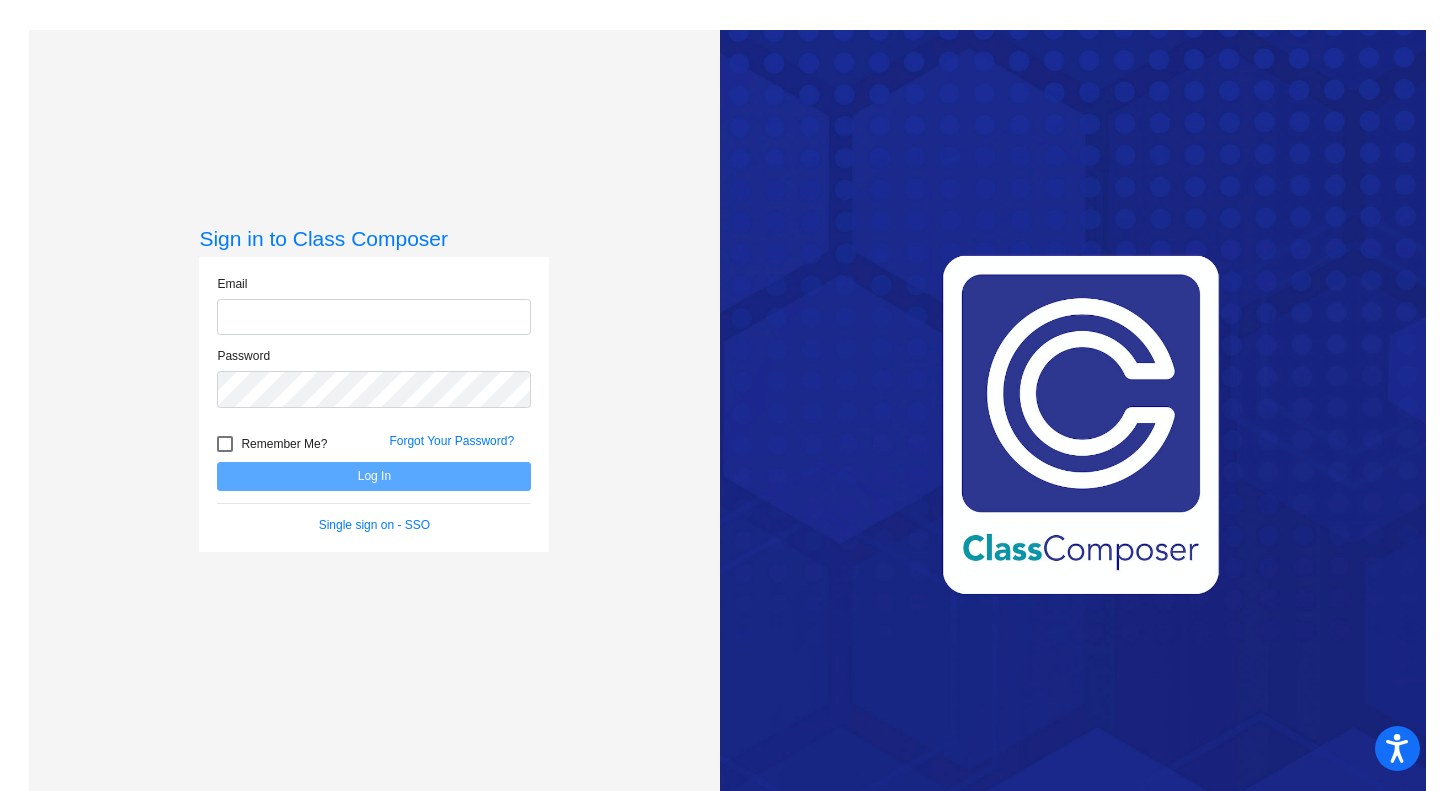 type on "[EMAIL]" 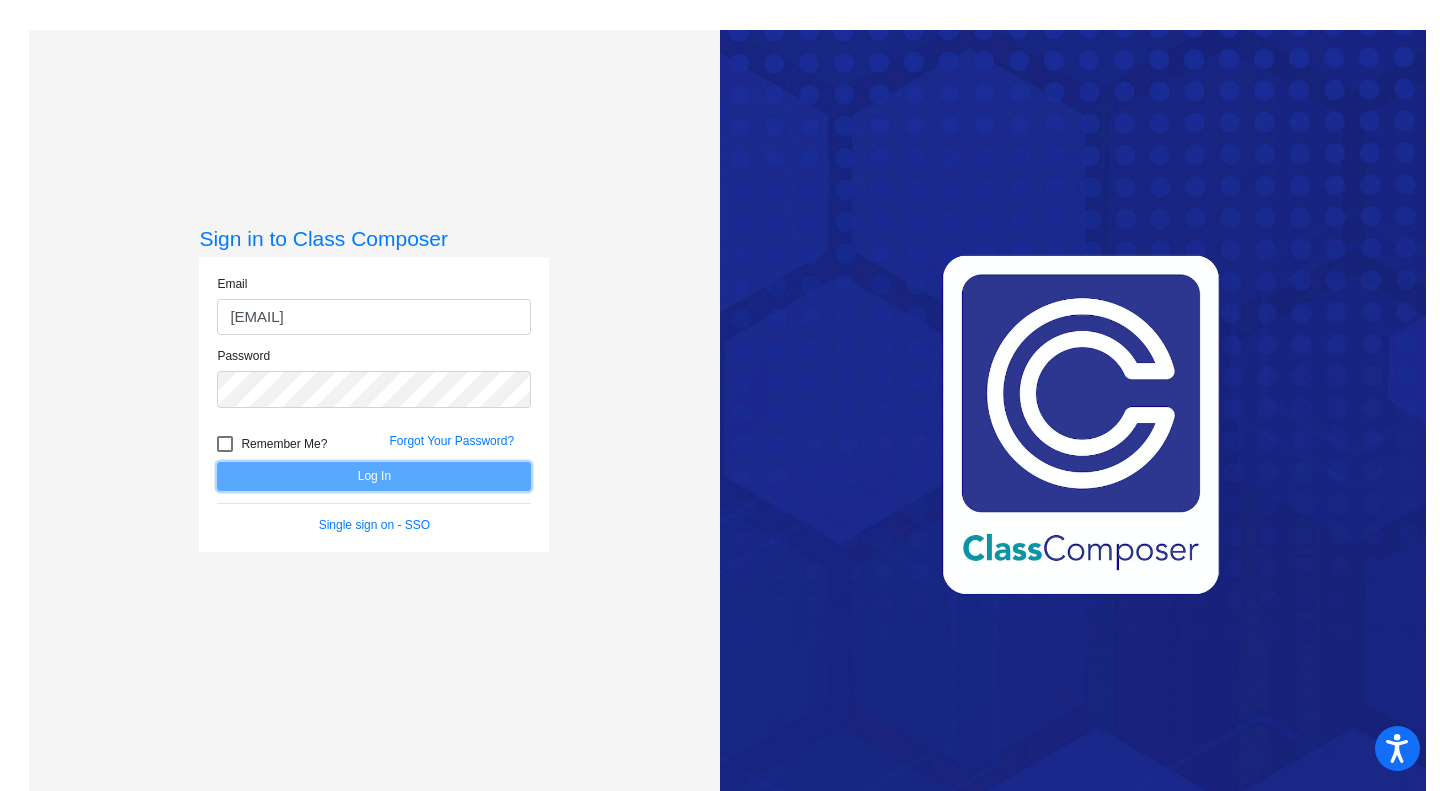 click on "Log In" 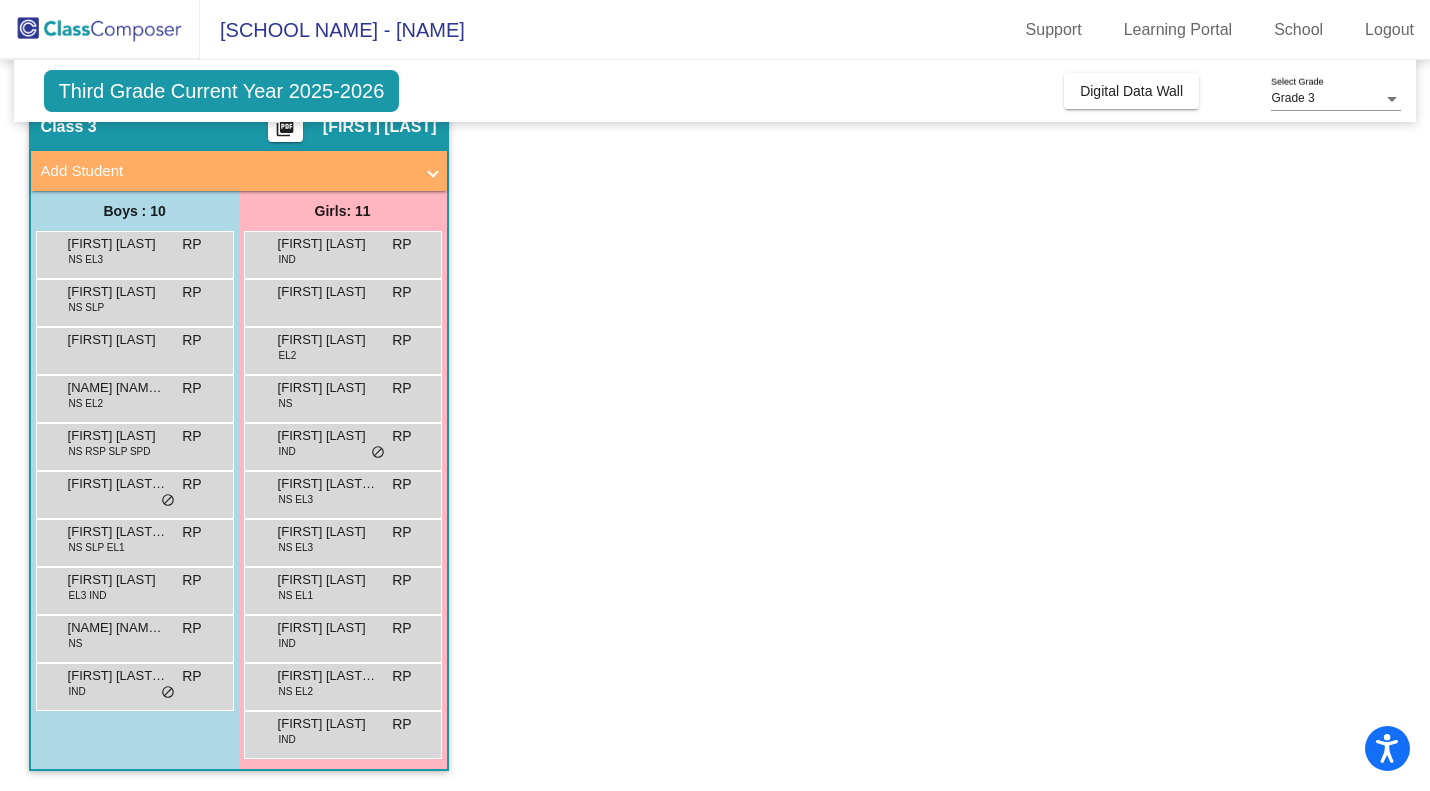 scroll, scrollTop: 88, scrollLeft: 0, axis: vertical 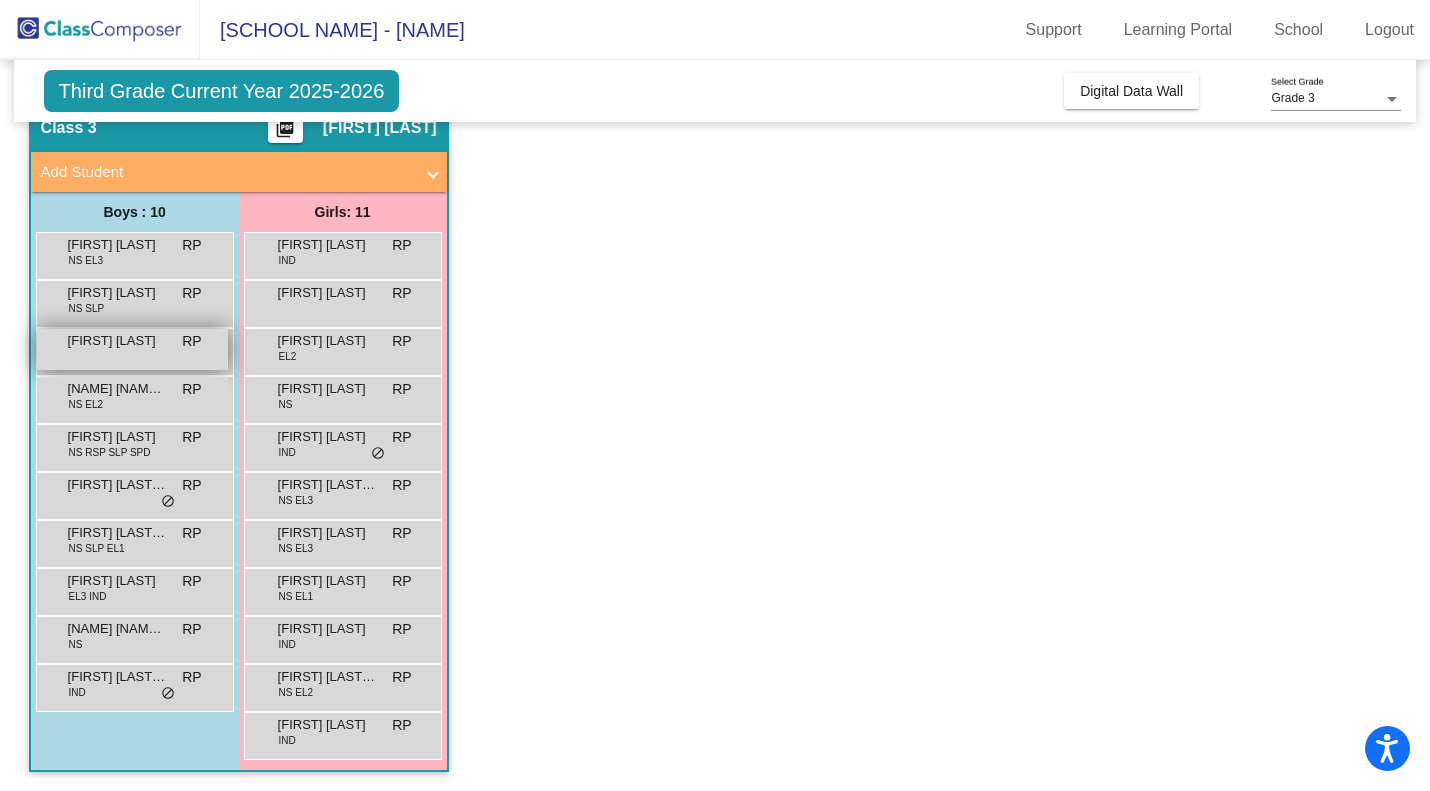 click on "[FIRST] [LAST]" at bounding box center [118, 341] 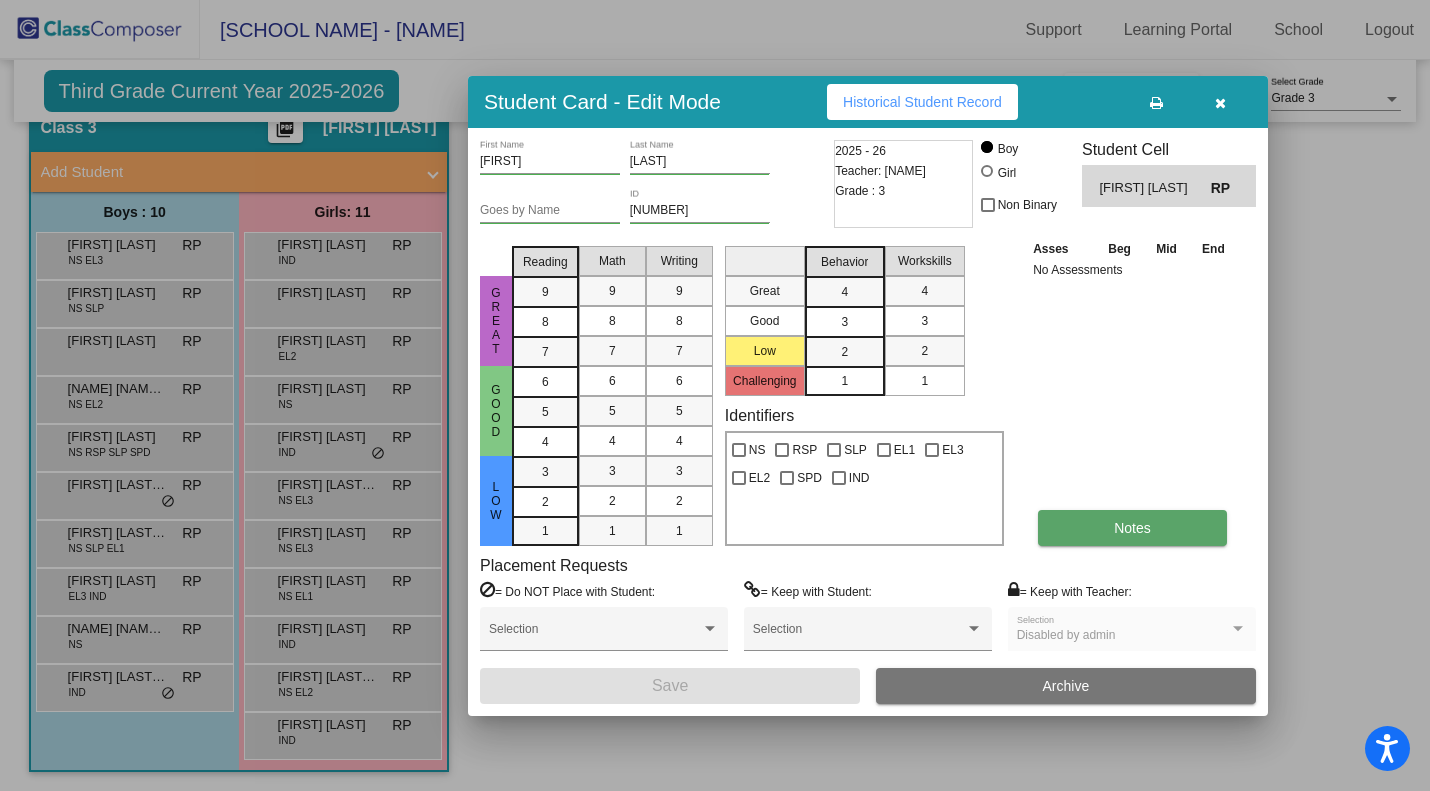 click on "Notes" at bounding box center [1132, 528] 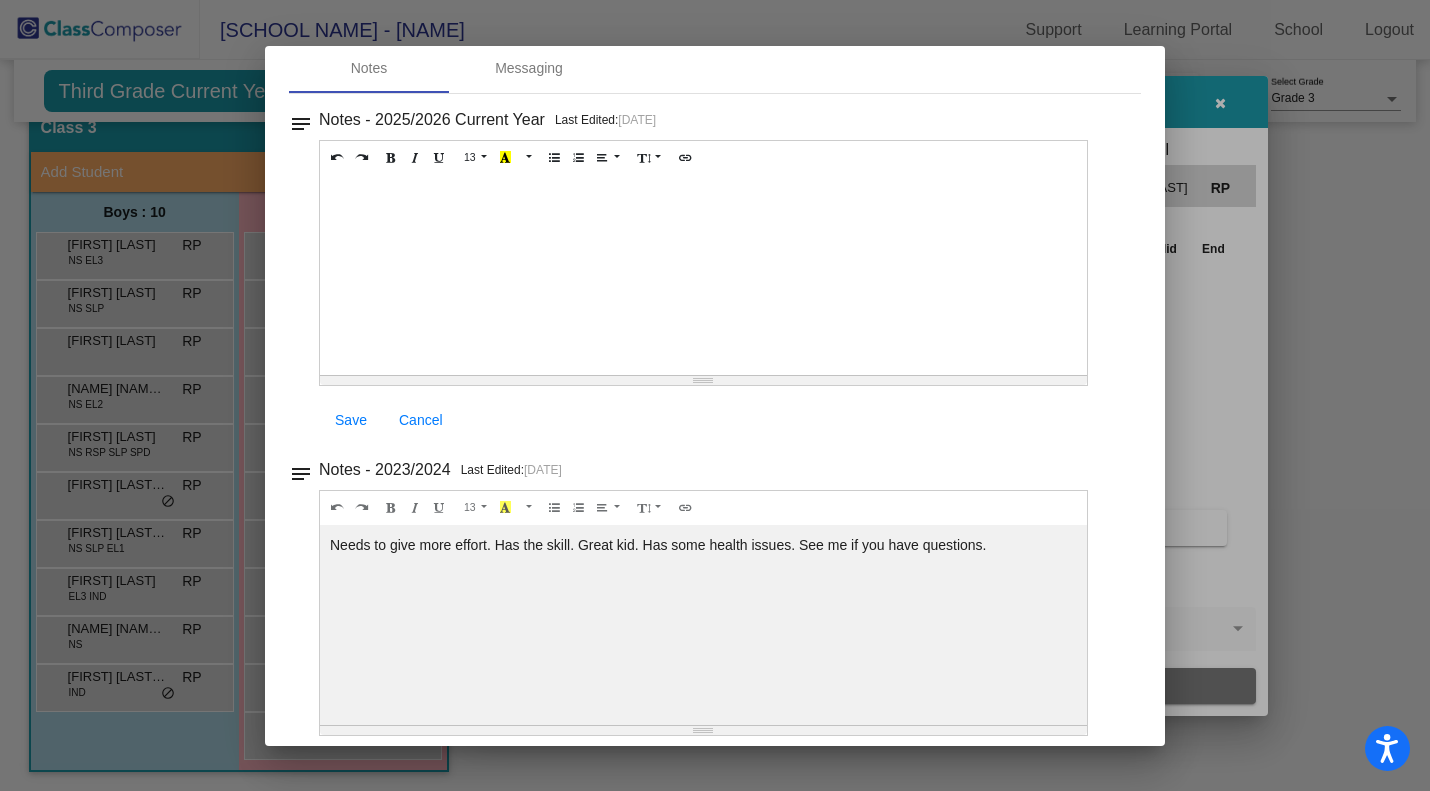 scroll, scrollTop: 104, scrollLeft: 0, axis: vertical 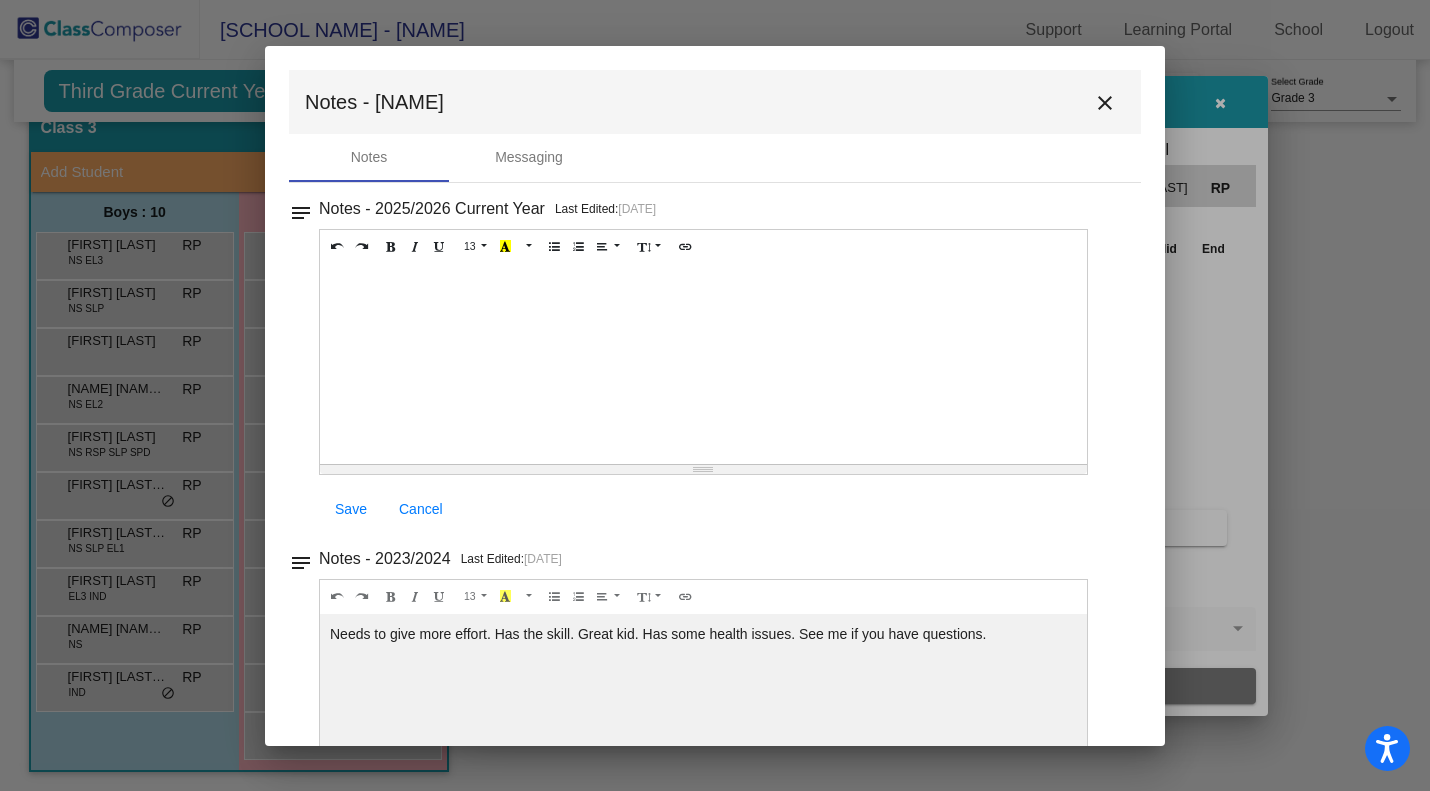 click on "close" at bounding box center [1105, 103] 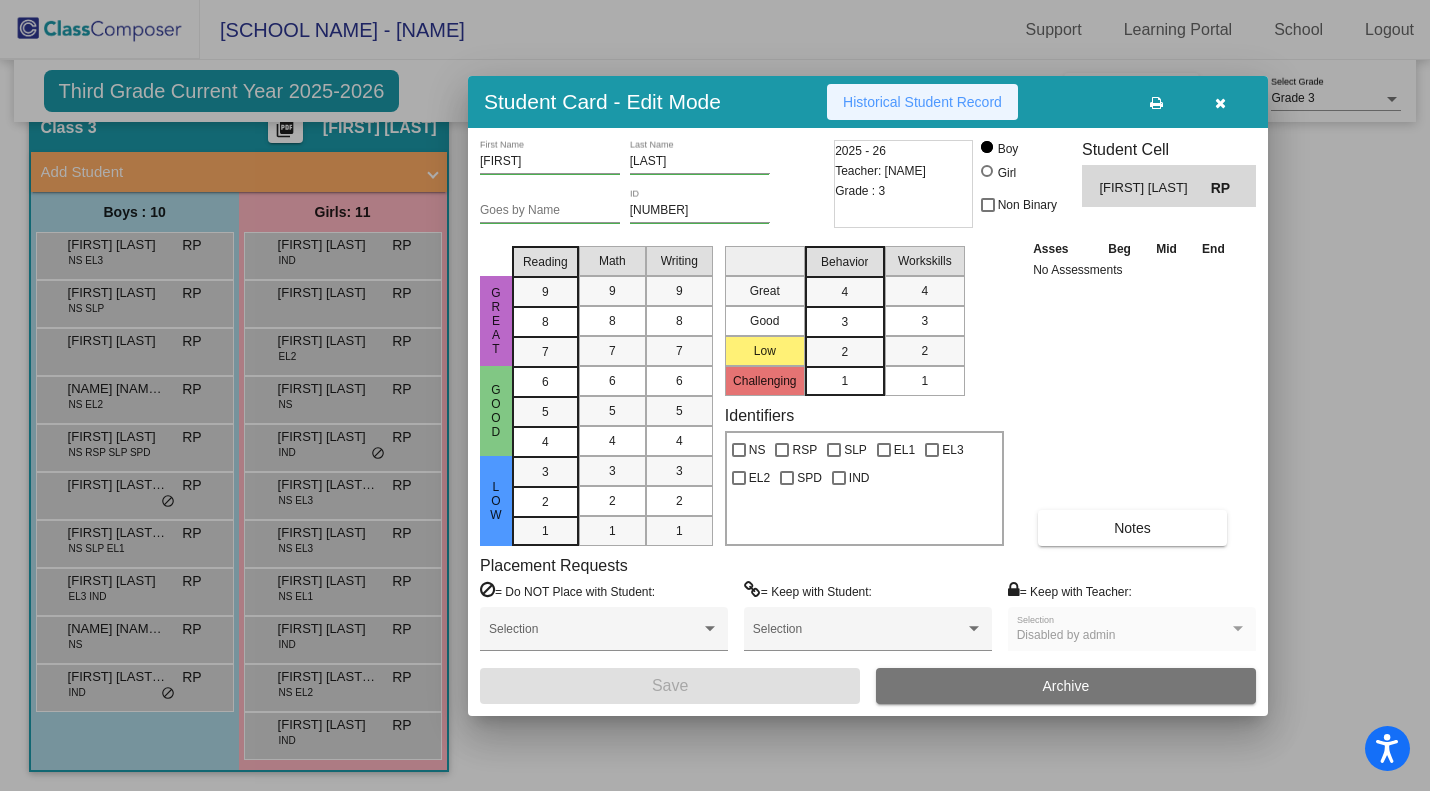 click on "Historical Student Record" at bounding box center (922, 102) 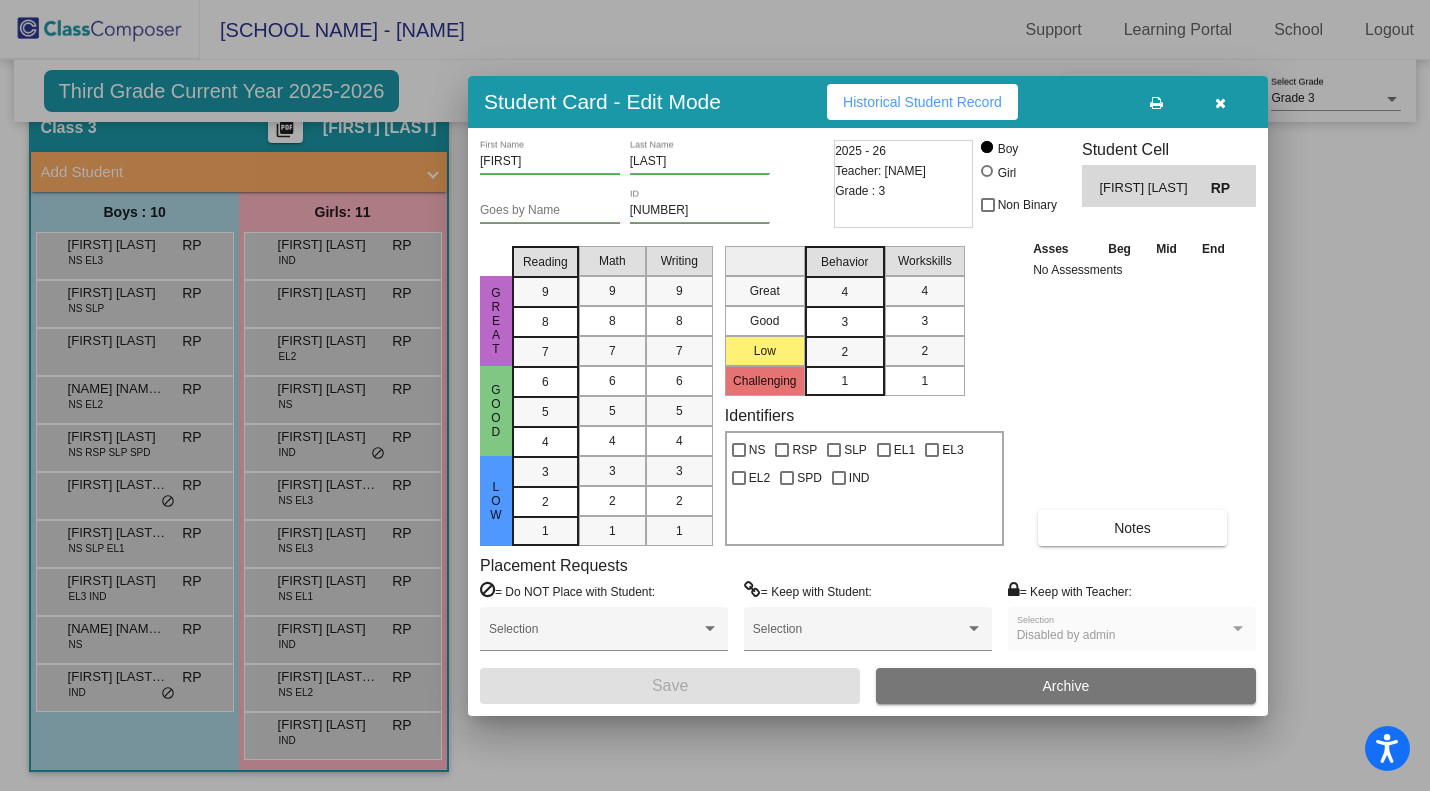 click at bounding box center (1220, 103) 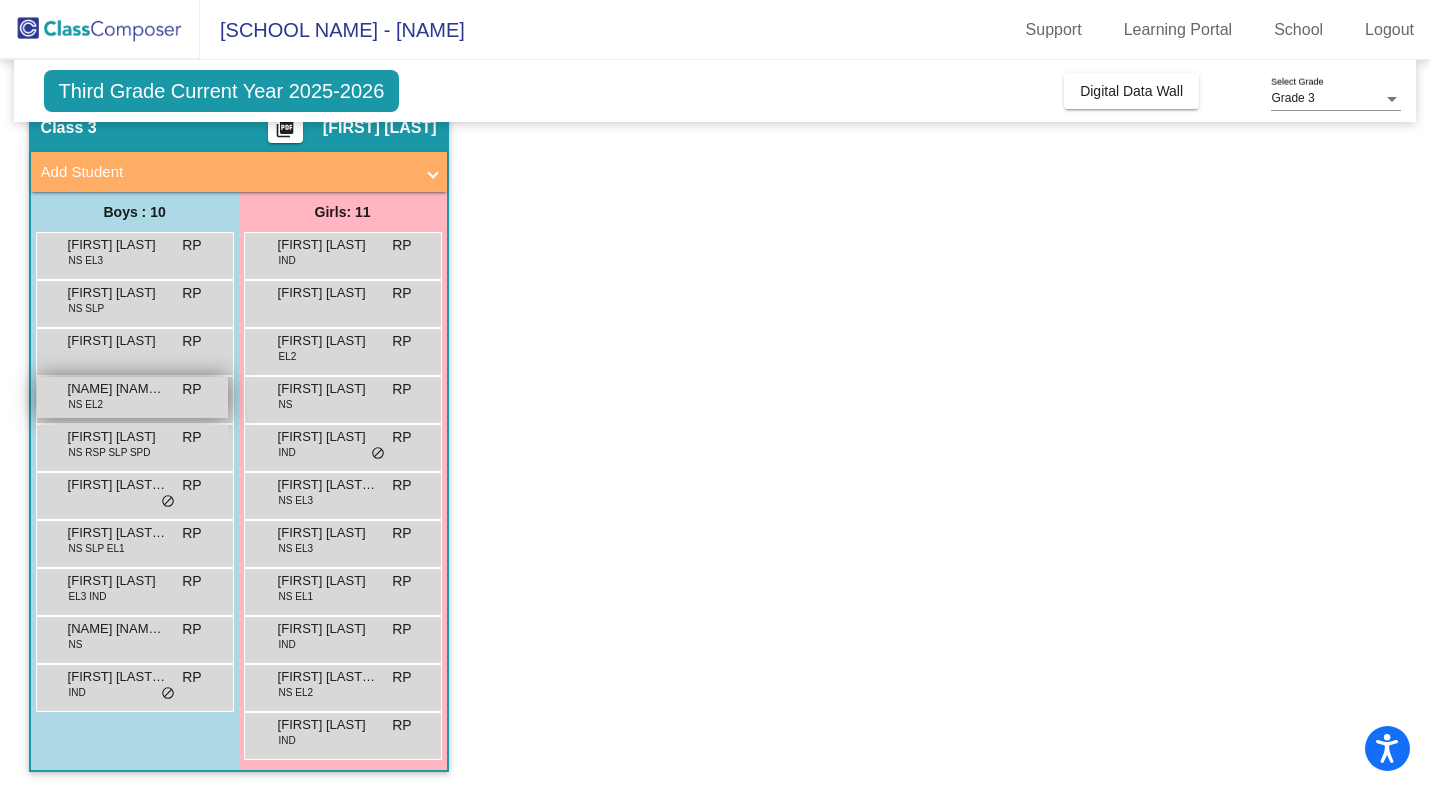 click on "Jesus Peral Ochoa" at bounding box center (118, 389) 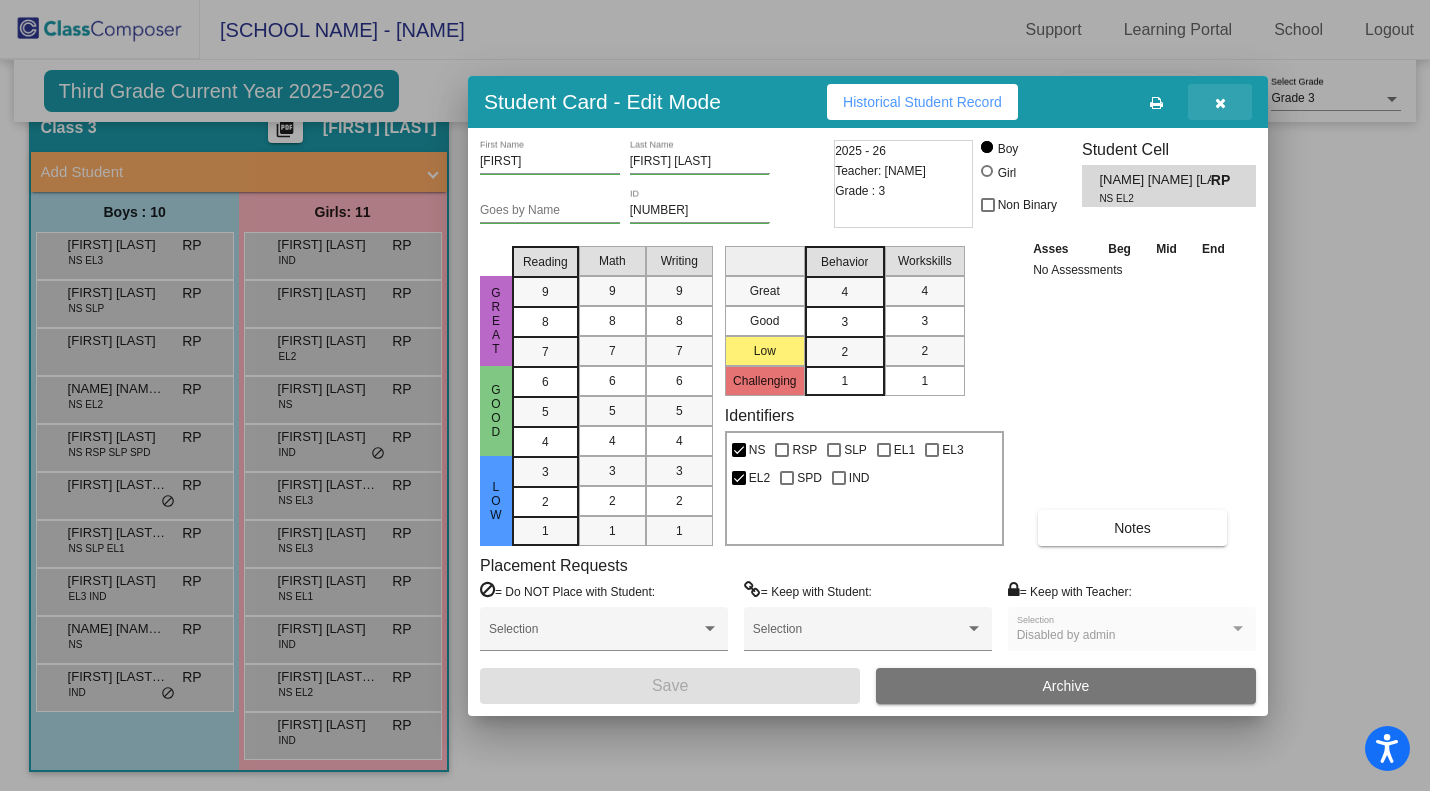 click at bounding box center [1220, 103] 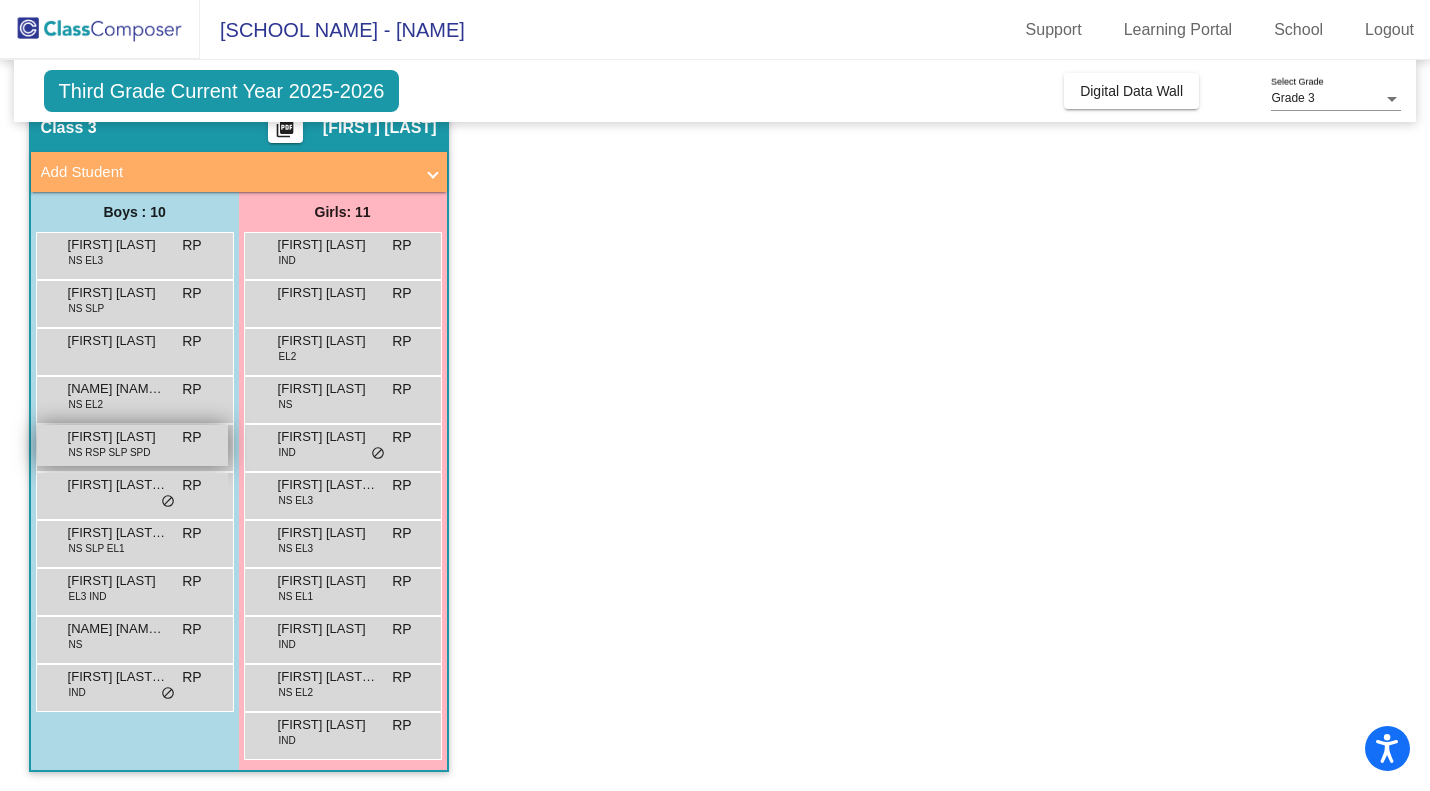 click on "NS RSP SLP SPD" at bounding box center (110, 452) 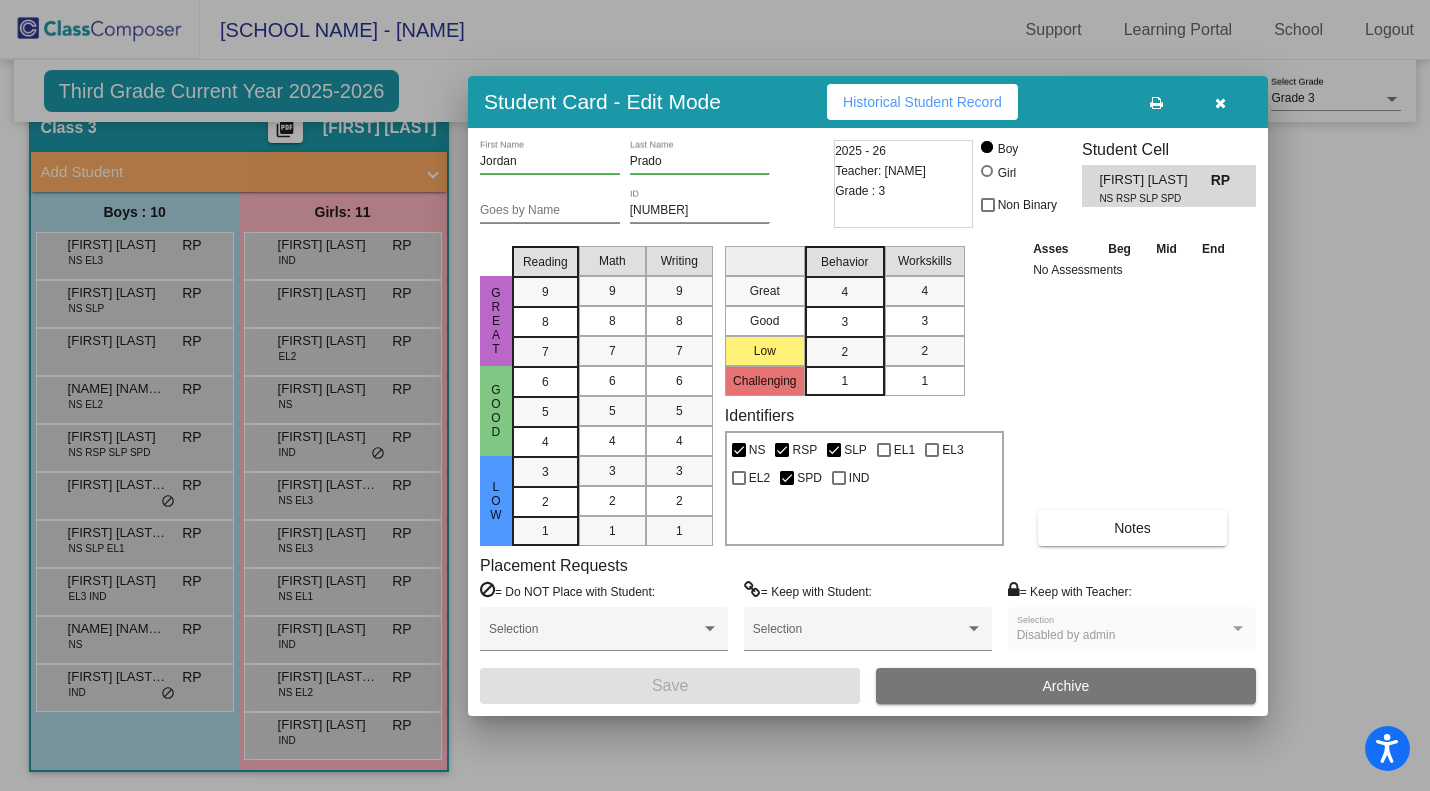 click on "Historical Student Record" at bounding box center (922, 102) 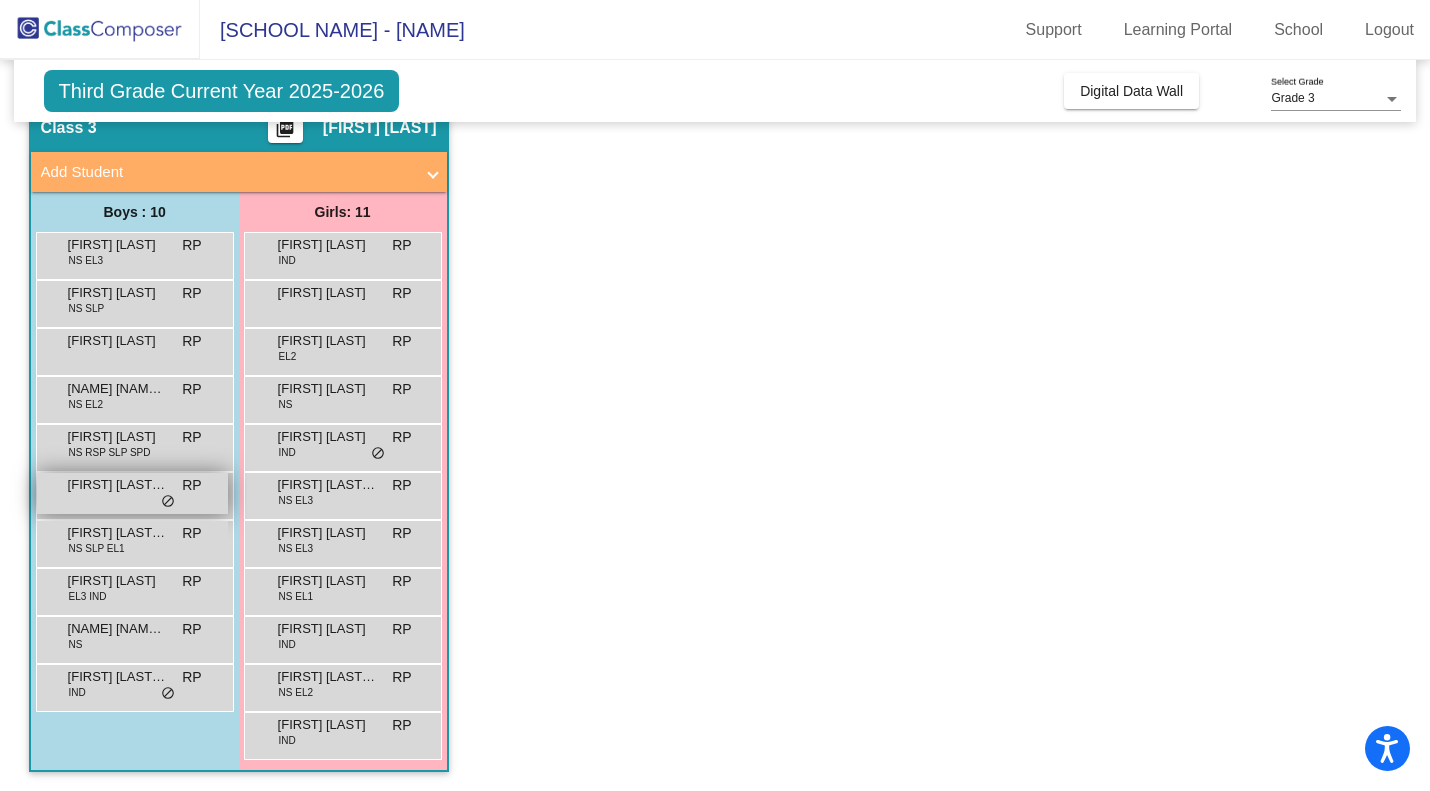 click on "Karsynn Brys-Griffin" at bounding box center (118, 485) 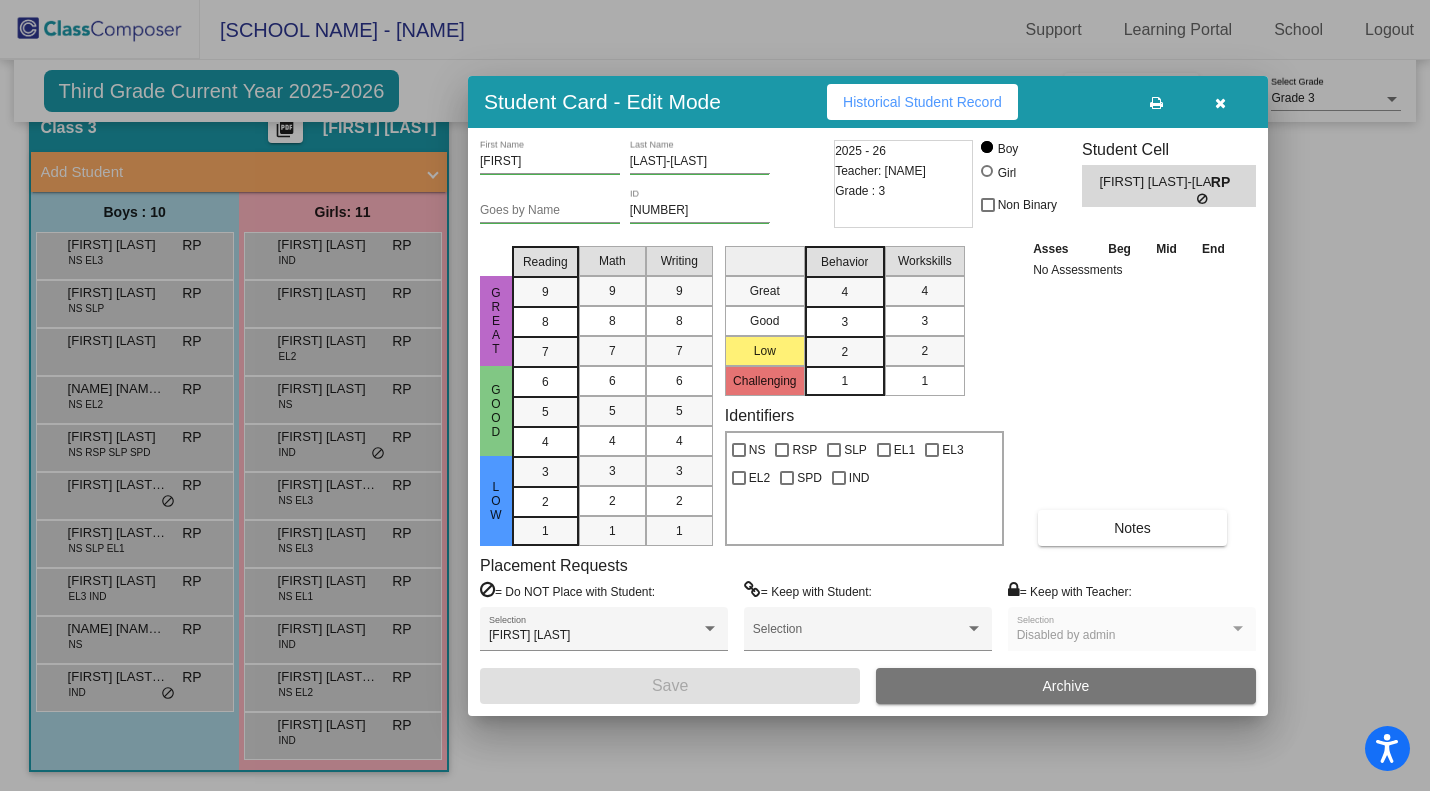 click on "Historical Student Record" at bounding box center [922, 102] 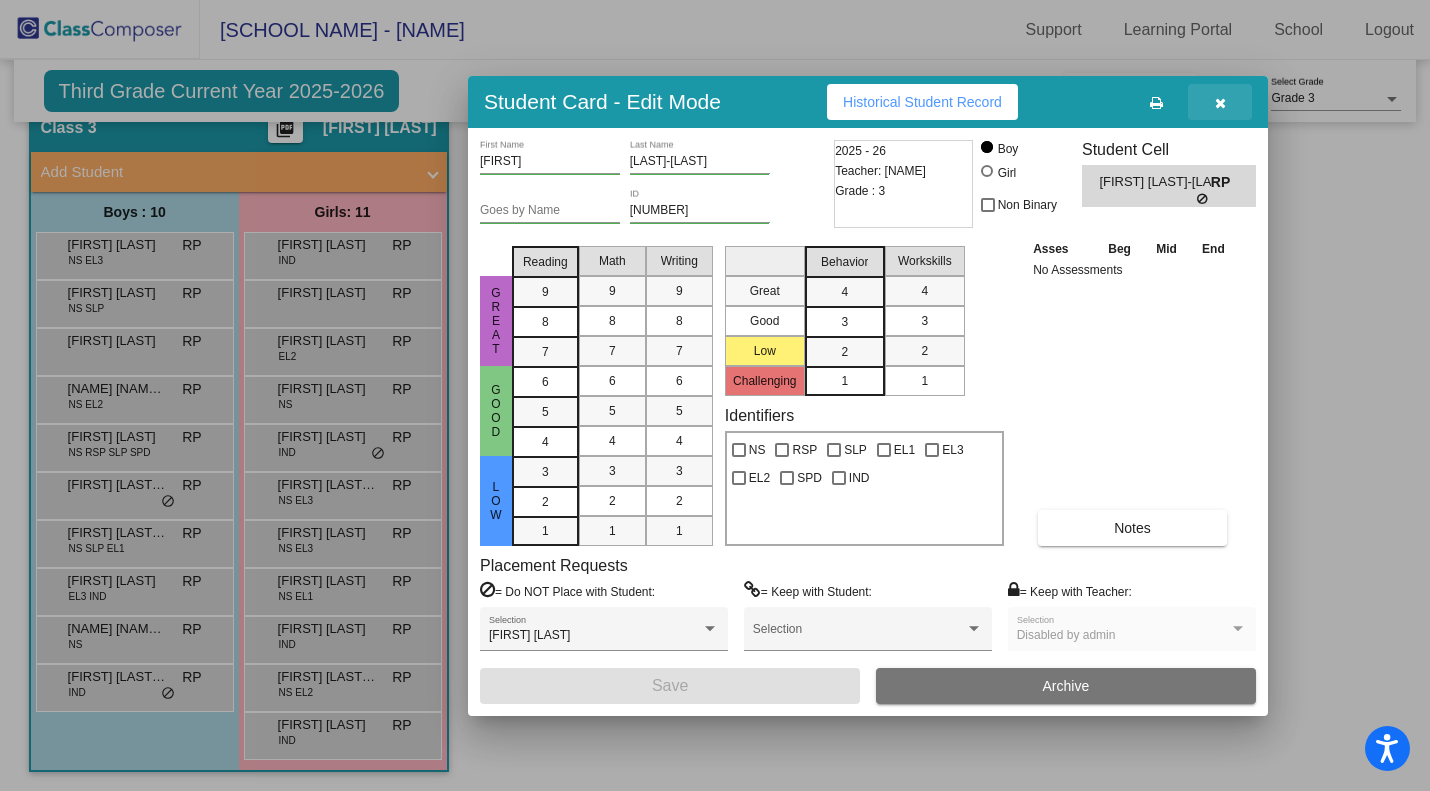 click at bounding box center (1220, 103) 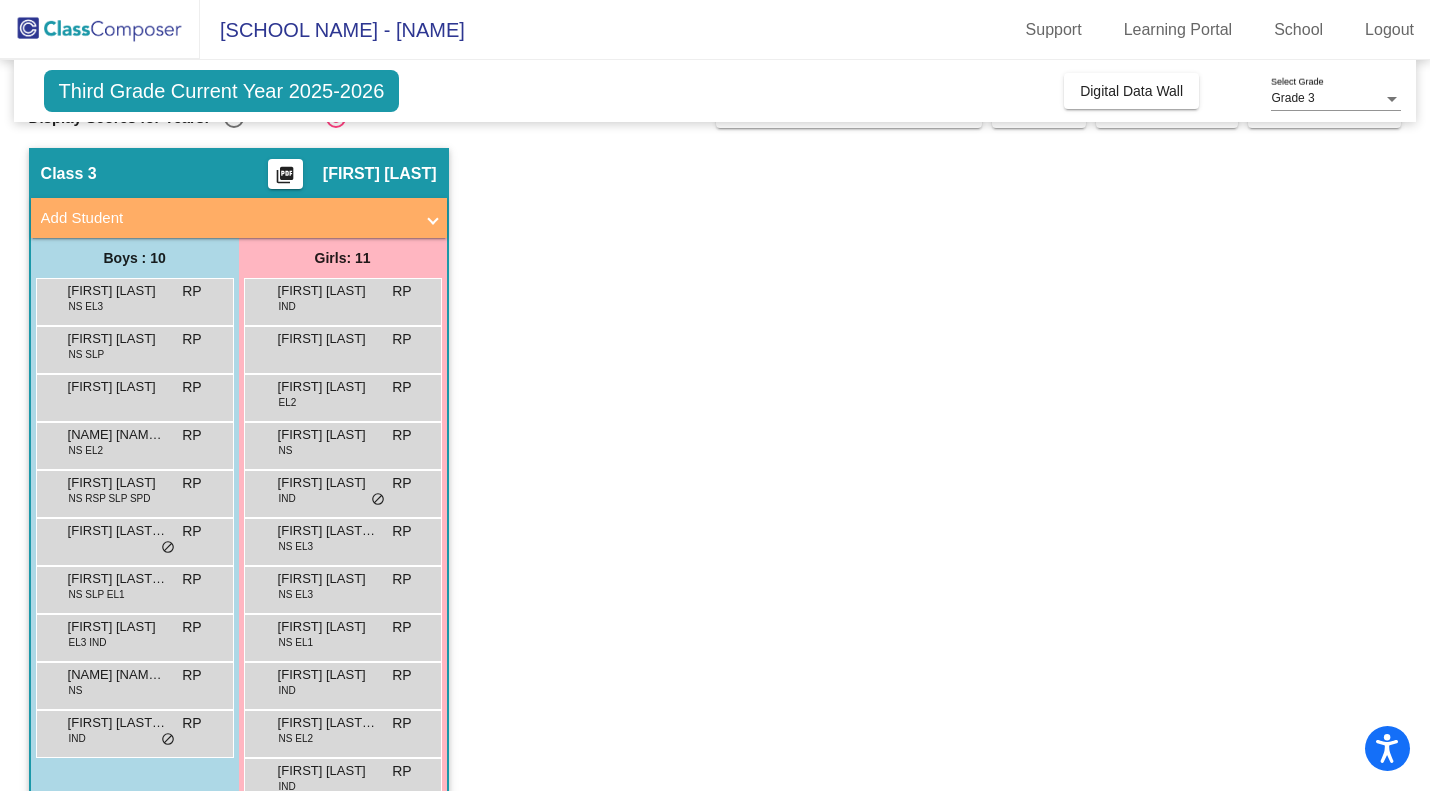 scroll, scrollTop: 42, scrollLeft: 0, axis: vertical 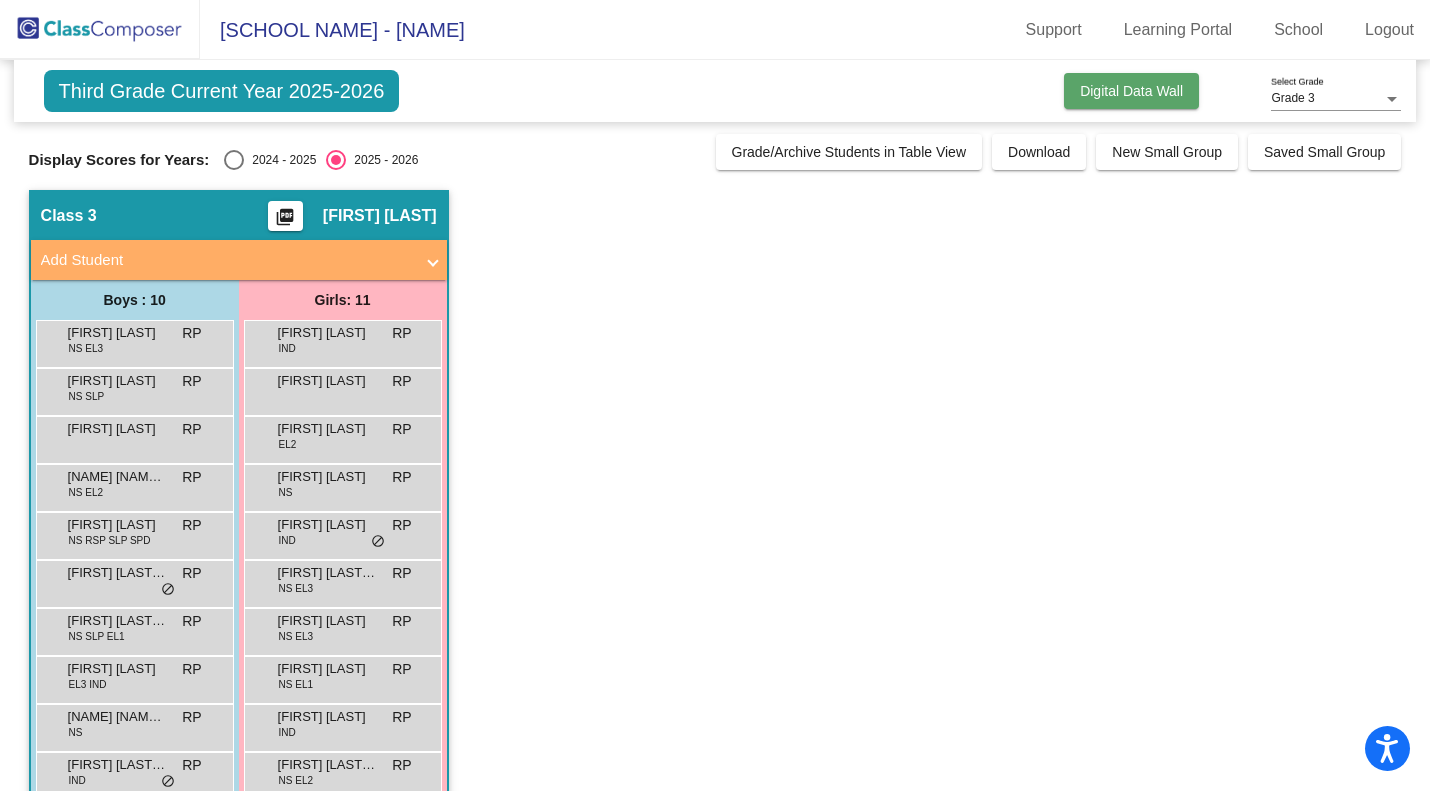 click on "Digital Data Wall" 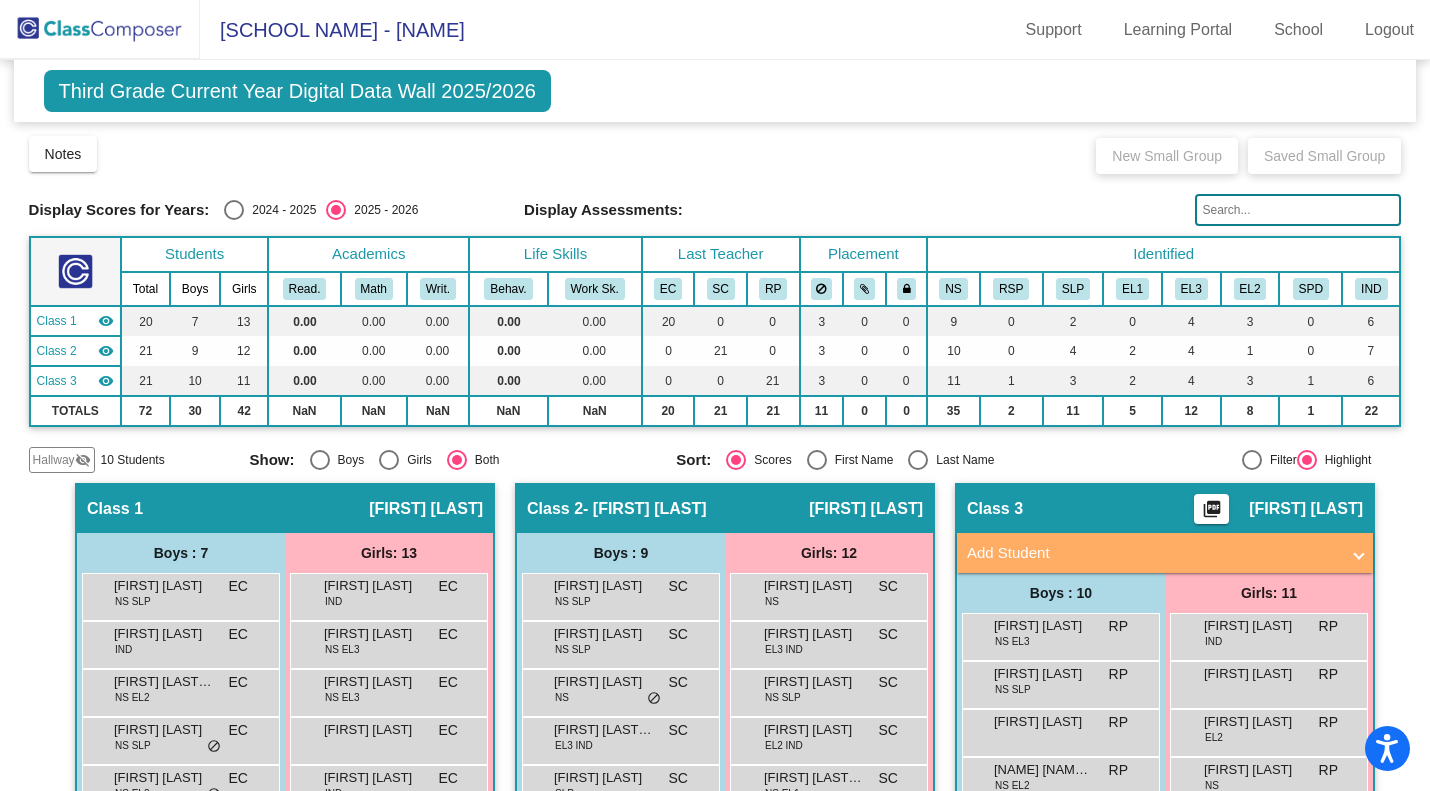 scroll, scrollTop: 4, scrollLeft: 0, axis: vertical 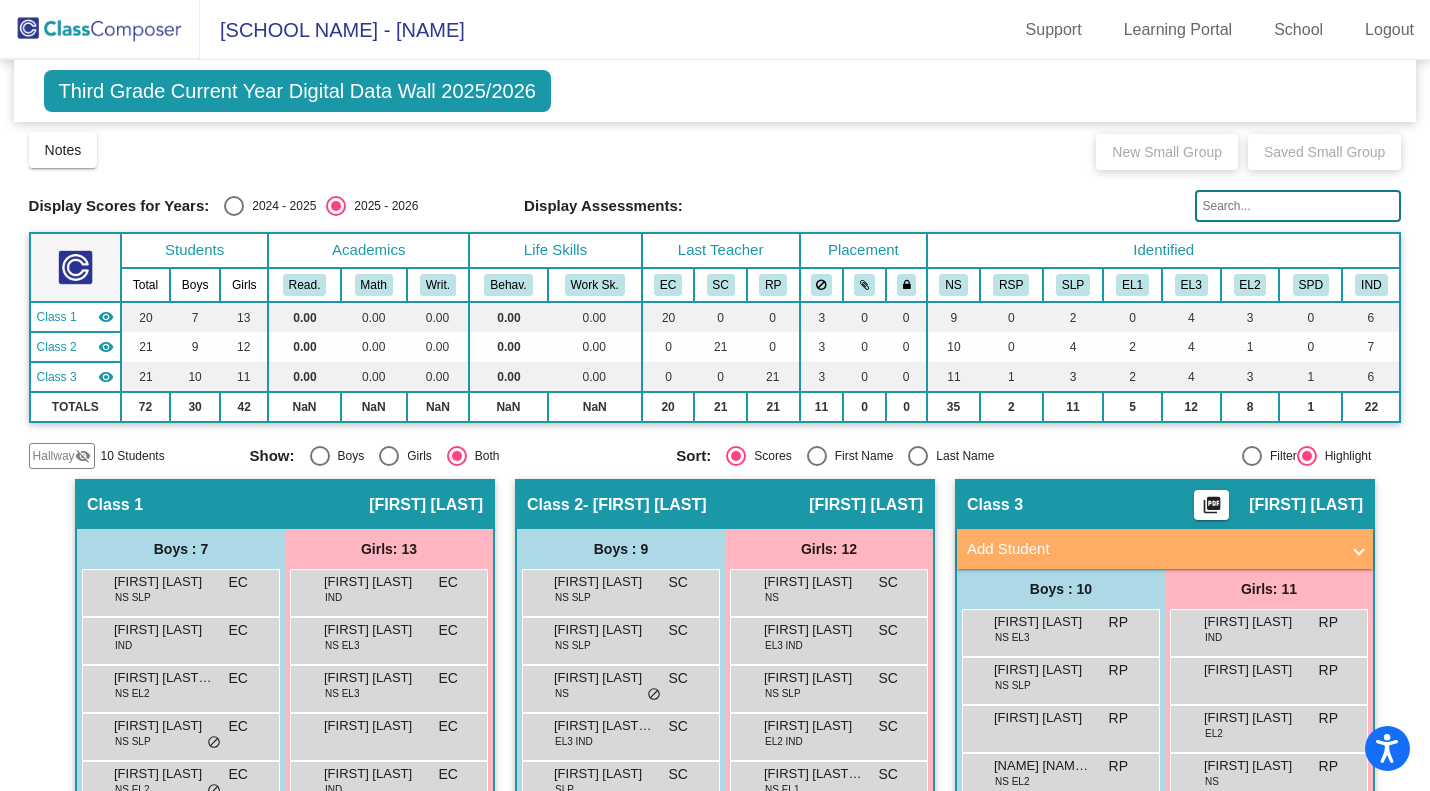 click on "Hallway" 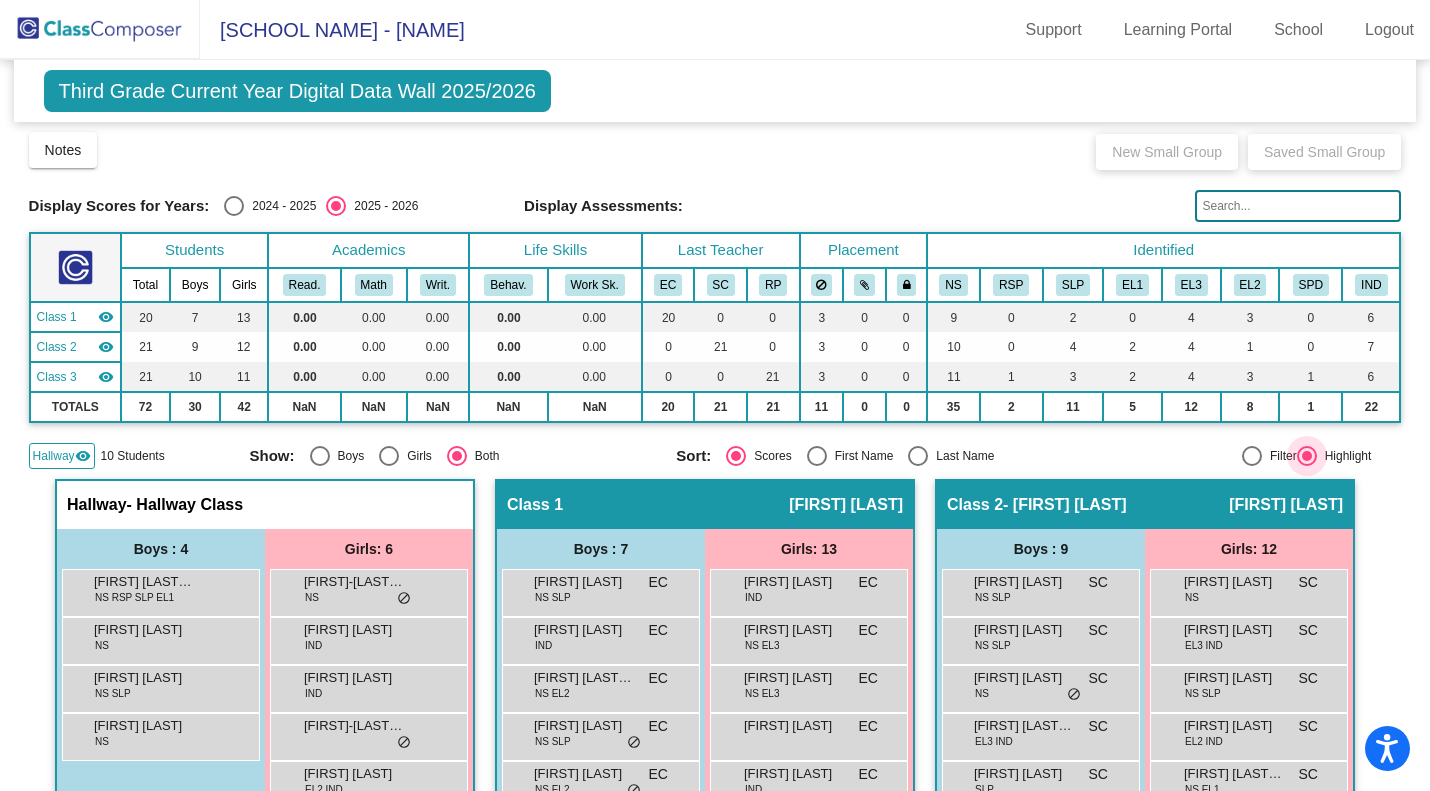 scroll, scrollTop: 0, scrollLeft: 0, axis: both 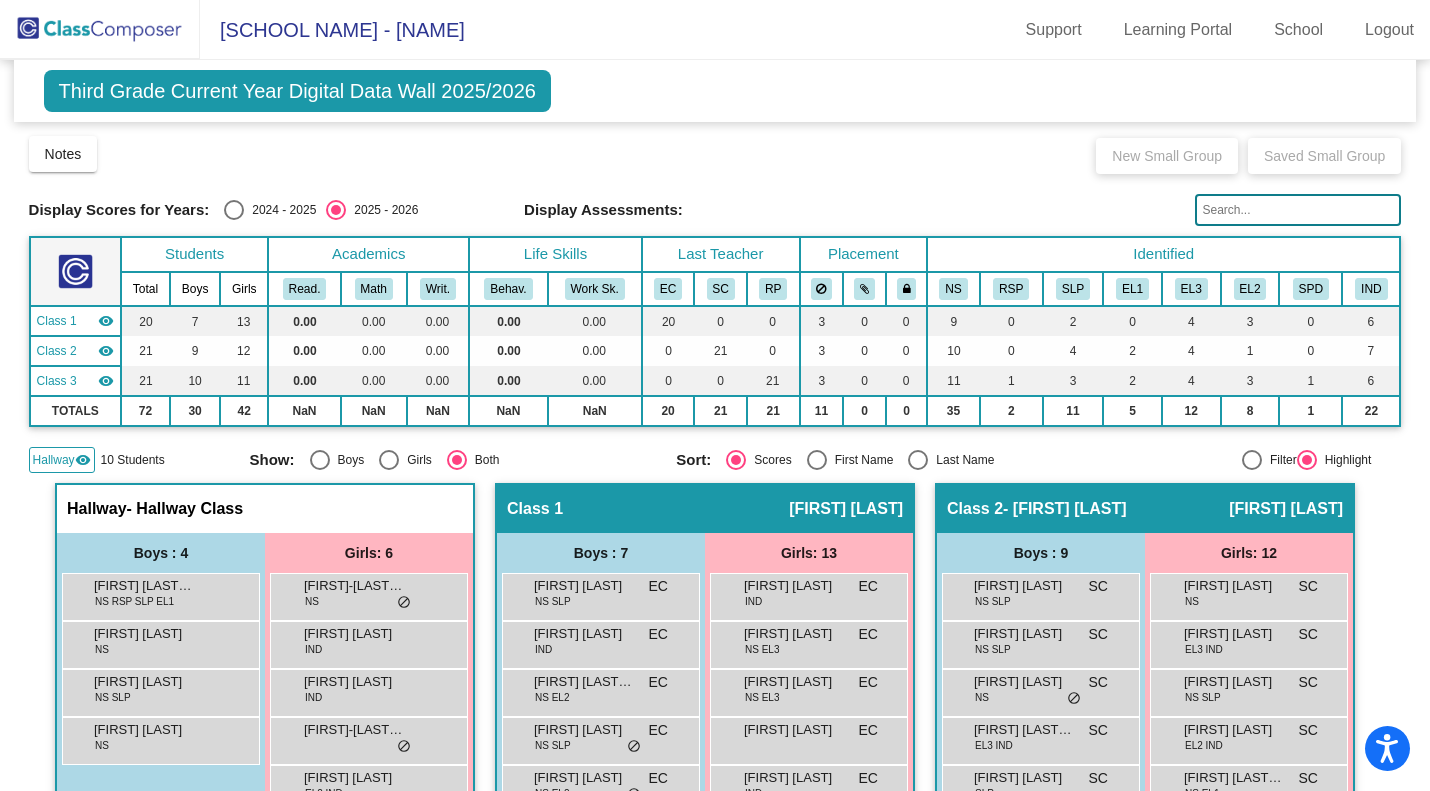 click on "Hallway" 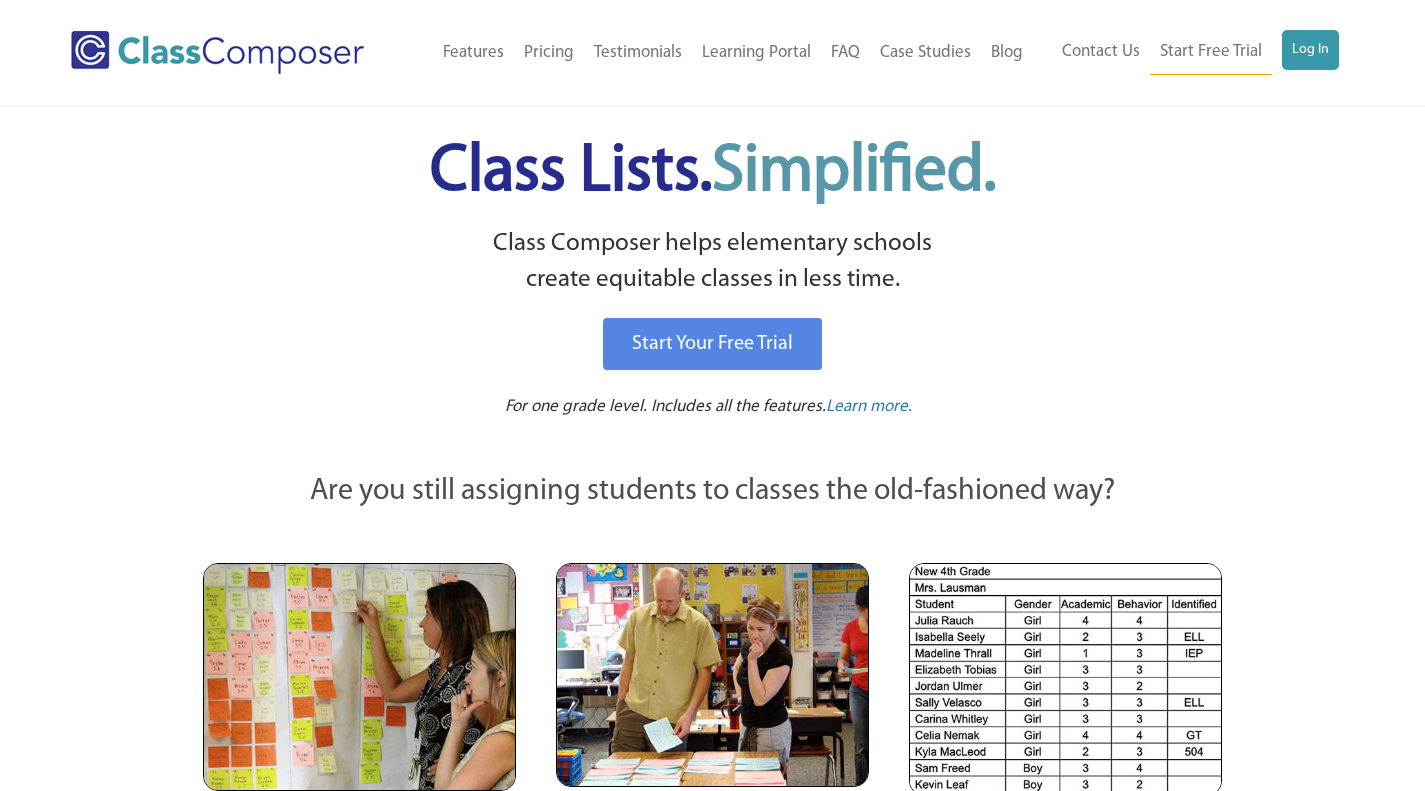 scroll, scrollTop: 0, scrollLeft: 0, axis: both 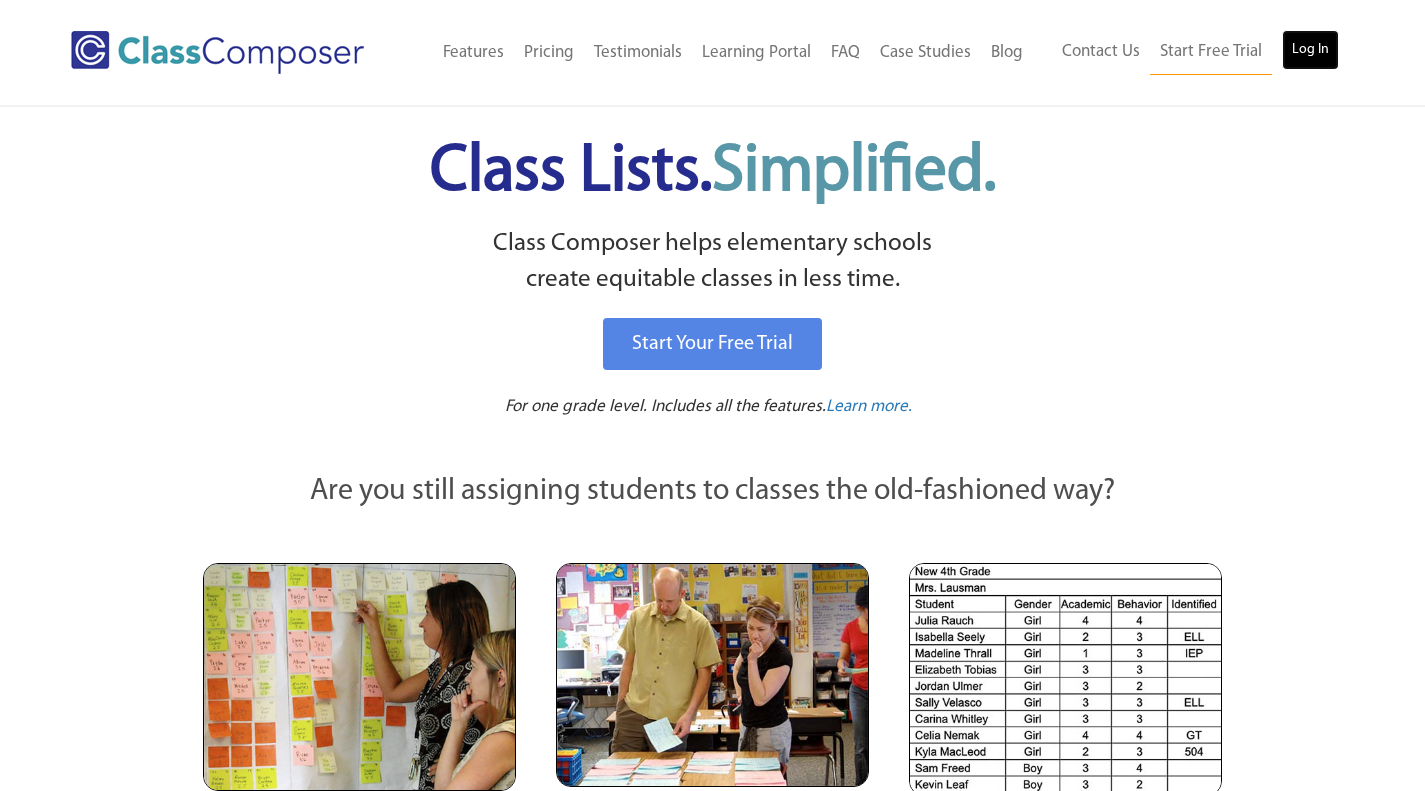 click on "Log In" at bounding box center (1310, 50) 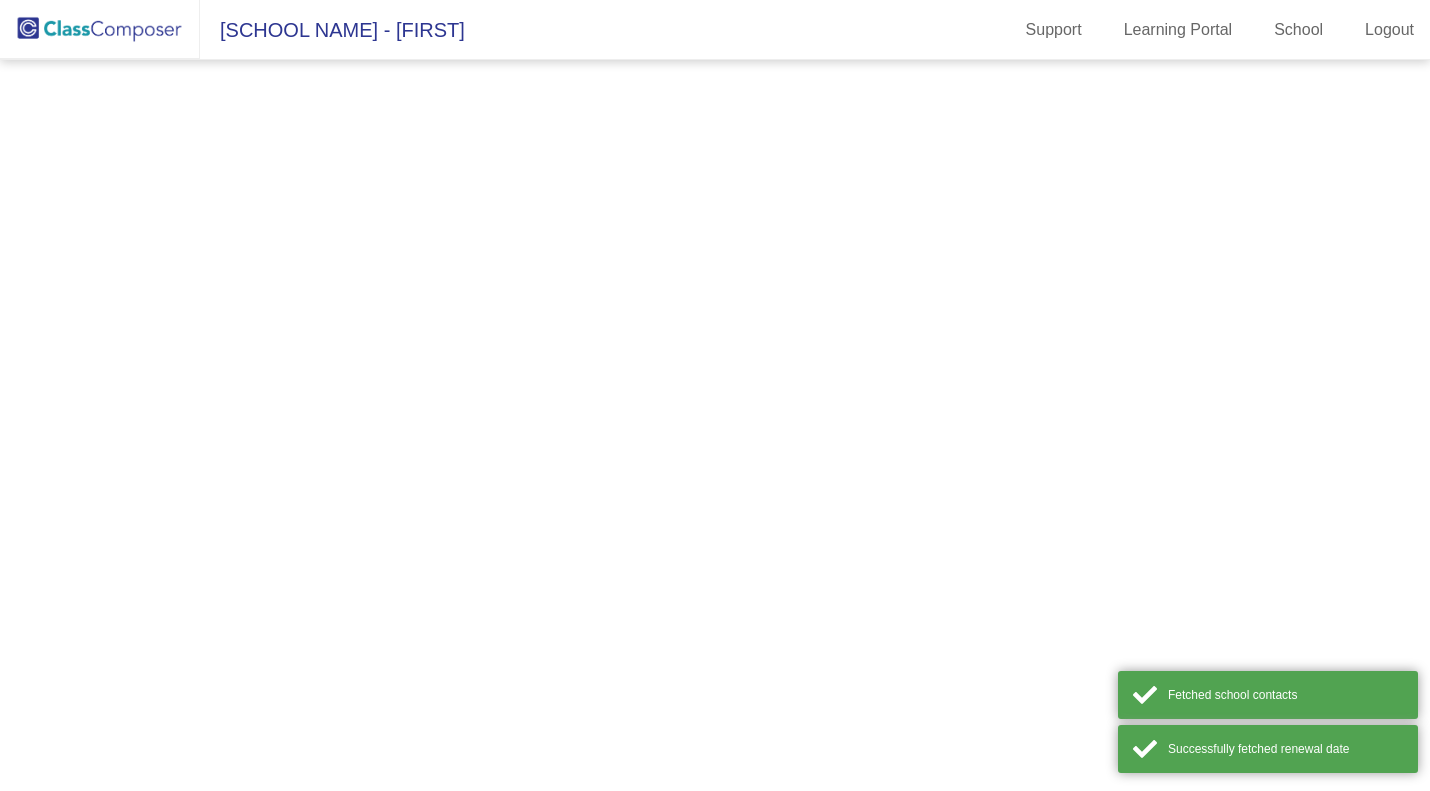 scroll, scrollTop: 0, scrollLeft: 0, axis: both 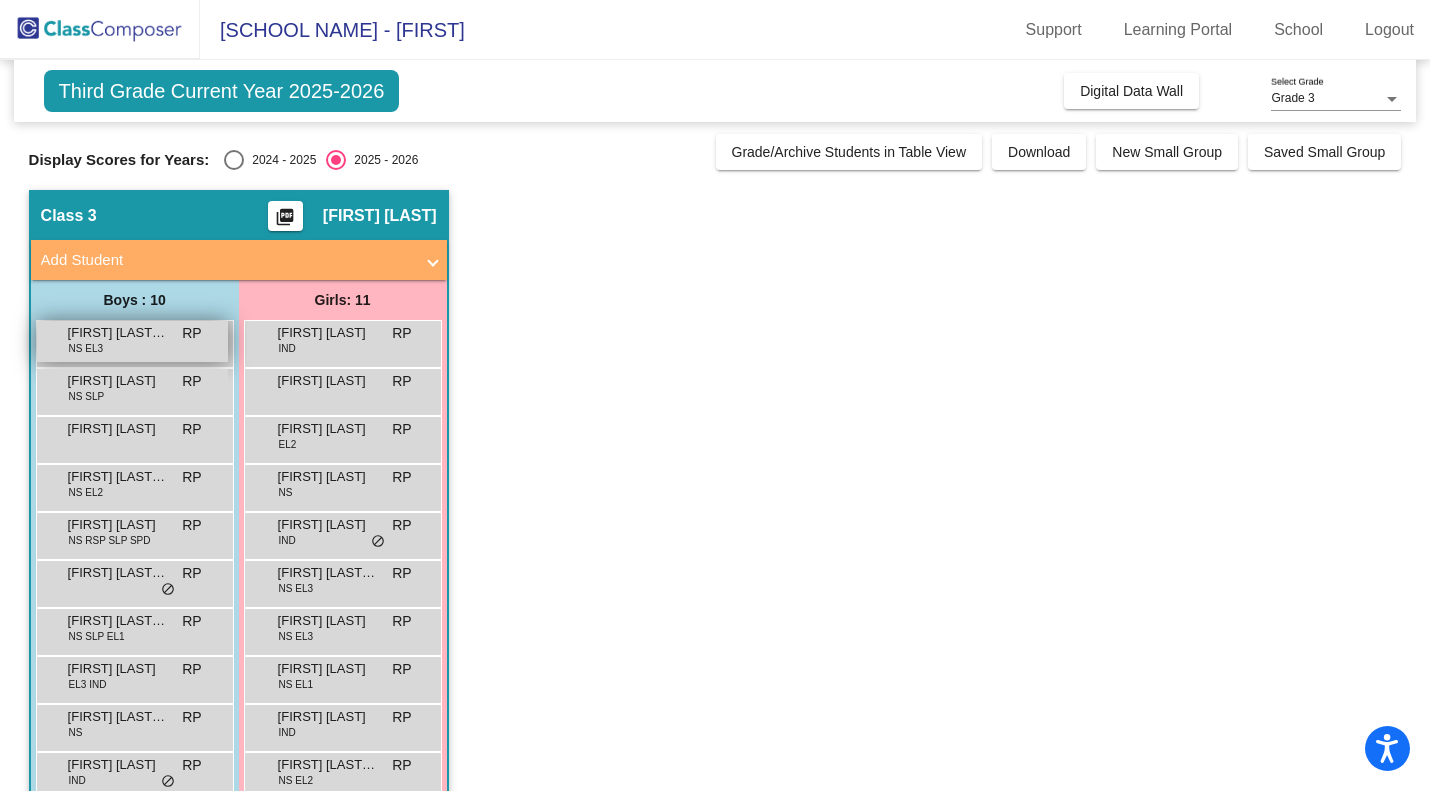 click on "[NUMBER] [FIRST] [LAST] NS EL3 RP lock do_not_disturb_alt" at bounding box center [132, 341] 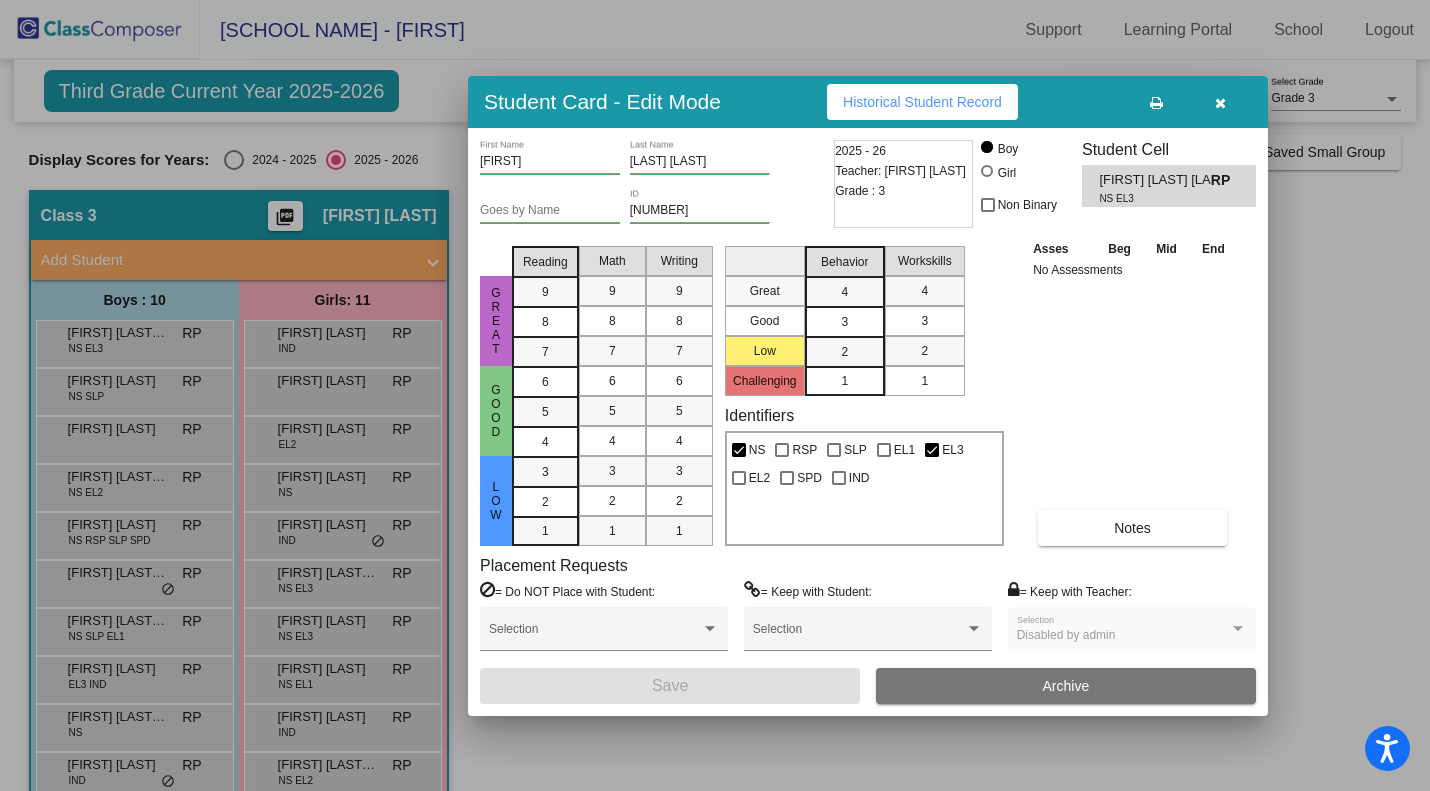 click at bounding box center [1220, 103] 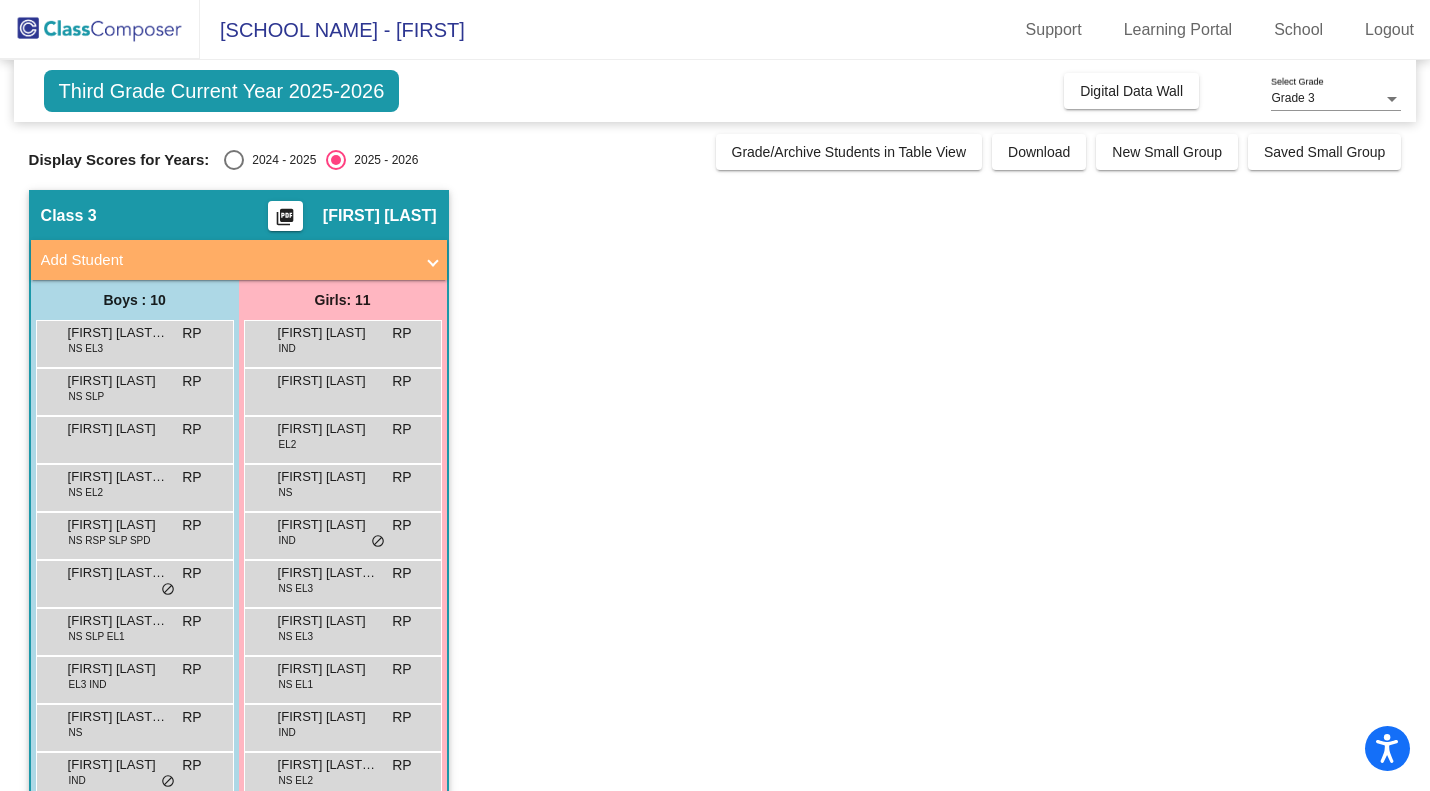 click at bounding box center [234, 160] 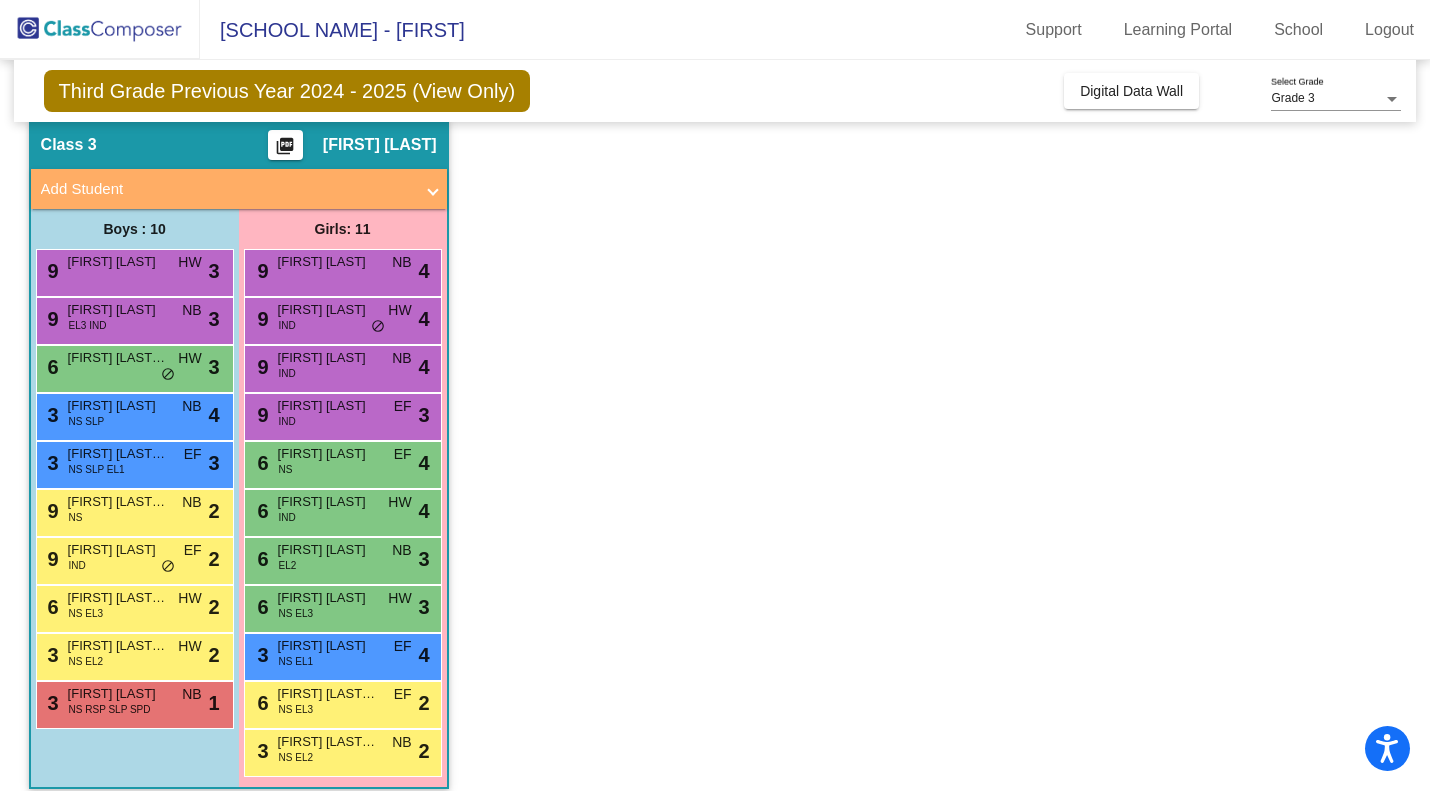 scroll, scrollTop: 89, scrollLeft: 0, axis: vertical 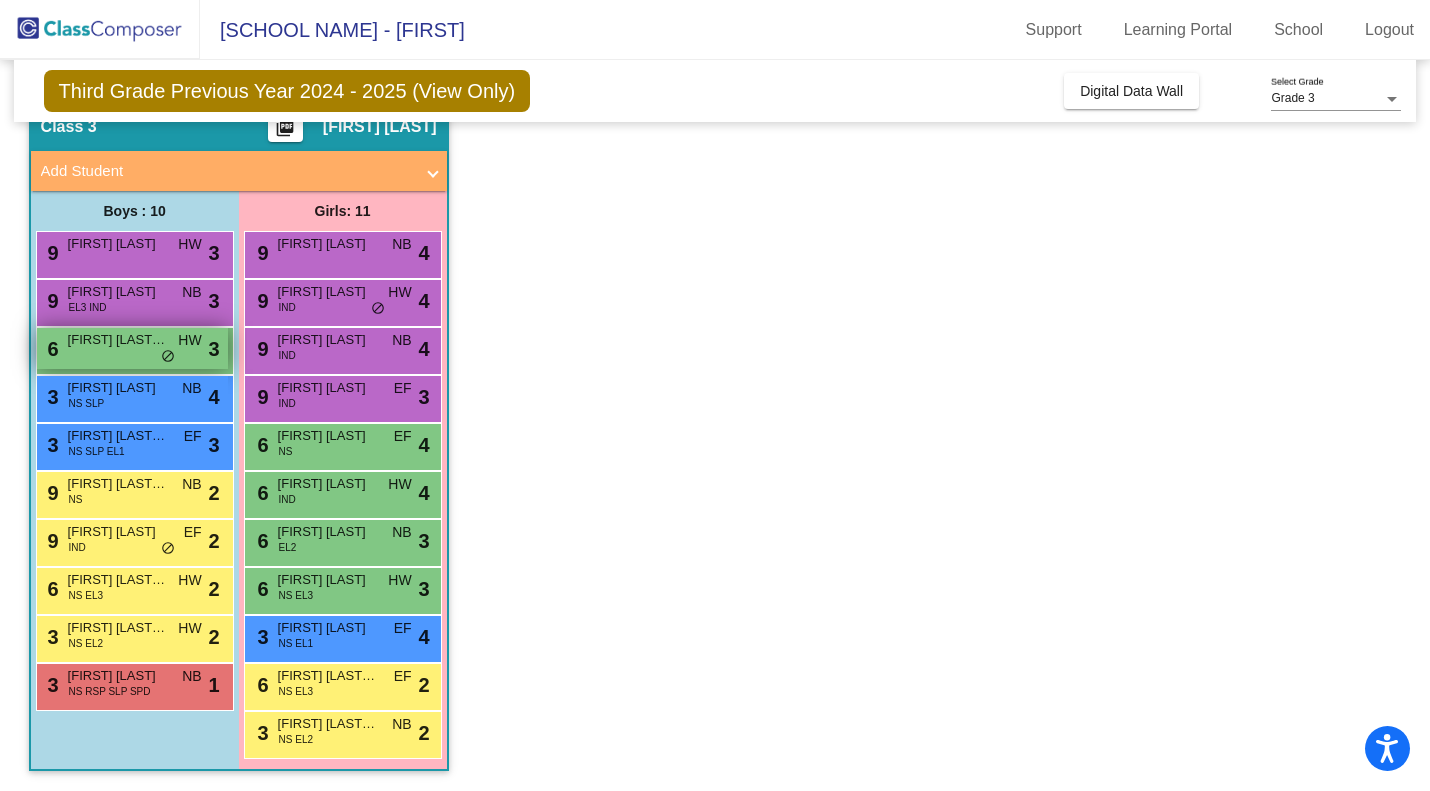 click on "do_not_disturb_alt" at bounding box center (168, 357) 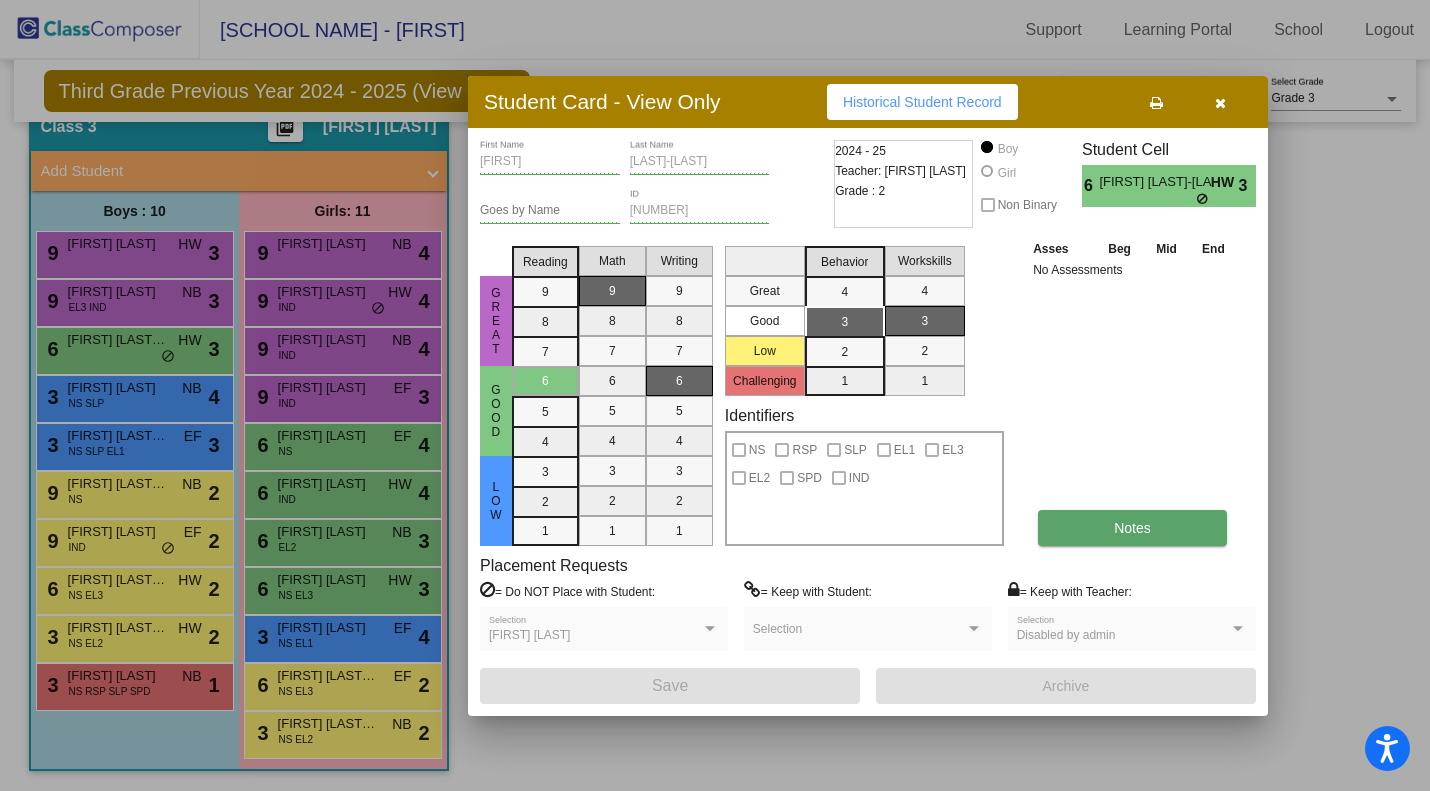 click on "Notes" at bounding box center [1132, 528] 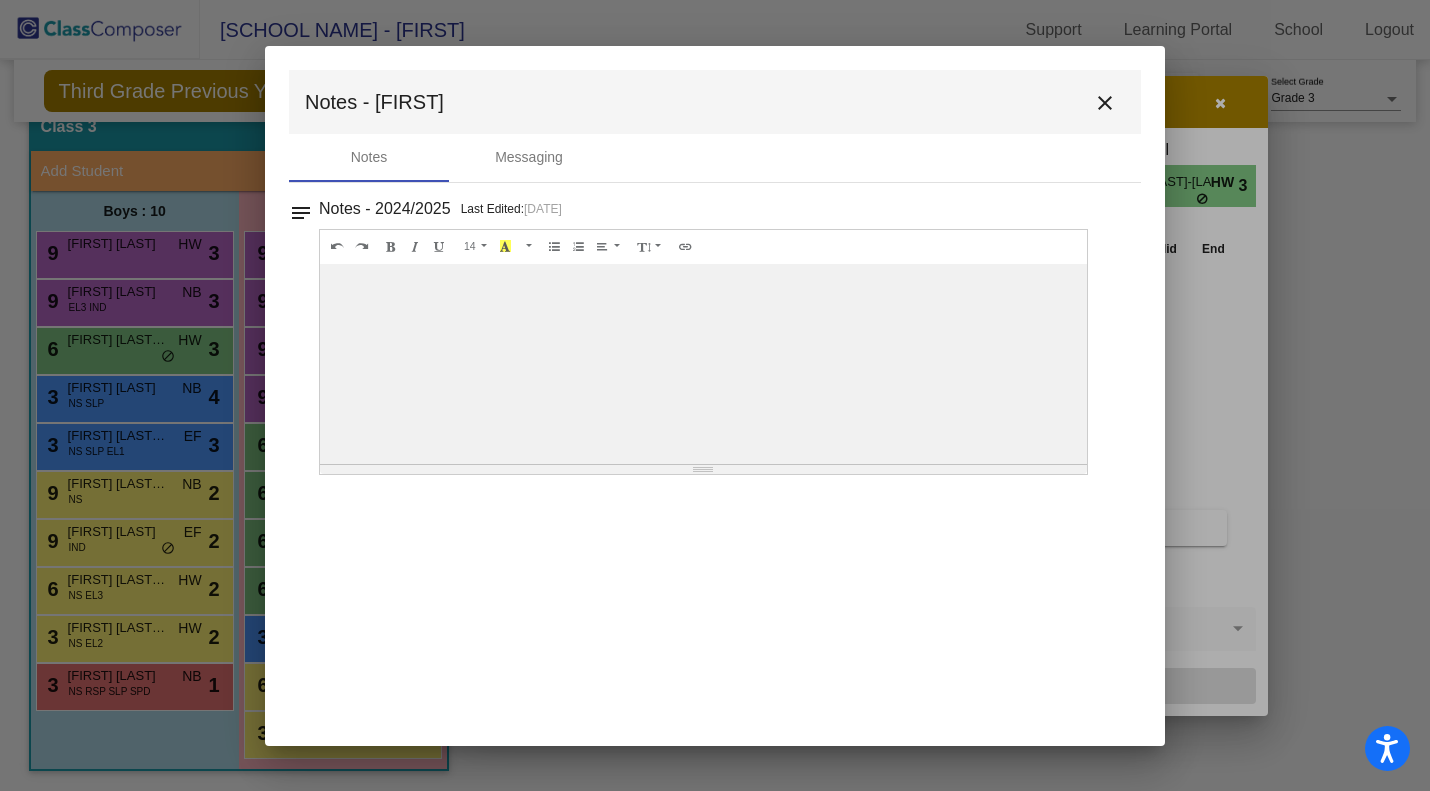 click on "close" at bounding box center (1105, 103) 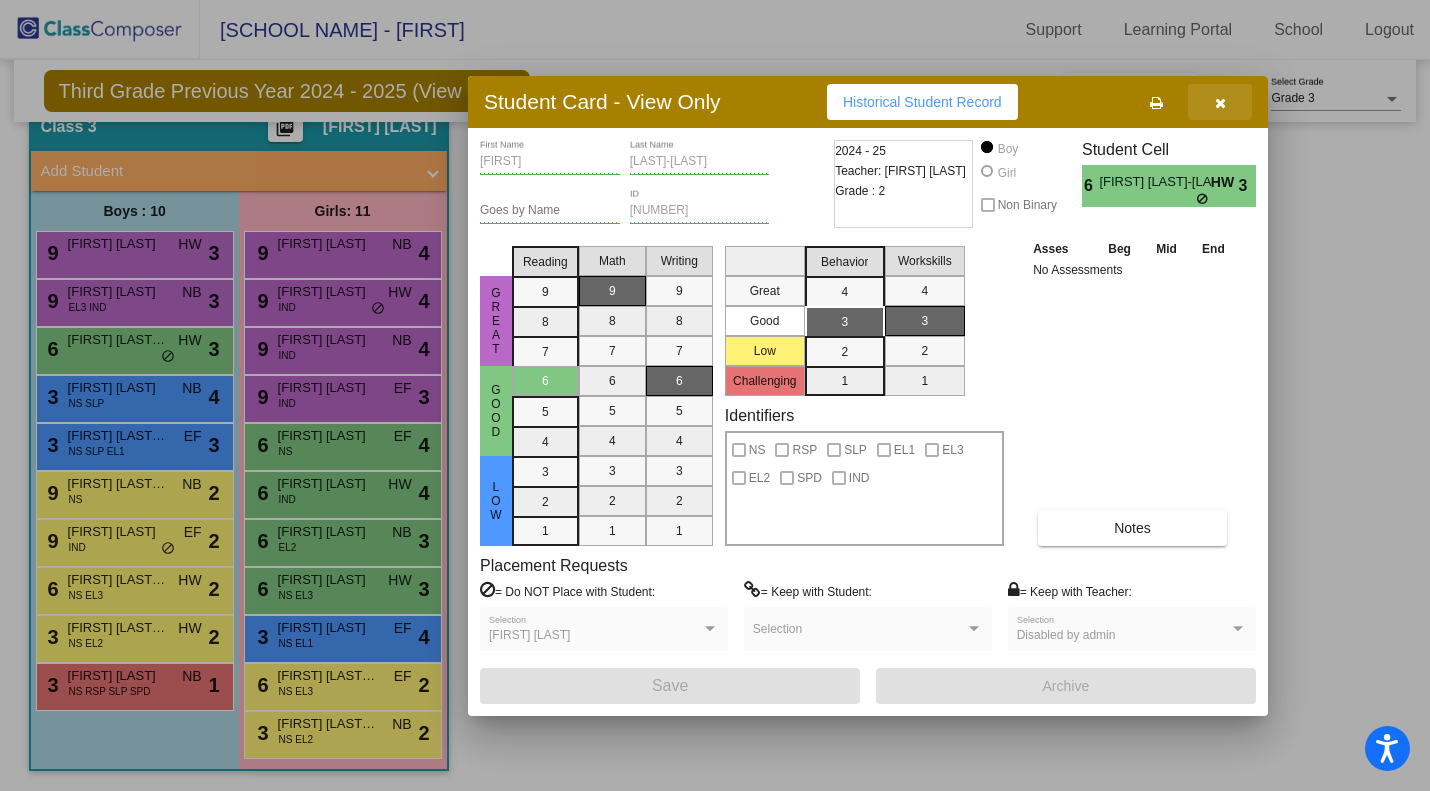 click at bounding box center (1220, 103) 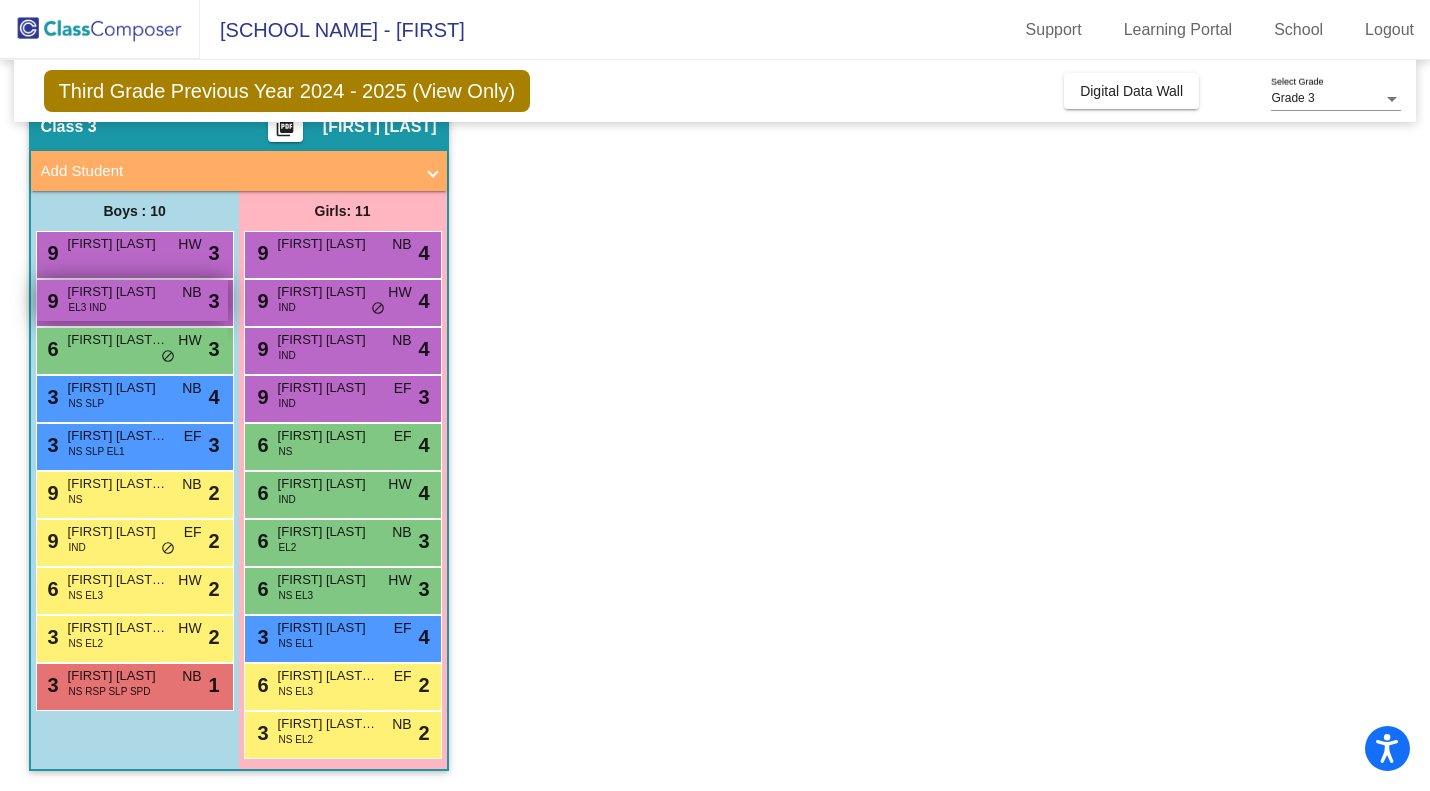 click on "9 Rodrigo Venegas EL3 IND NB lock do_not_disturb_alt 3" at bounding box center (132, 300) 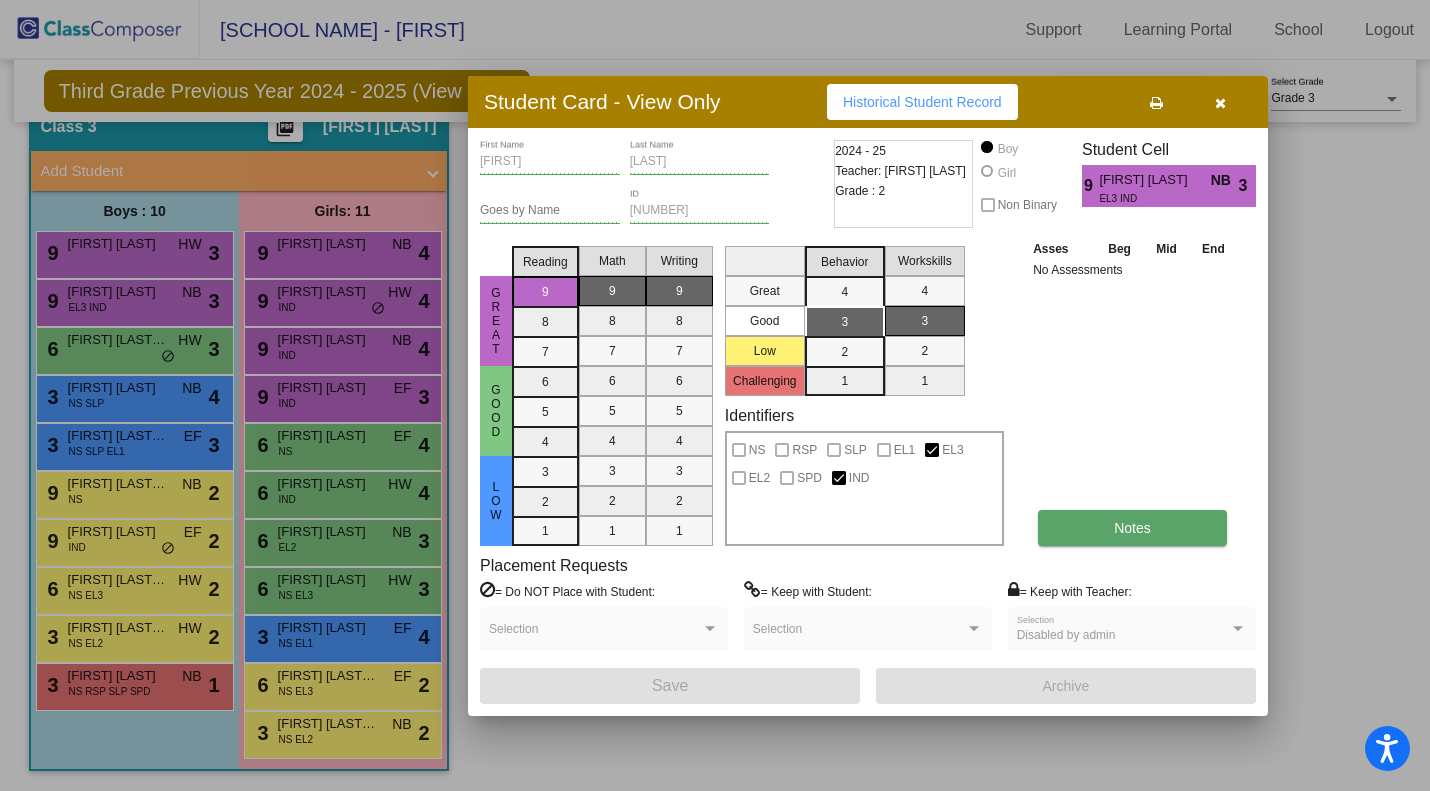 click on "Notes" at bounding box center (1132, 528) 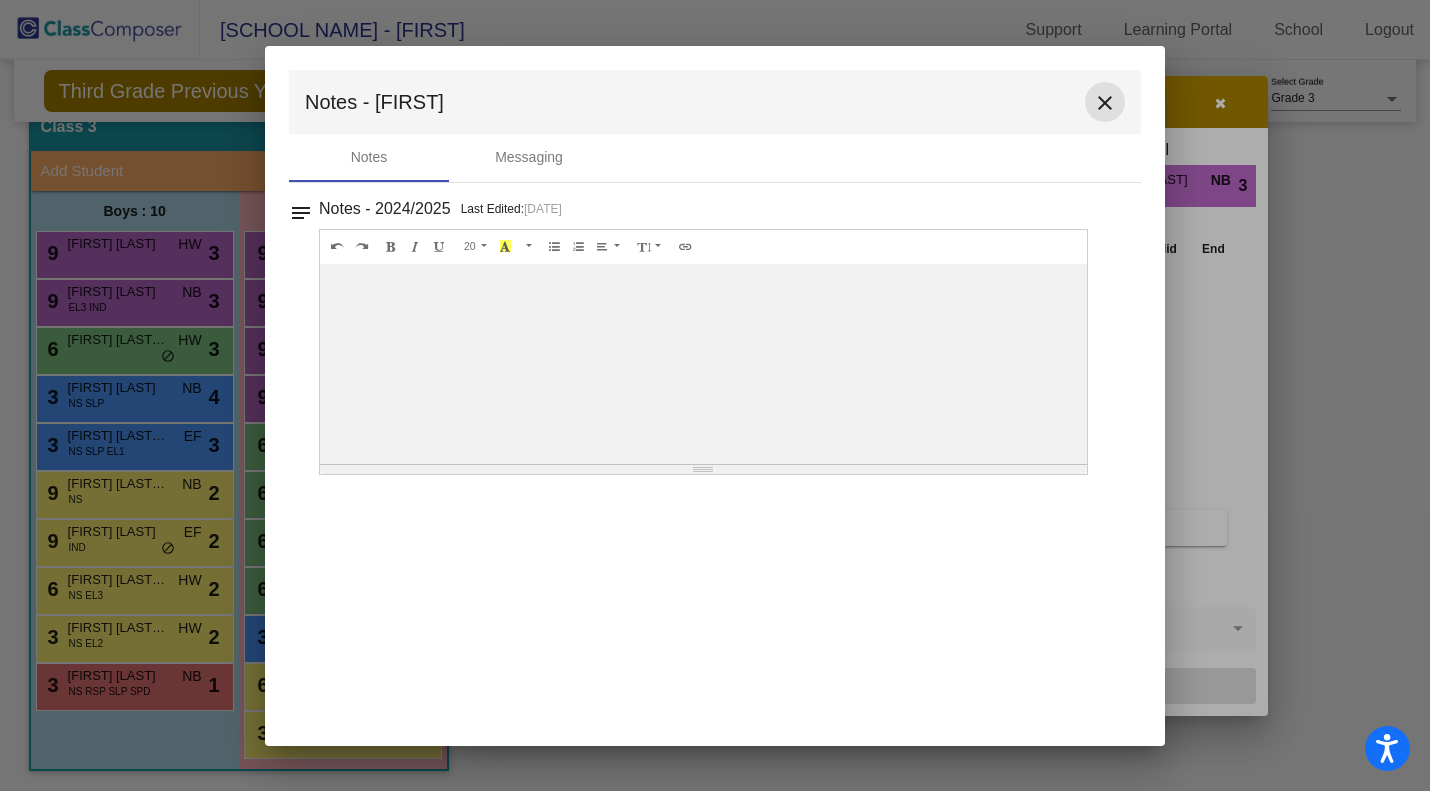 click on "close" at bounding box center [1105, 103] 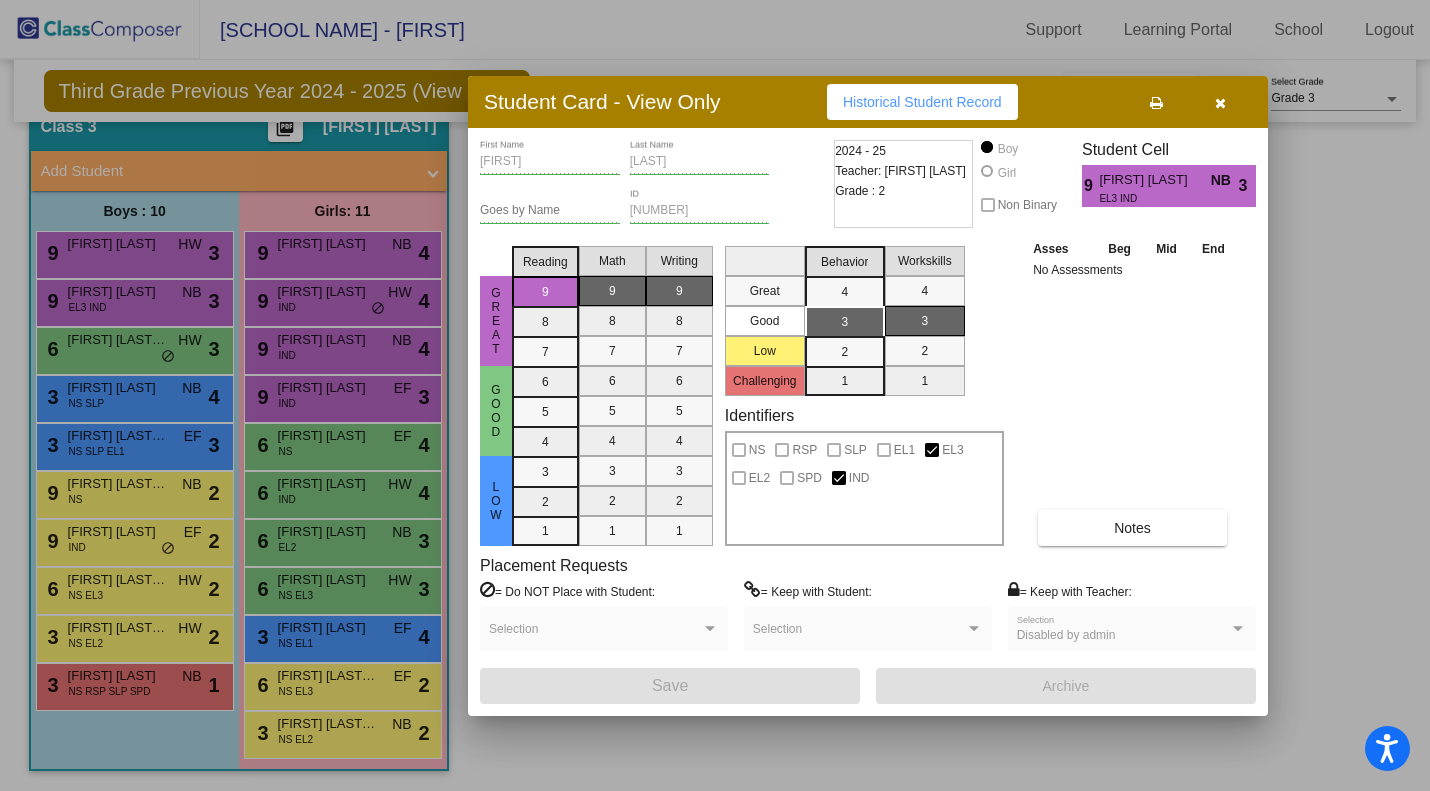 click at bounding box center (1220, 103) 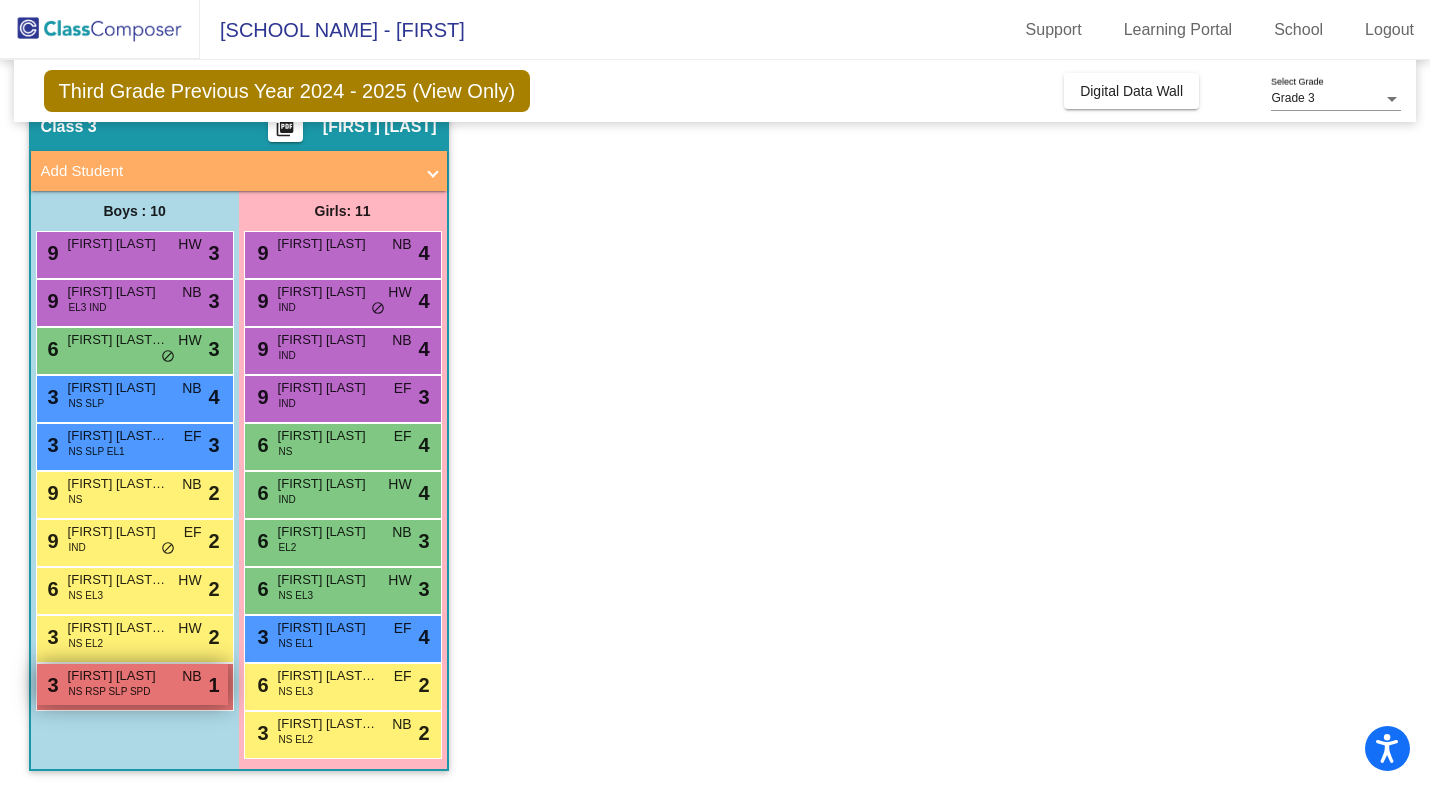 click on "NS RSP SLP SPD" at bounding box center [110, 691] 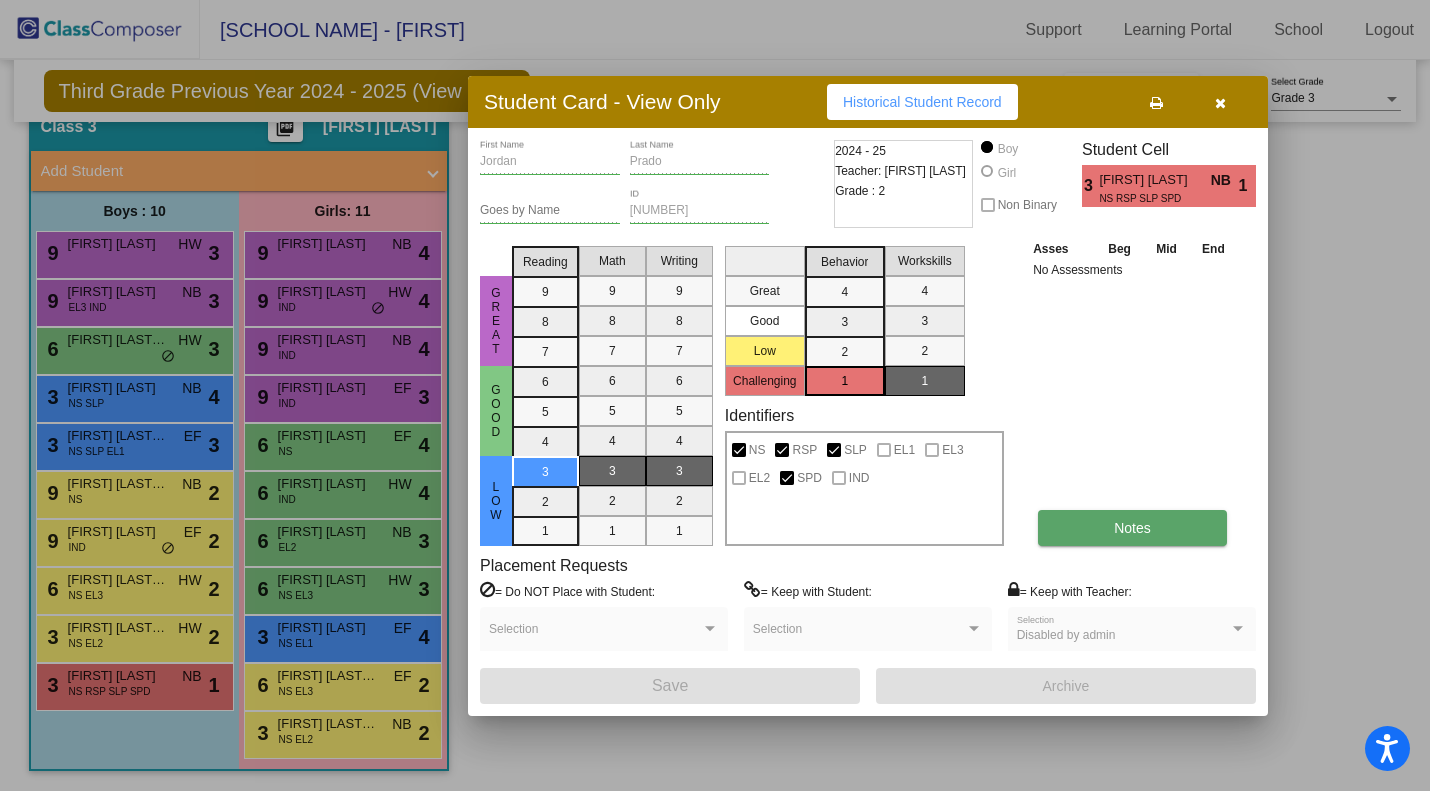 click on "Notes" at bounding box center [1132, 528] 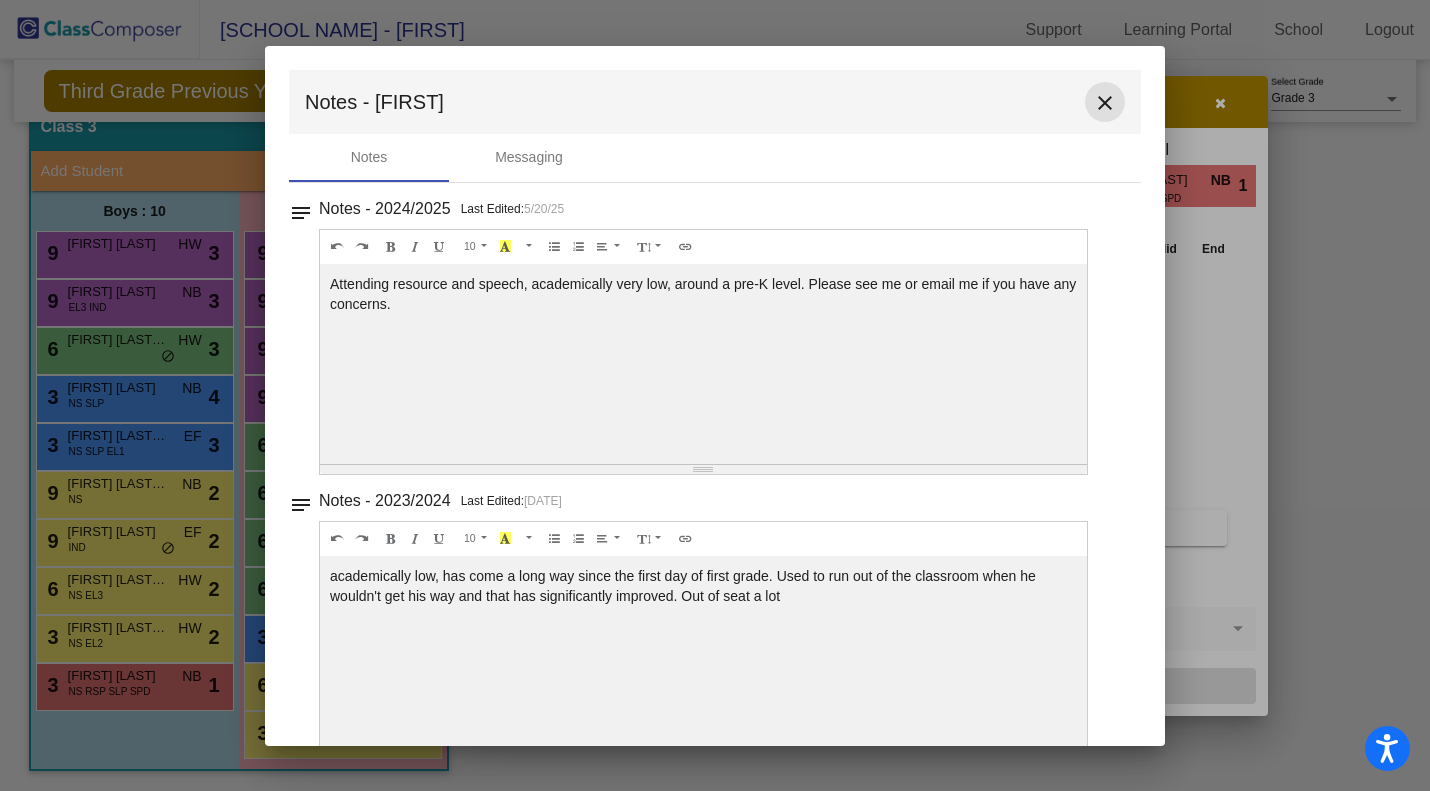 click on "close" at bounding box center (1105, 103) 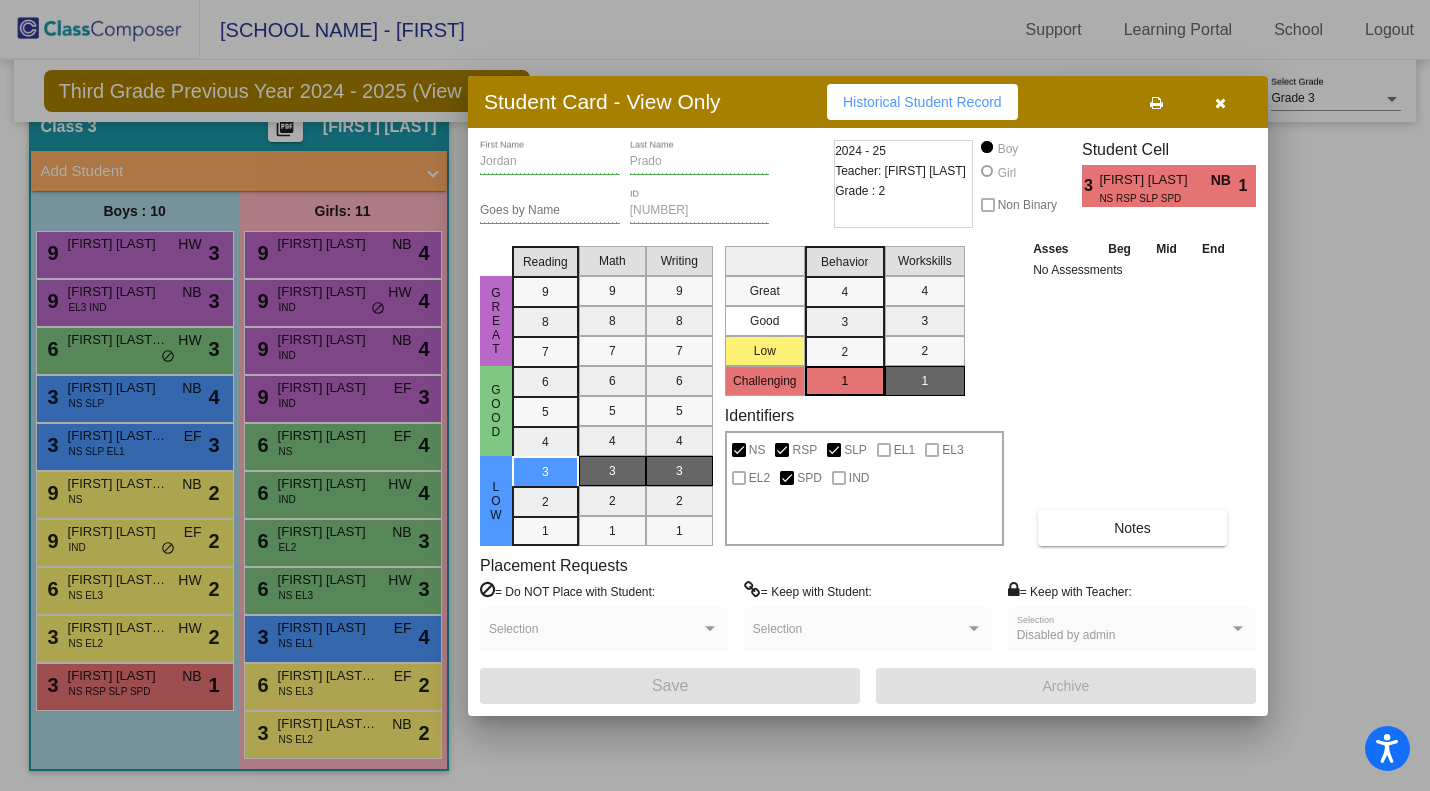 click at bounding box center (1220, 102) 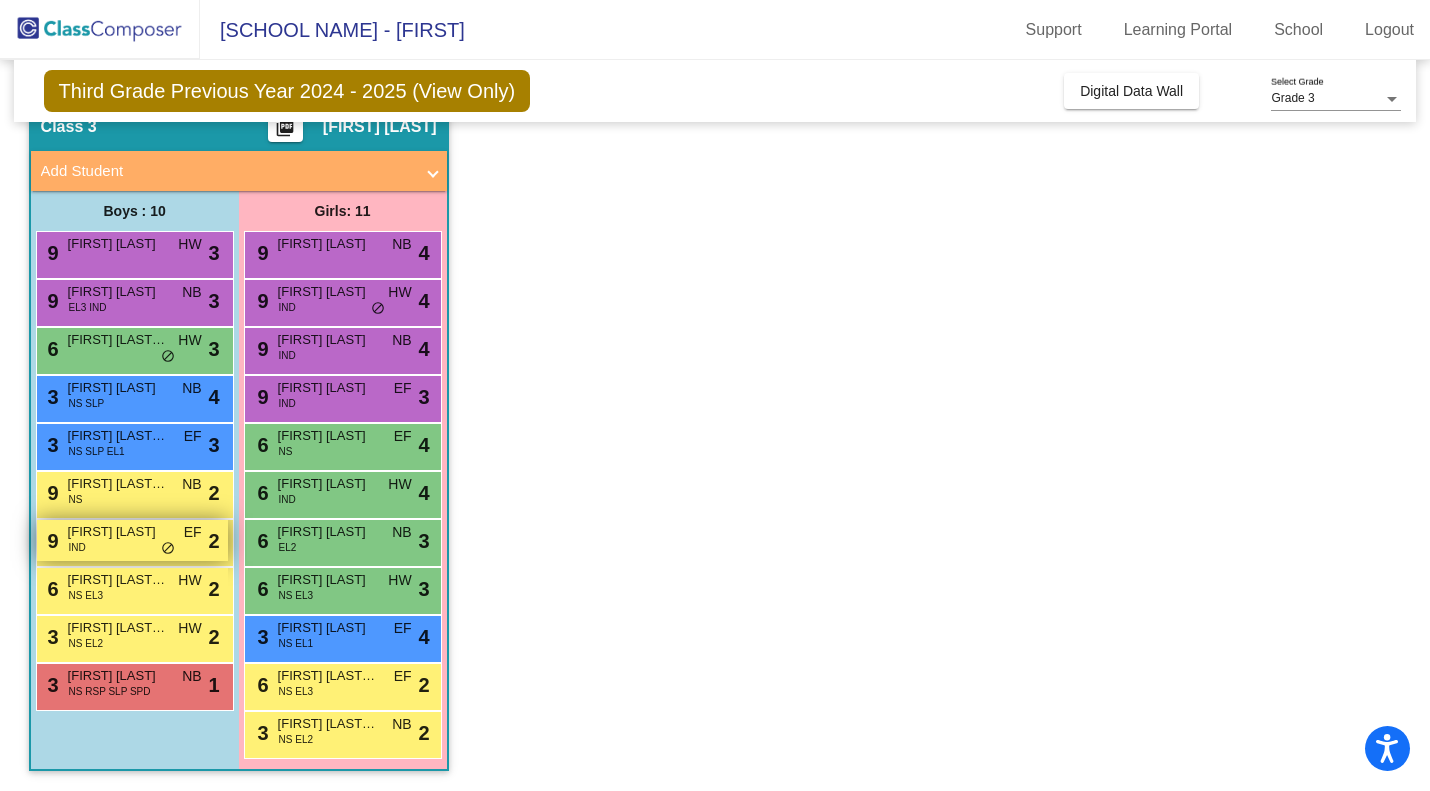 click on "9 Victor De Los Rios IND EF lock do_not_disturb_alt 2" at bounding box center [132, 540] 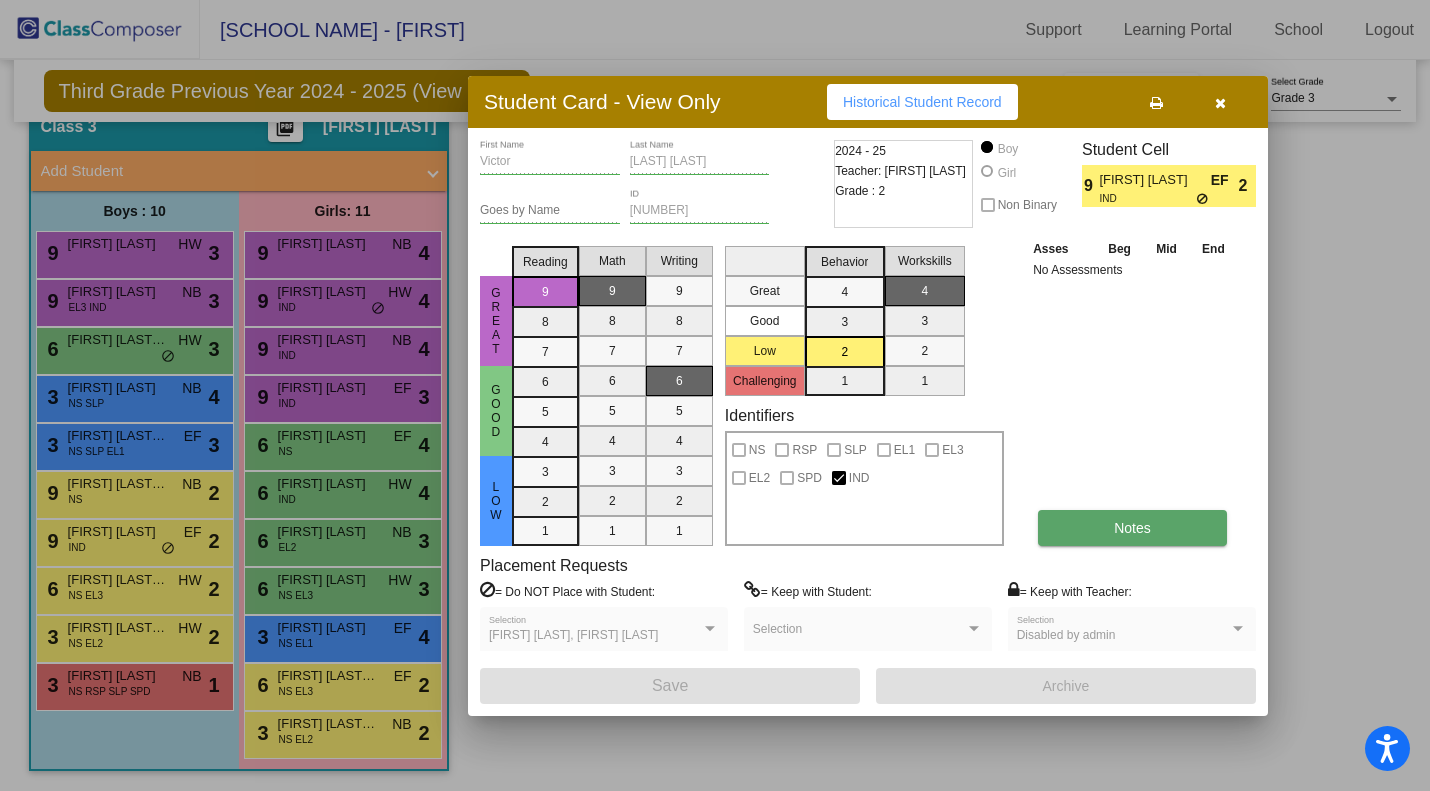 click on "Notes" at bounding box center (1132, 528) 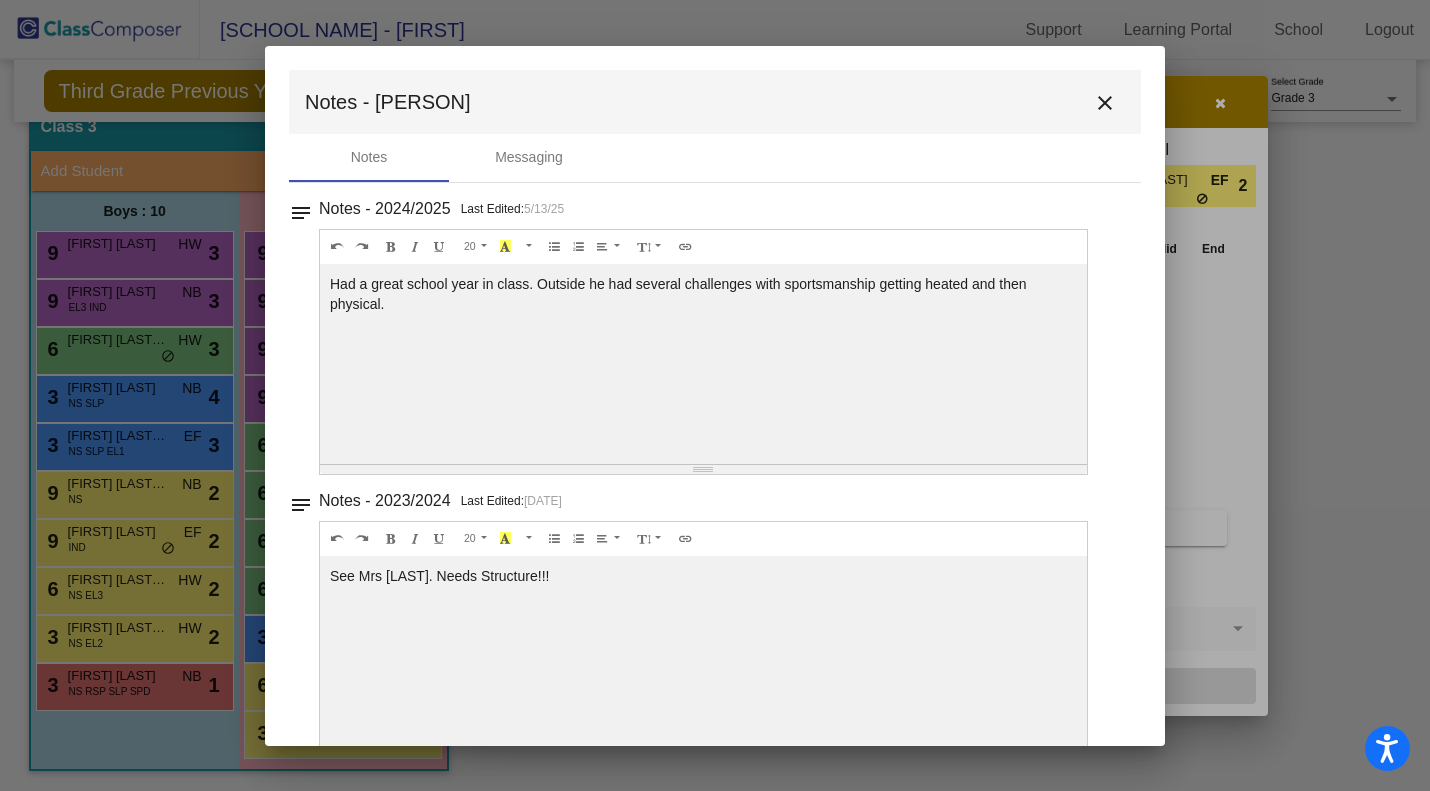 click on "close" at bounding box center (1105, 103) 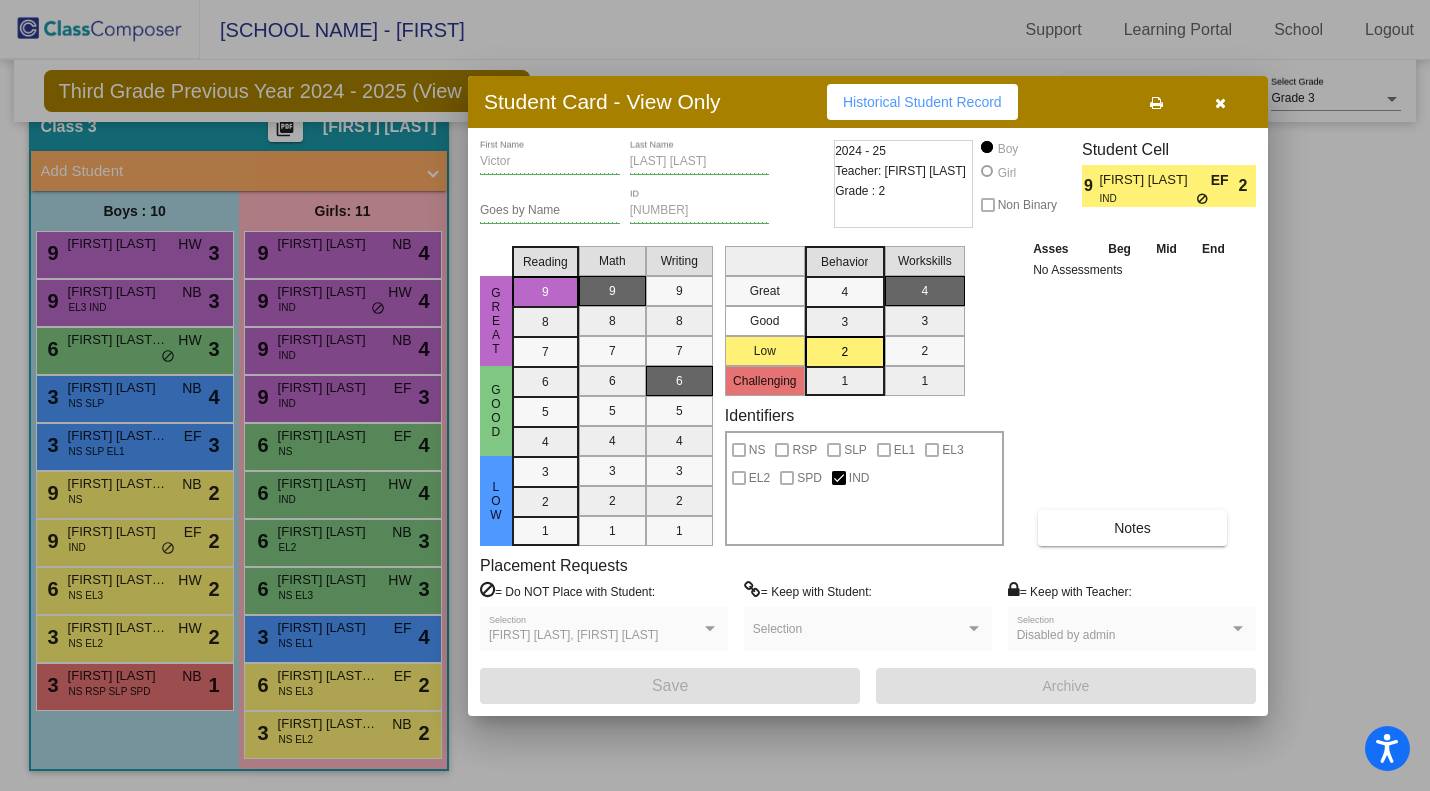 click at bounding box center (1220, 103) 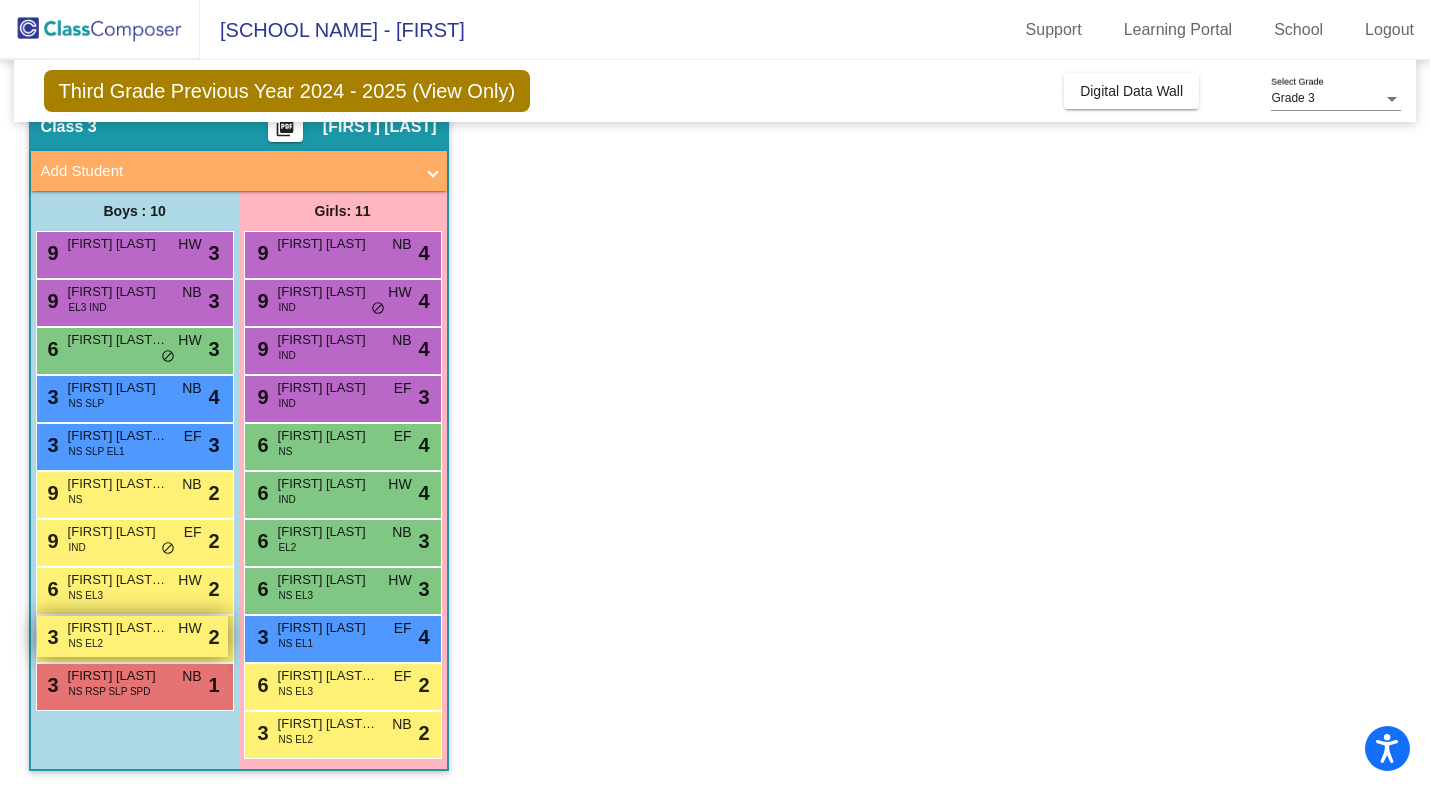 click on "Jesus Peral Ochoa" at bounding box center [118, 628] 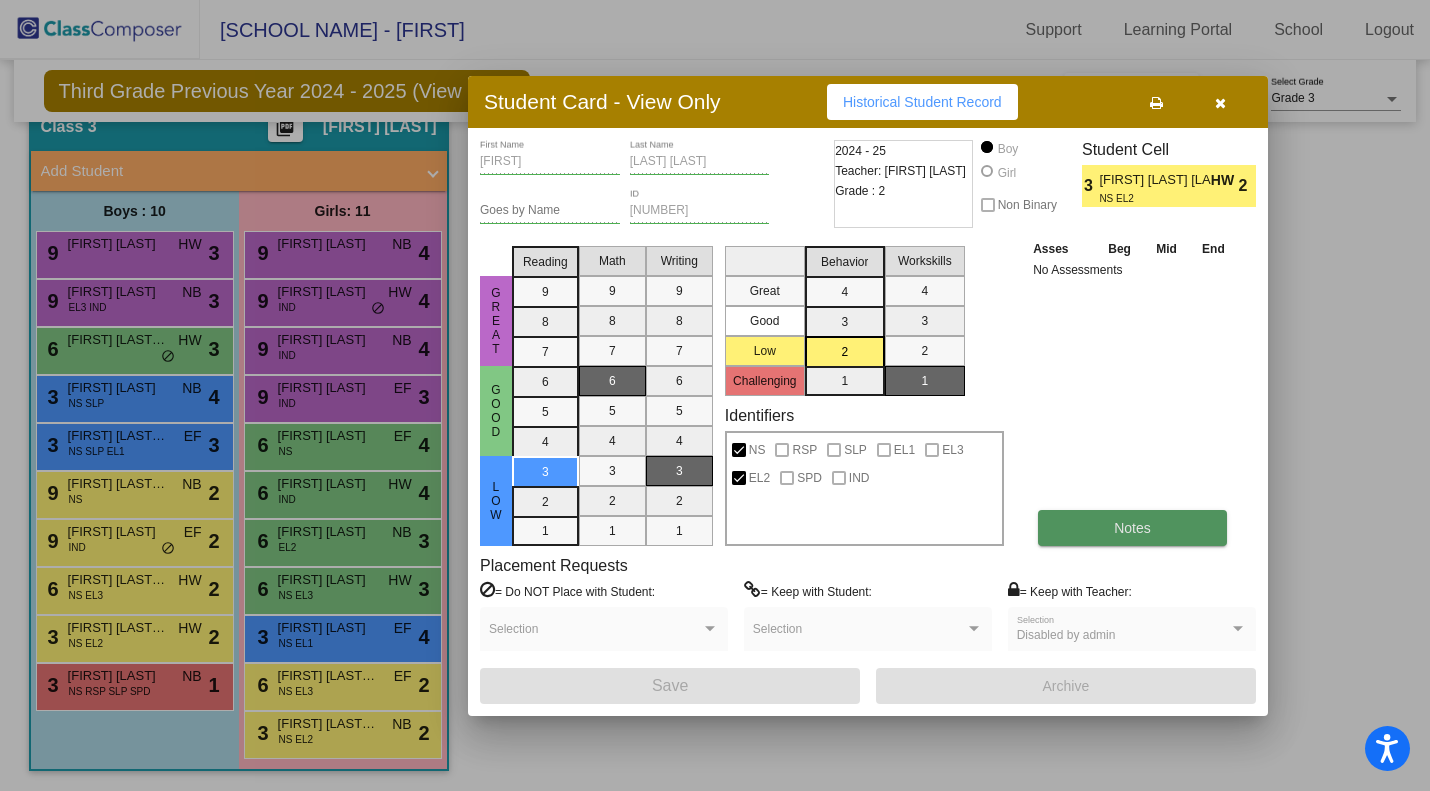 click on "Notes" at bounding box center (1132, 528) 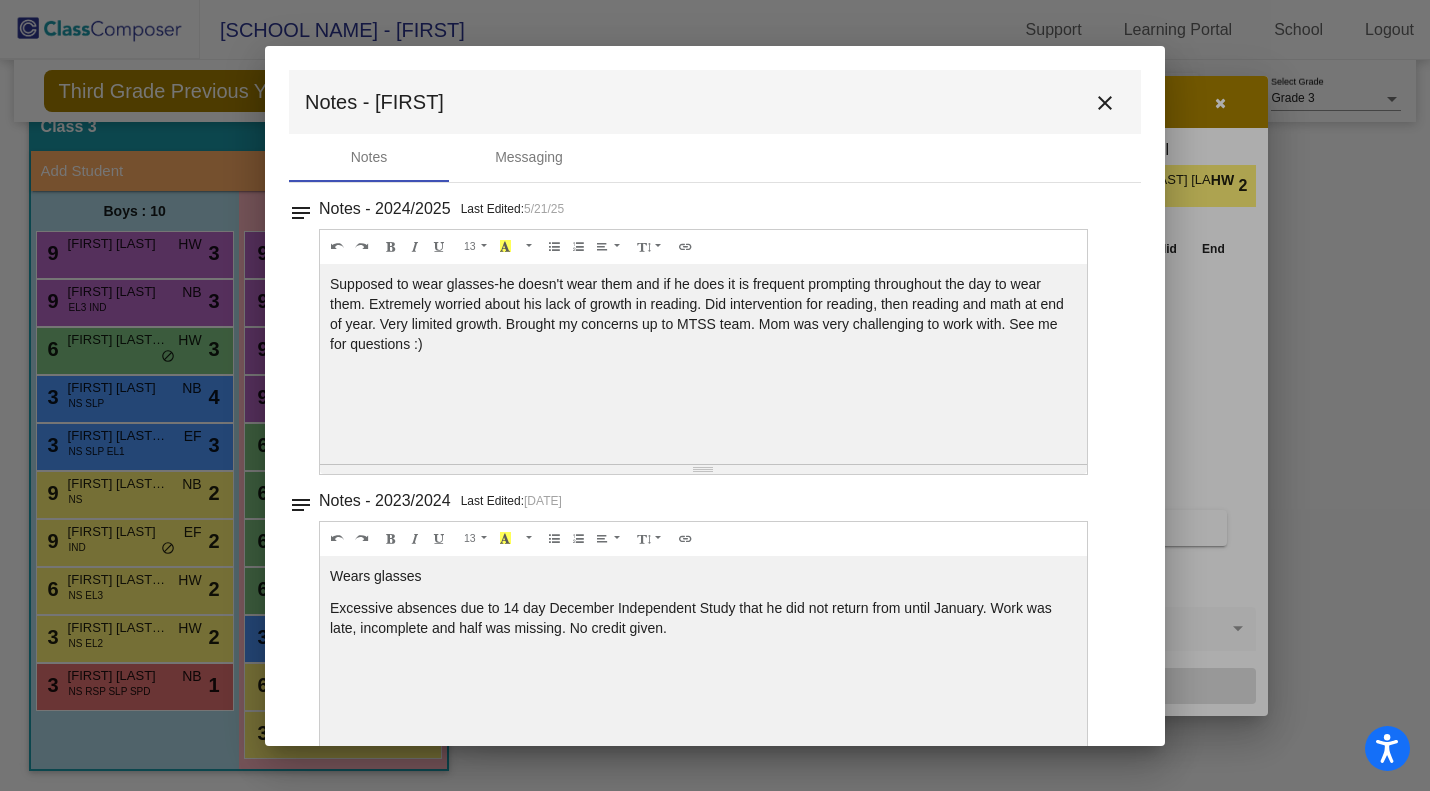 click on "close" at bounding box center [1105, 102] 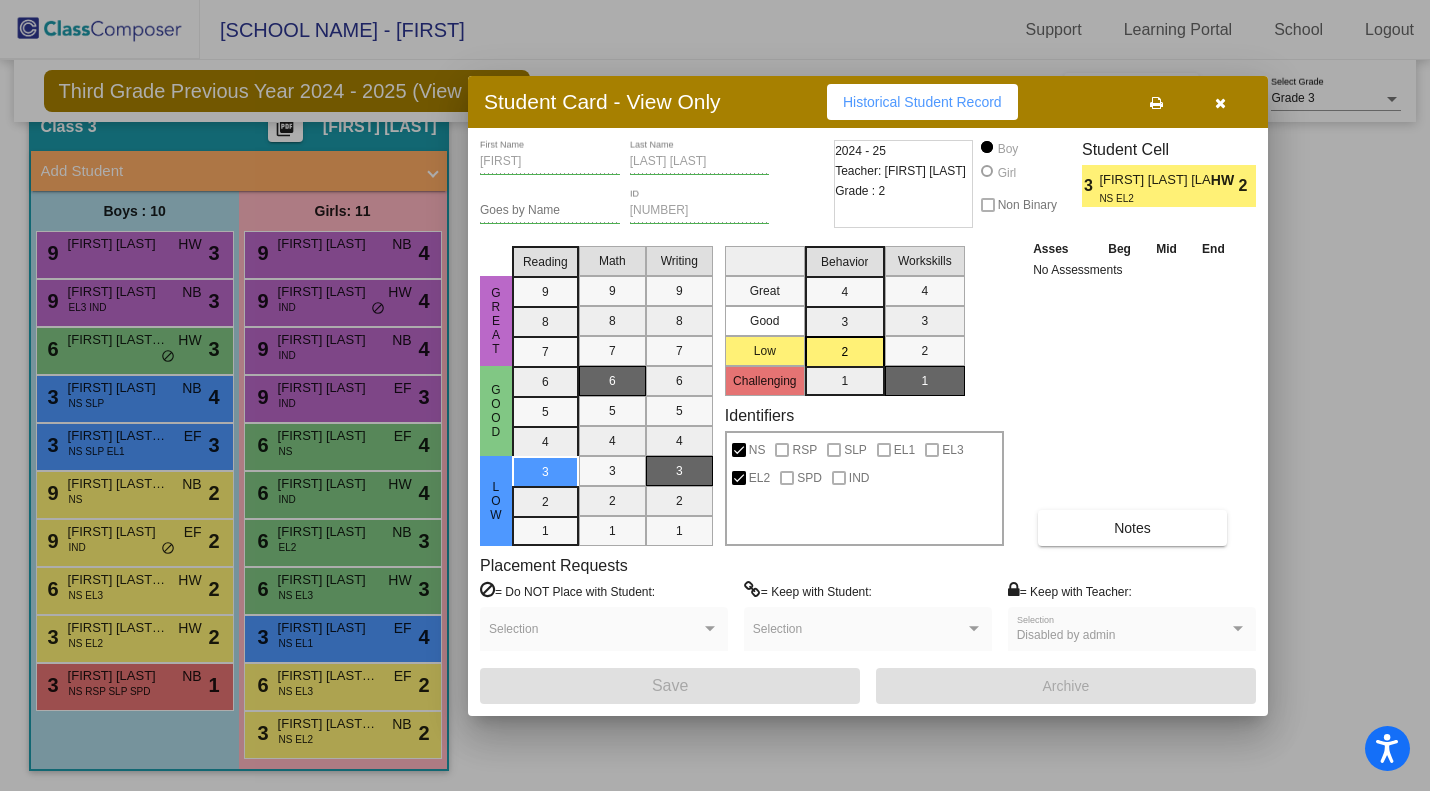 click at bounding box center [1220, 103] 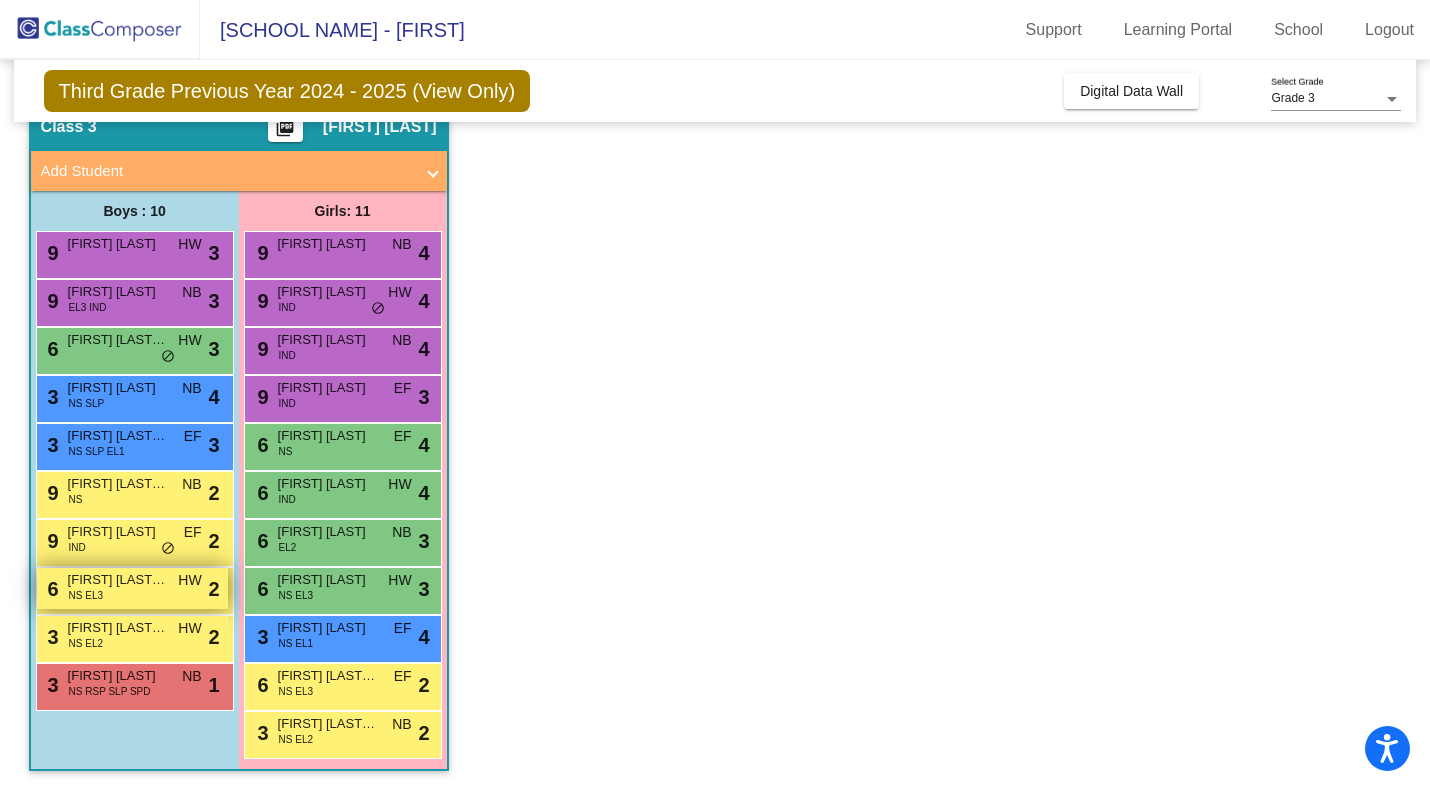 click on "6 Aldo Santos Haro NS EL3 HW lock do_not_disturb_alt 2" at bounding box center [132, 588] 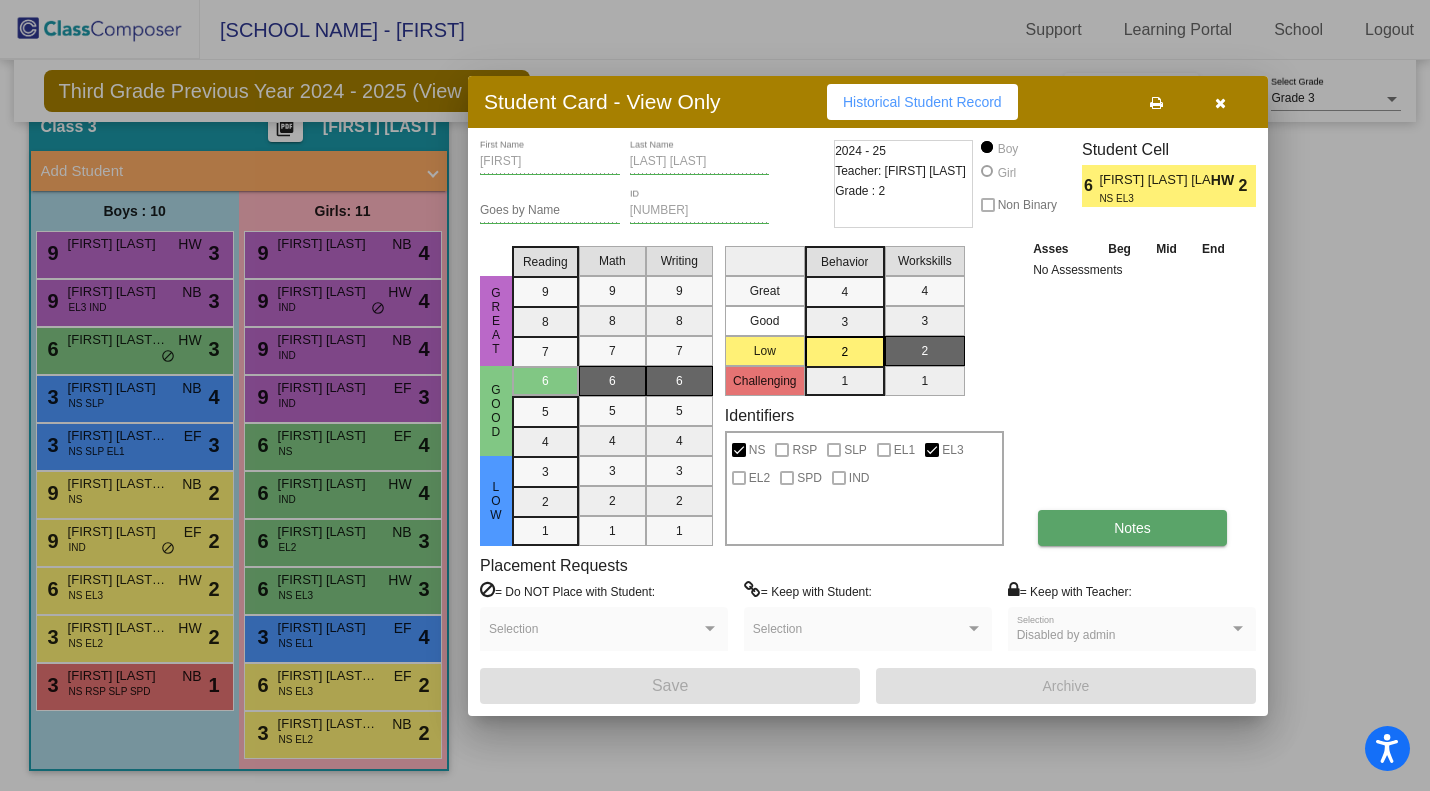click on "Notes" at bounding box center (1132, 528) 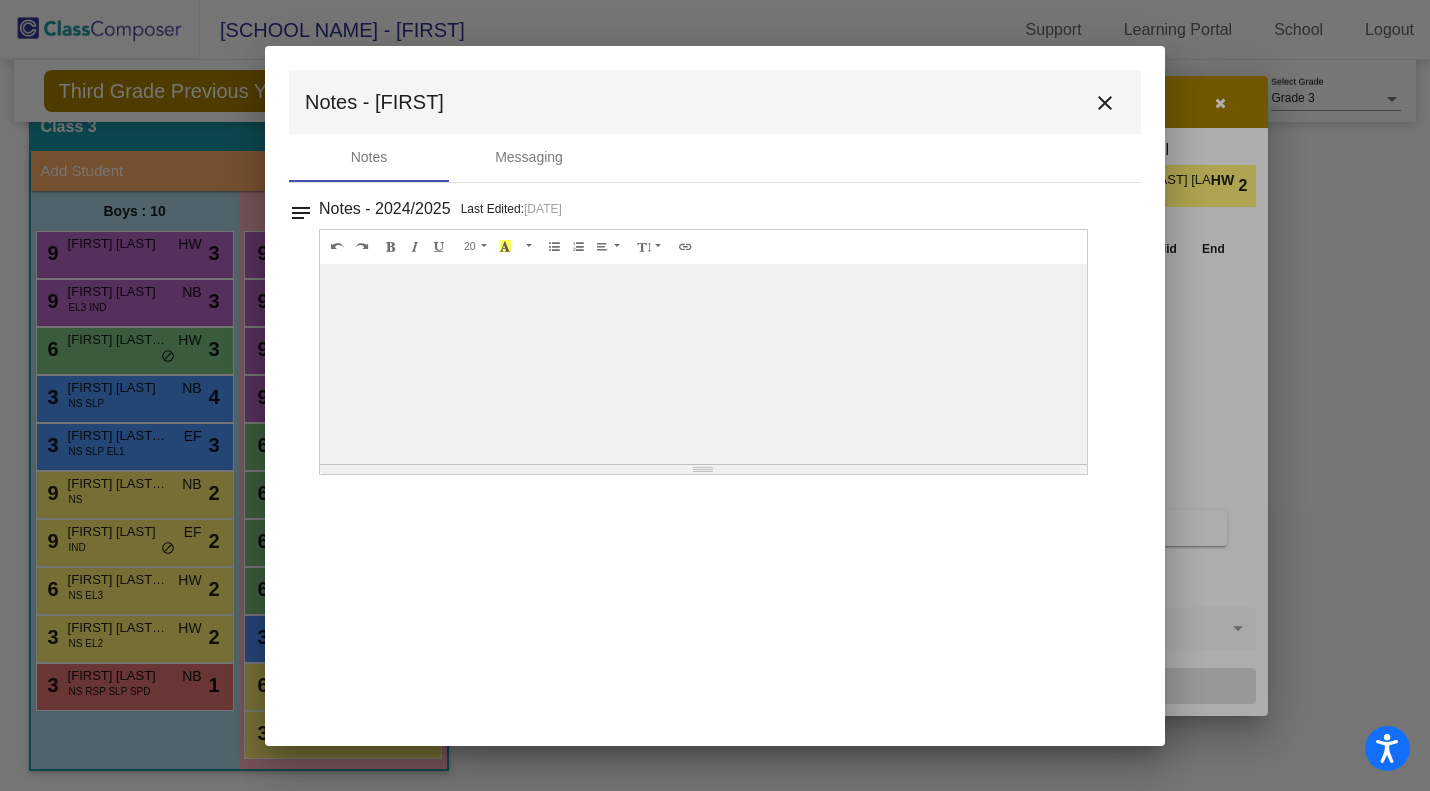 click on "close" at bounding box center [1105, 103] 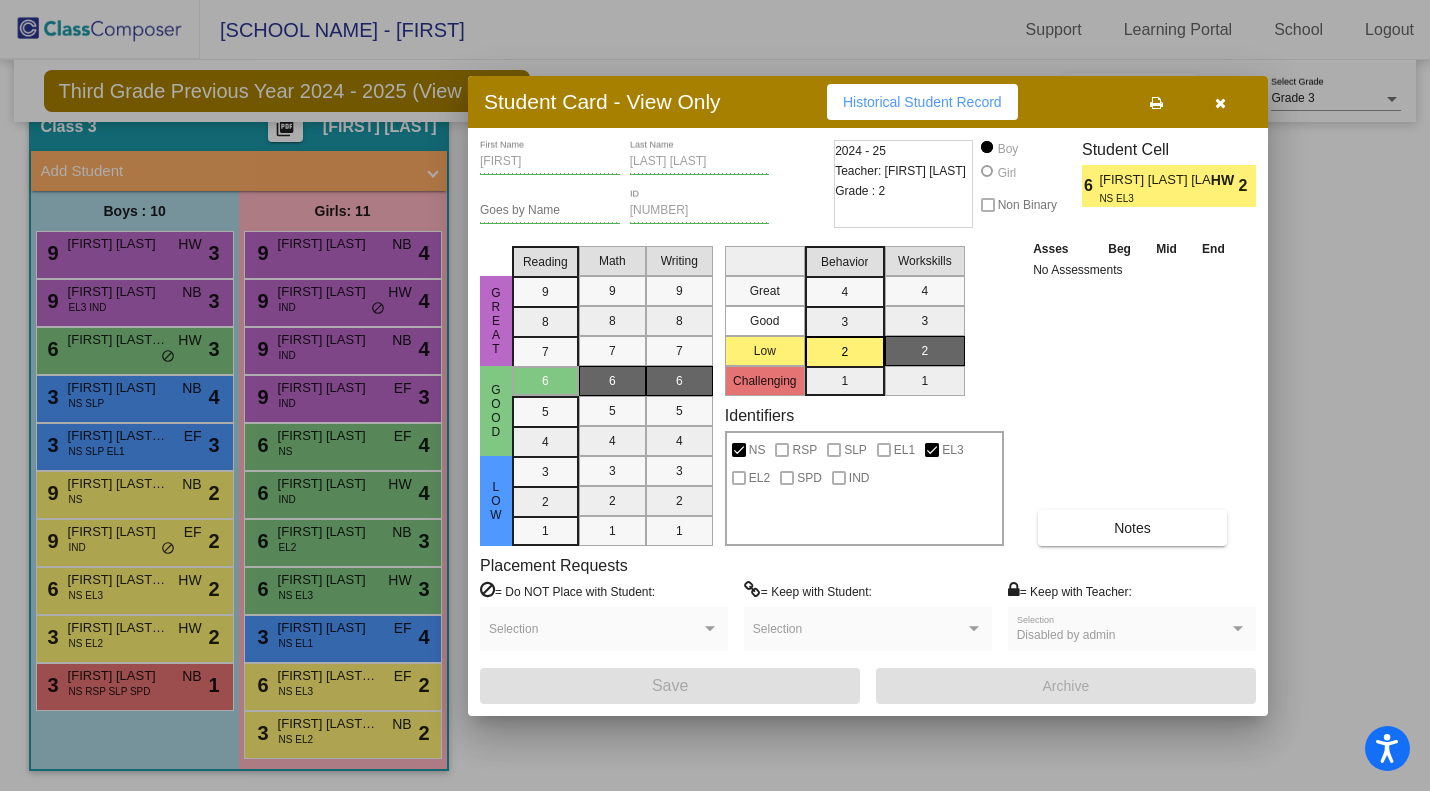 click at bounding box center (715, 395) 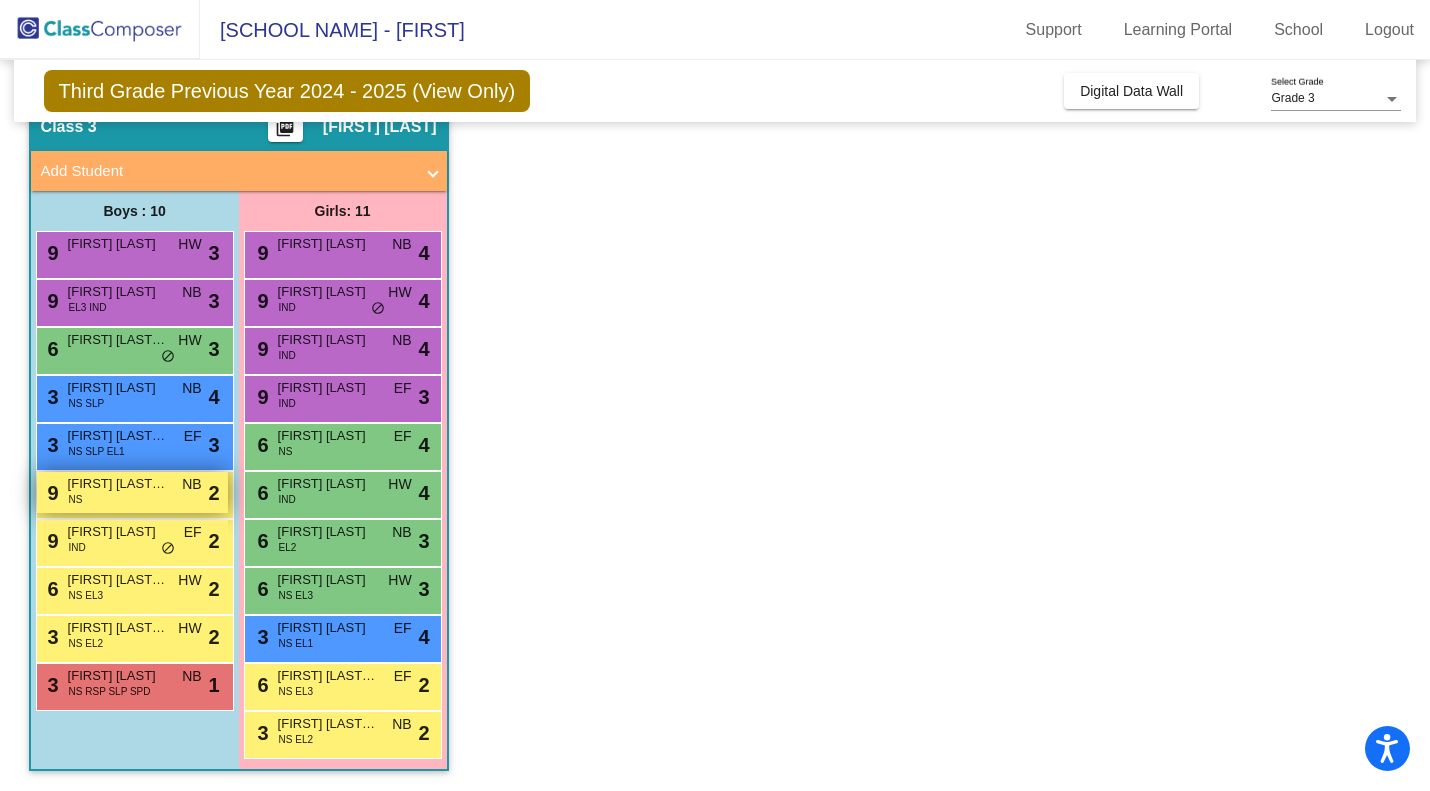 click on "Ronan Joel Andrea" at bounding box center [118, 484] 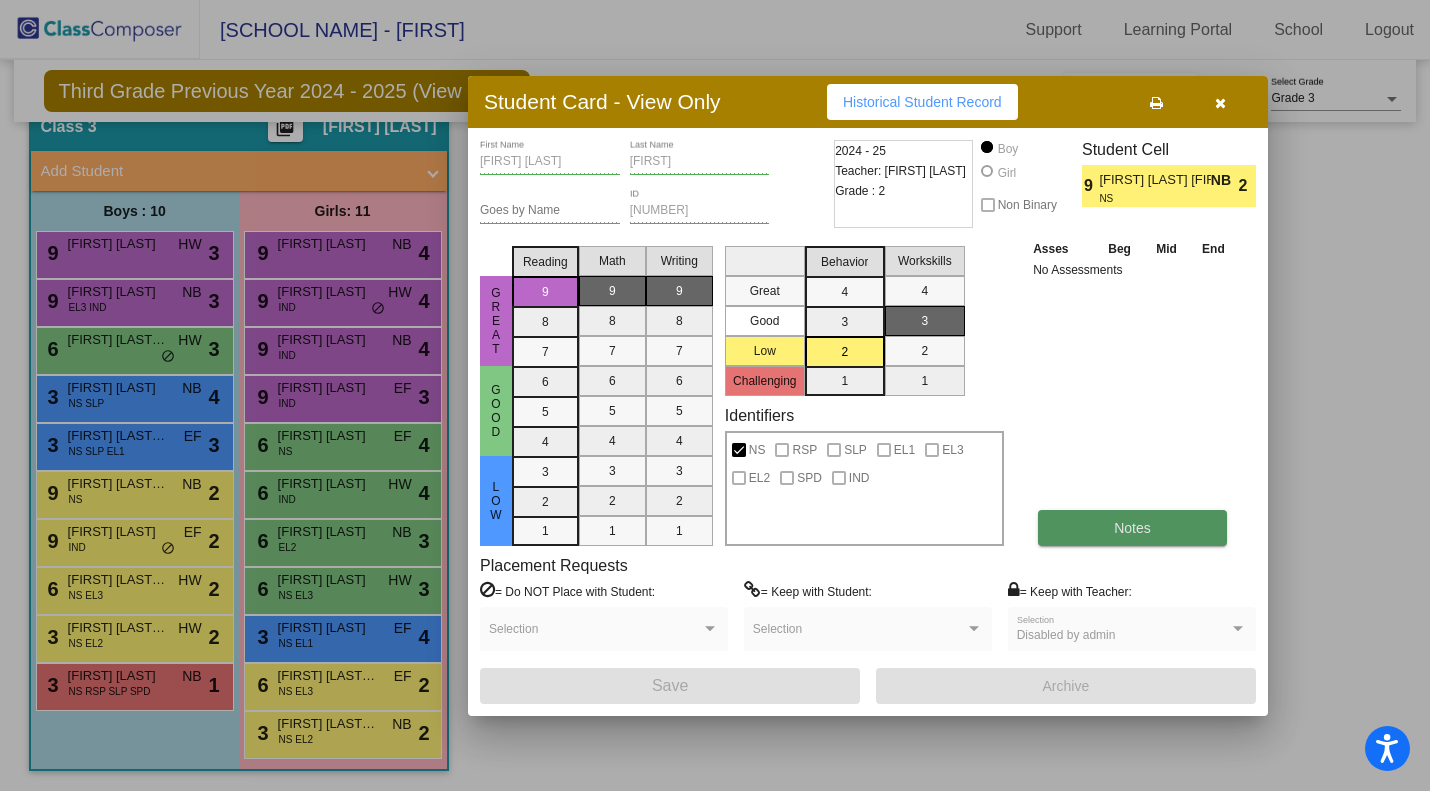 click on "Notes" at bounding box center [1132, 528] 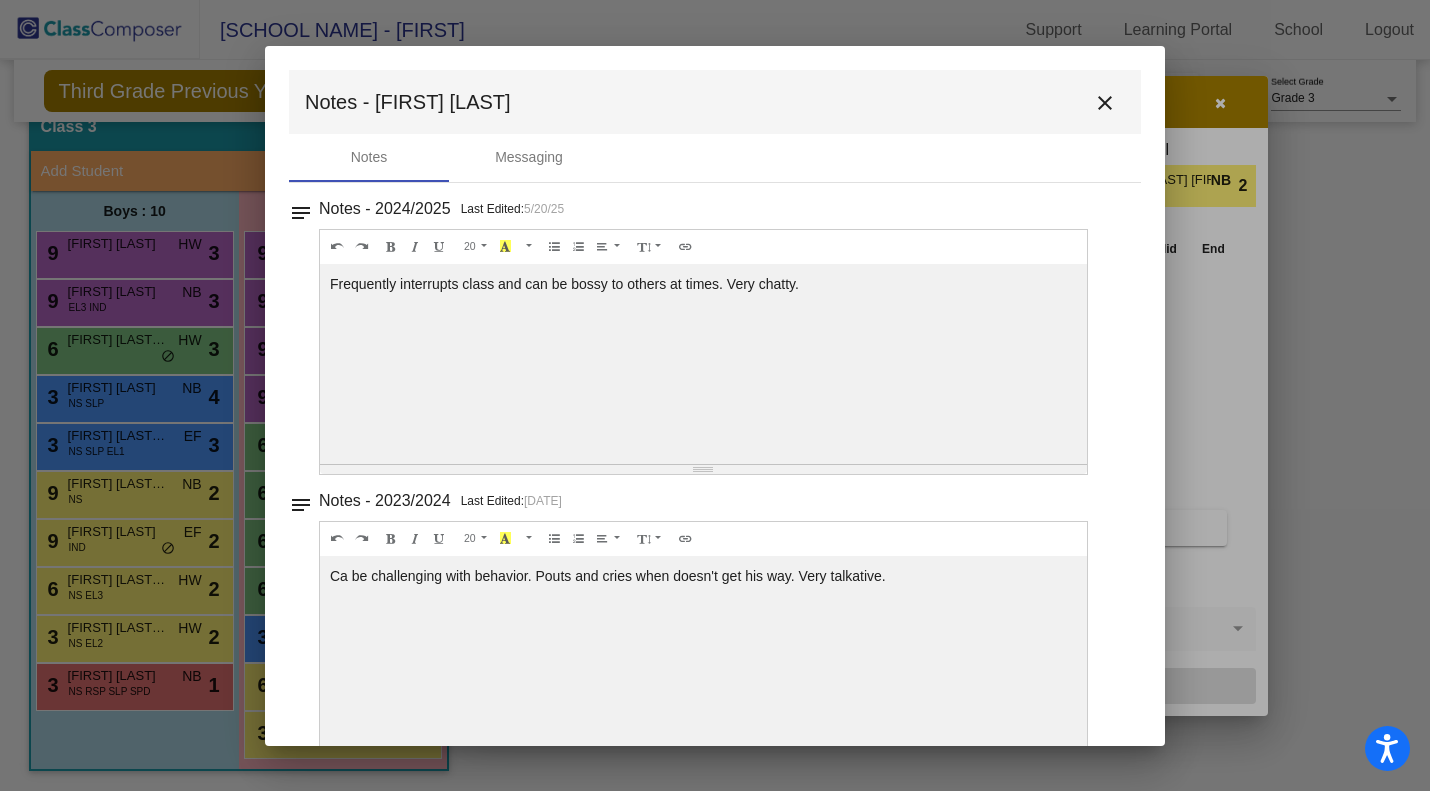 click on "close" at bounding box center (1105, 103) 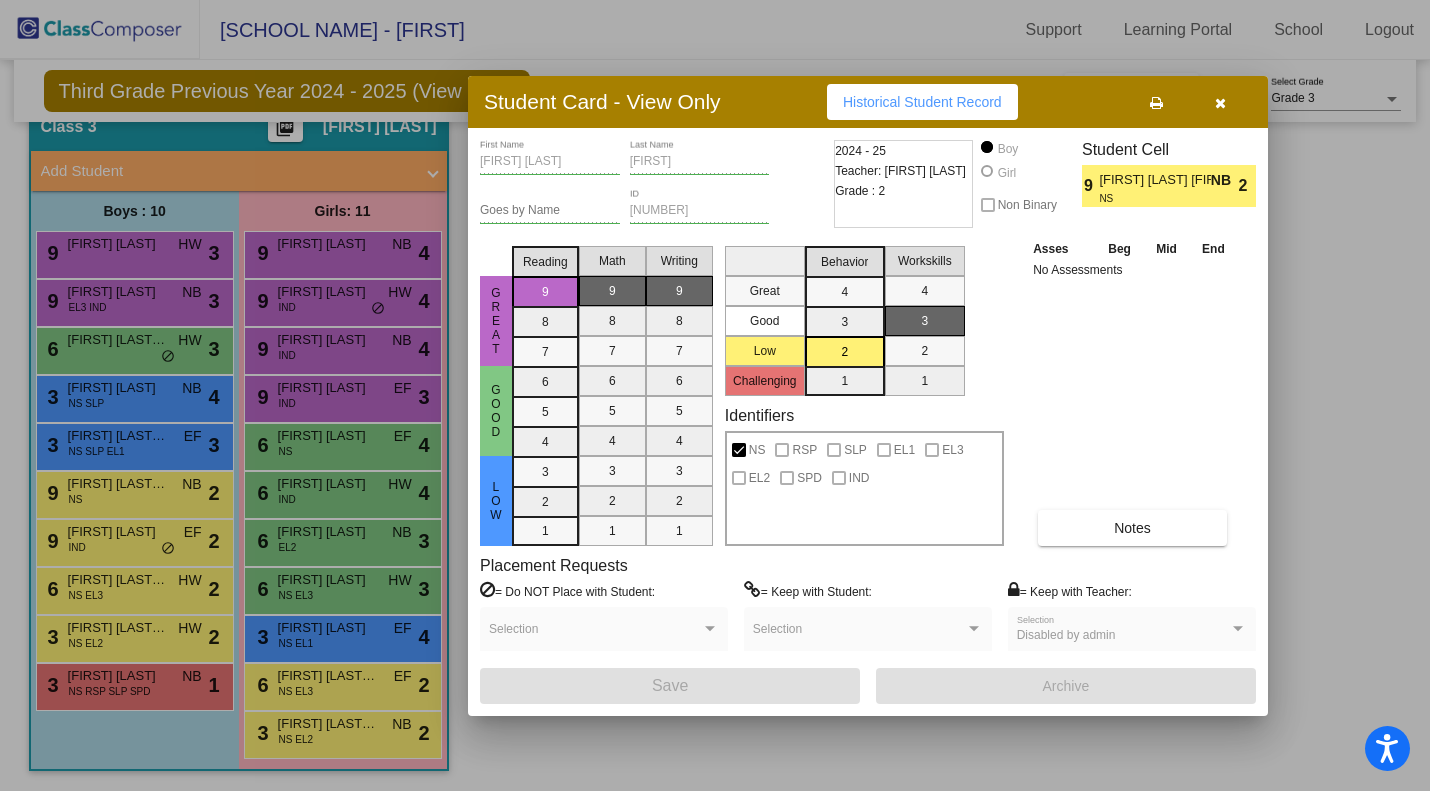 click at bounding box center [1220, 103] 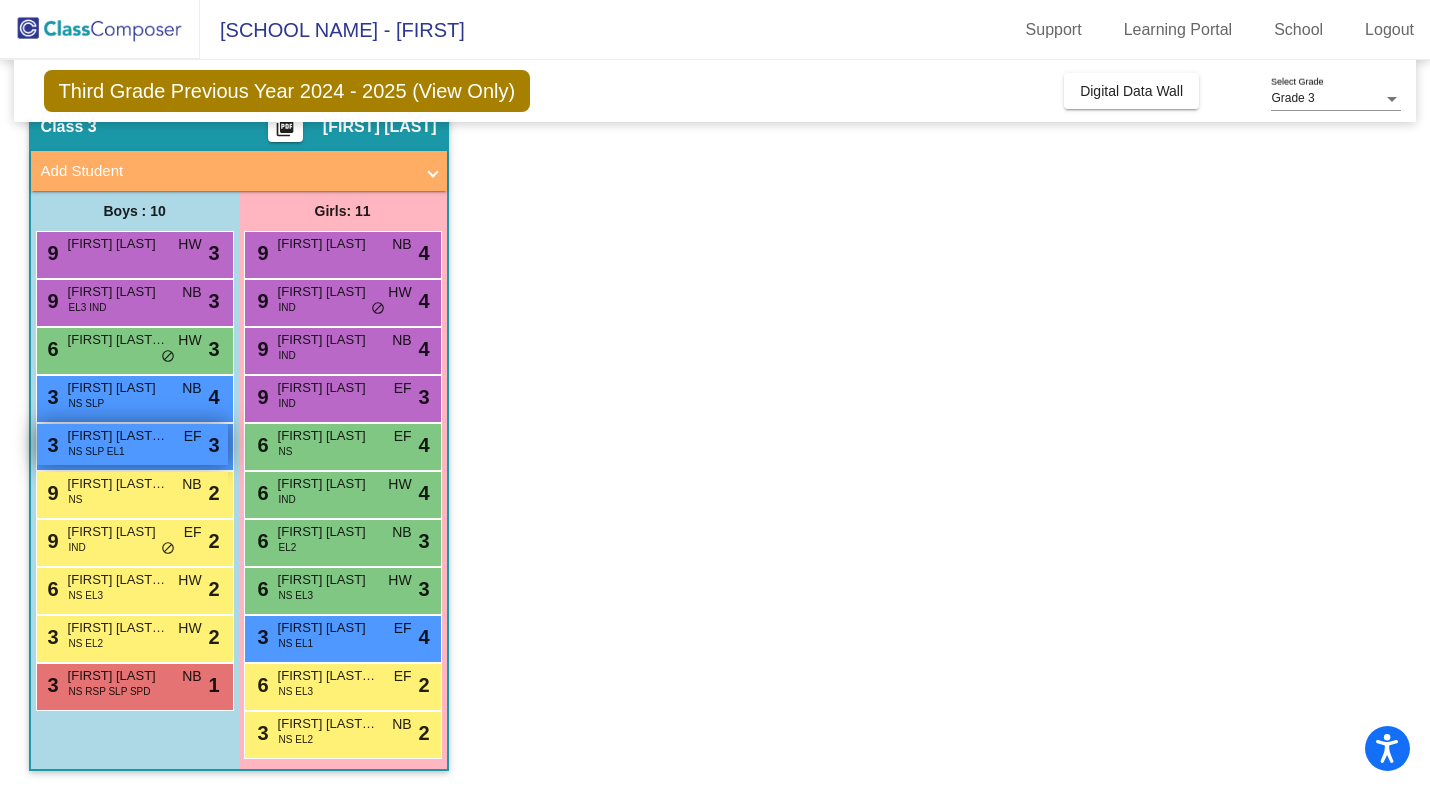 click on "Mateo Medina Gonzalez" at bounding box center (118, 436) 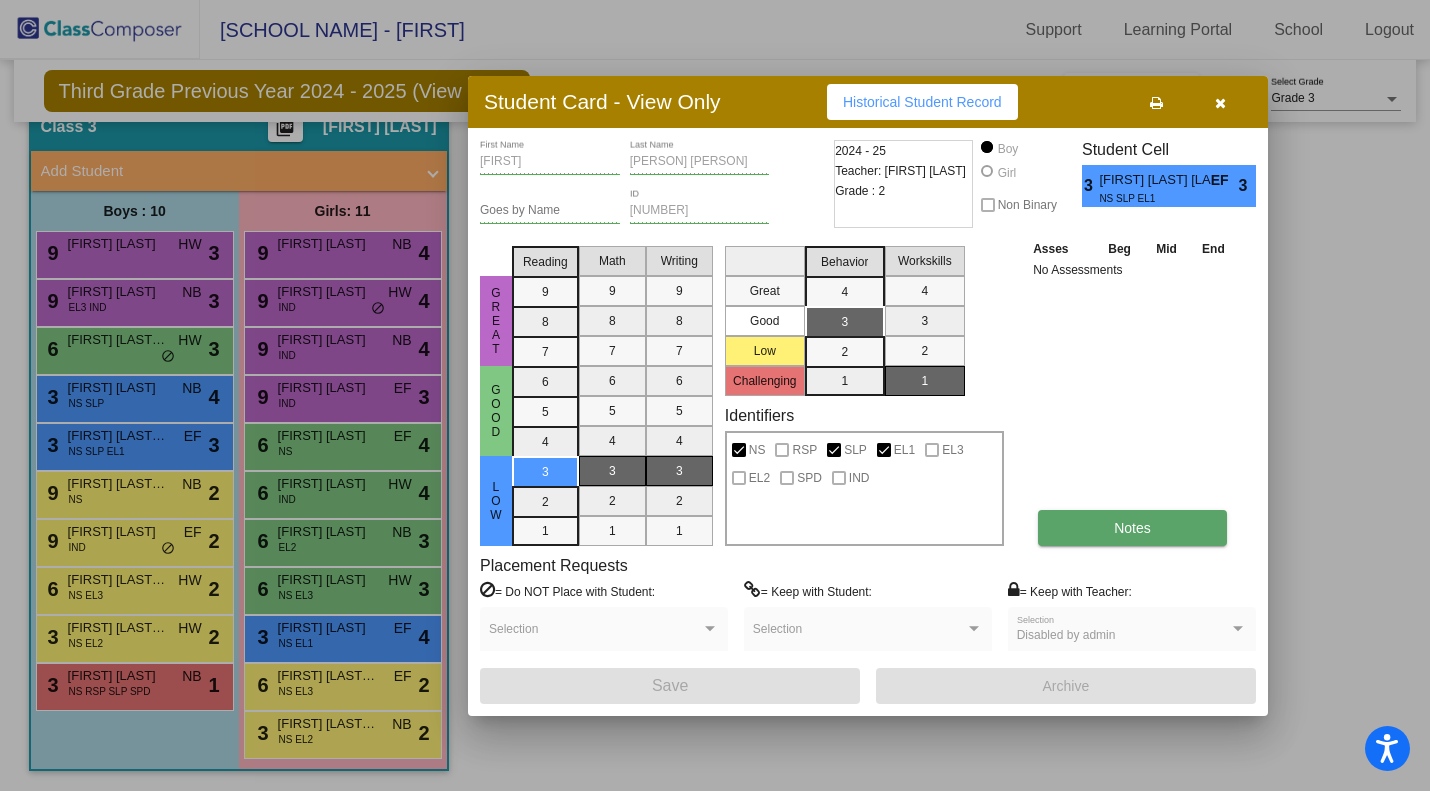 click on "Notes" at bounding box center (1132, 528) 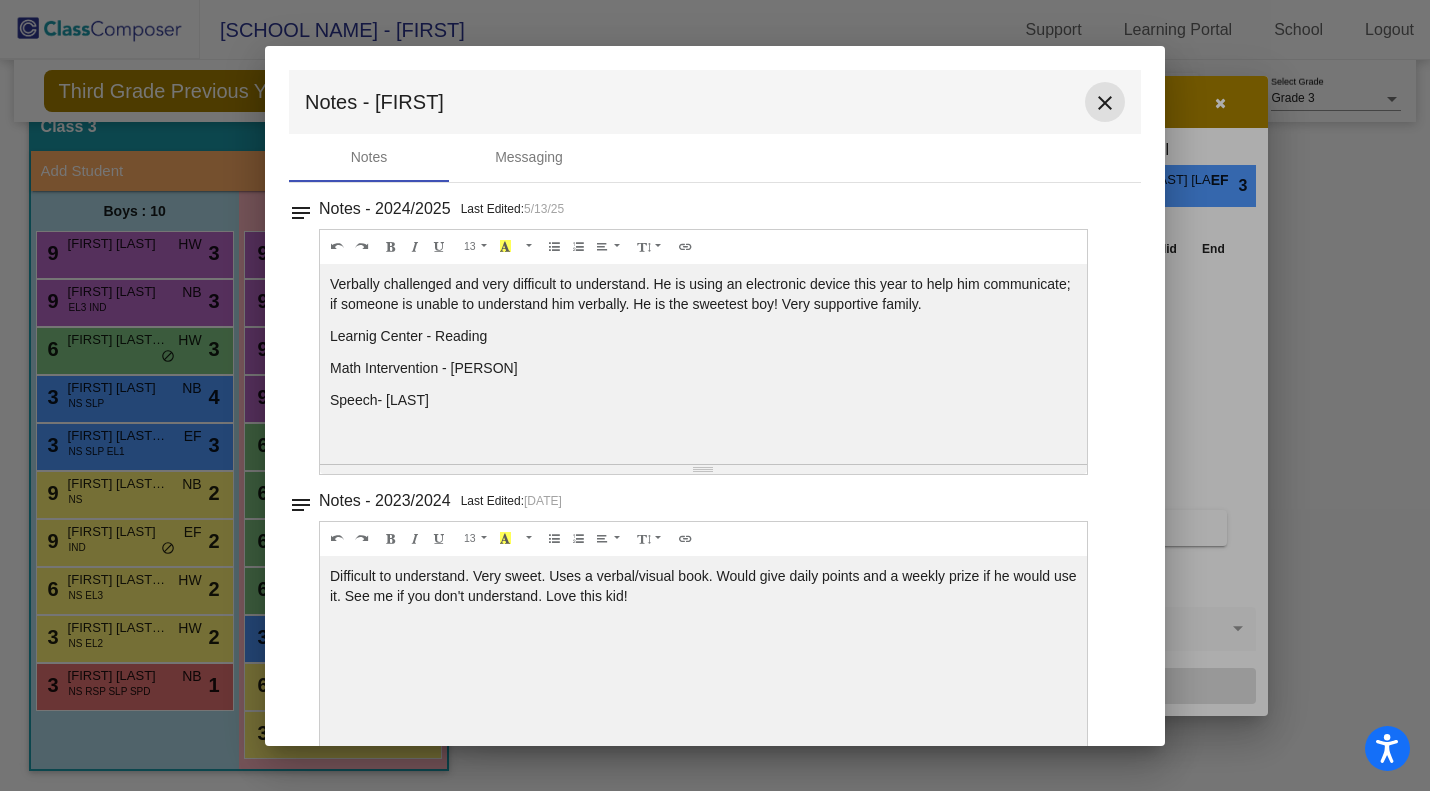 click on "close" at bounding box center (1105, 103) 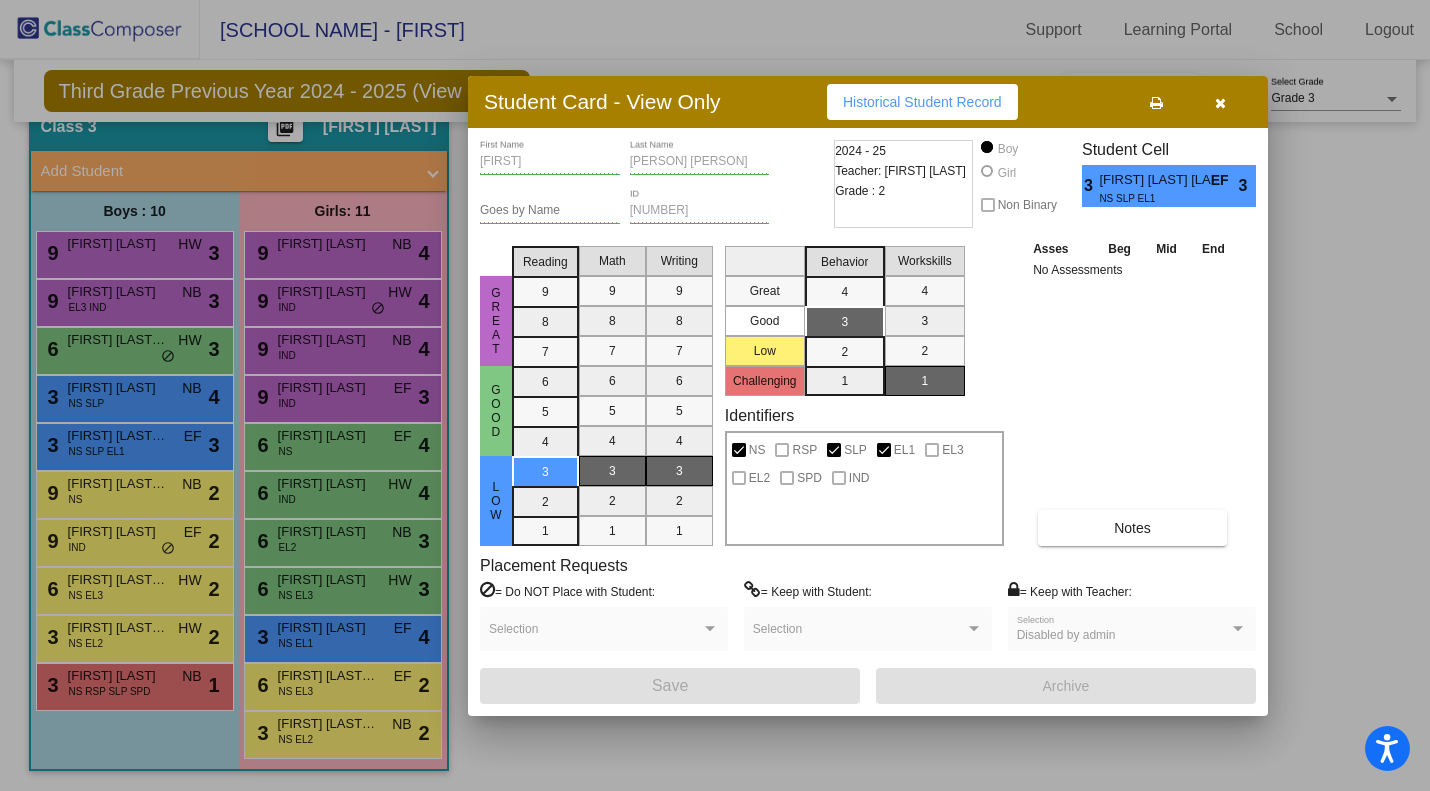 click at bounding box center [1220, 103] 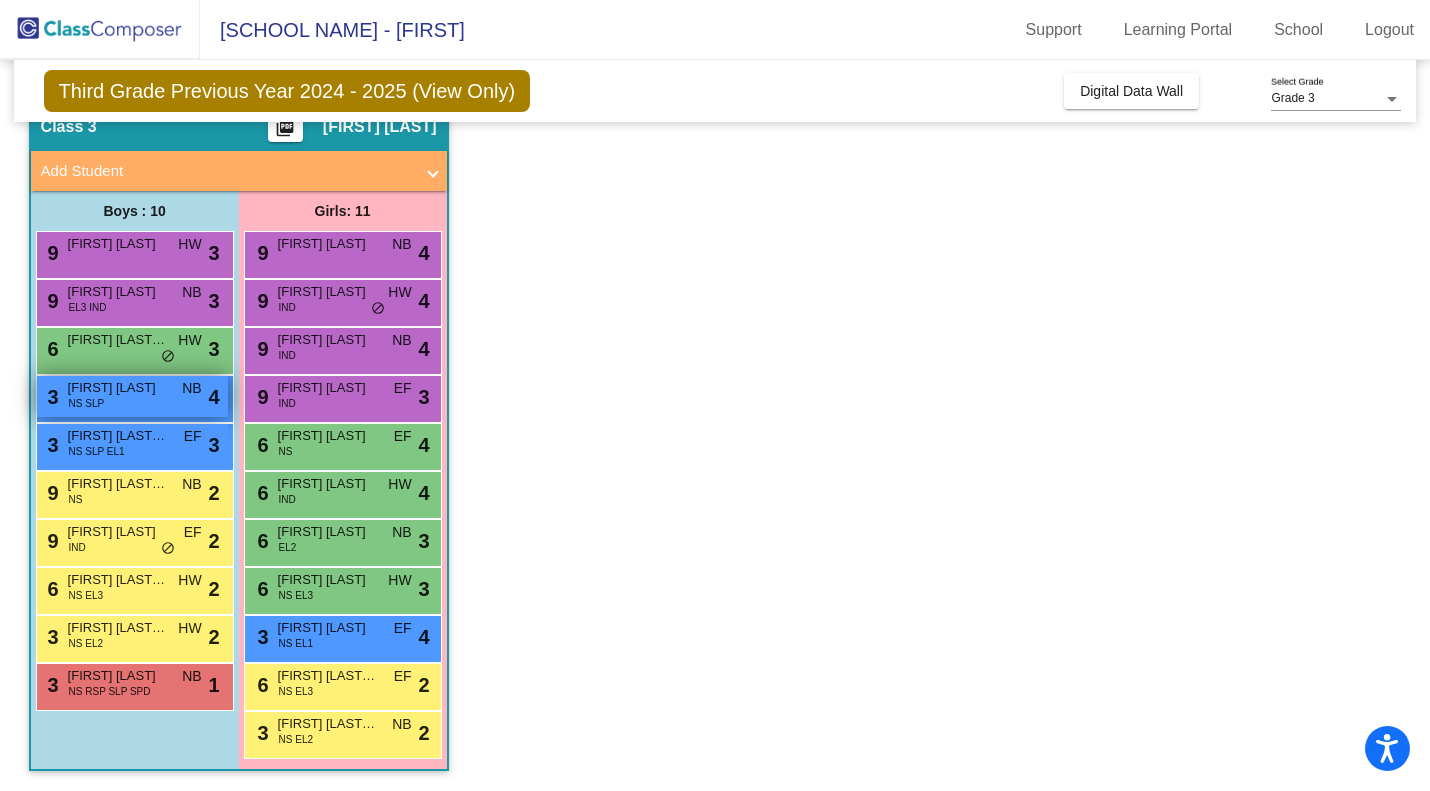 click on "Bradley Vershay" at bounding box center [118, 388] 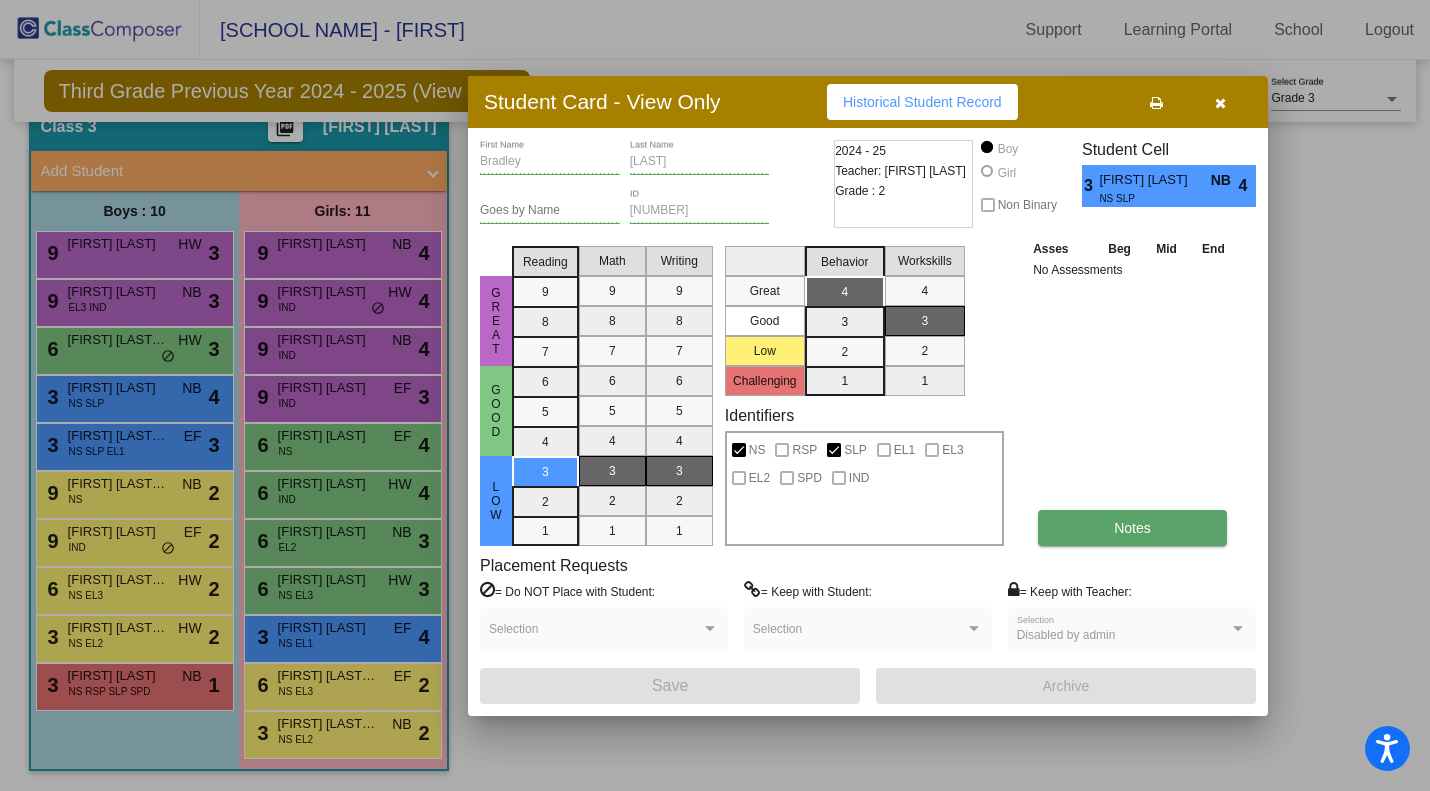 click on "Notes" at bounding box center [1132, 528] 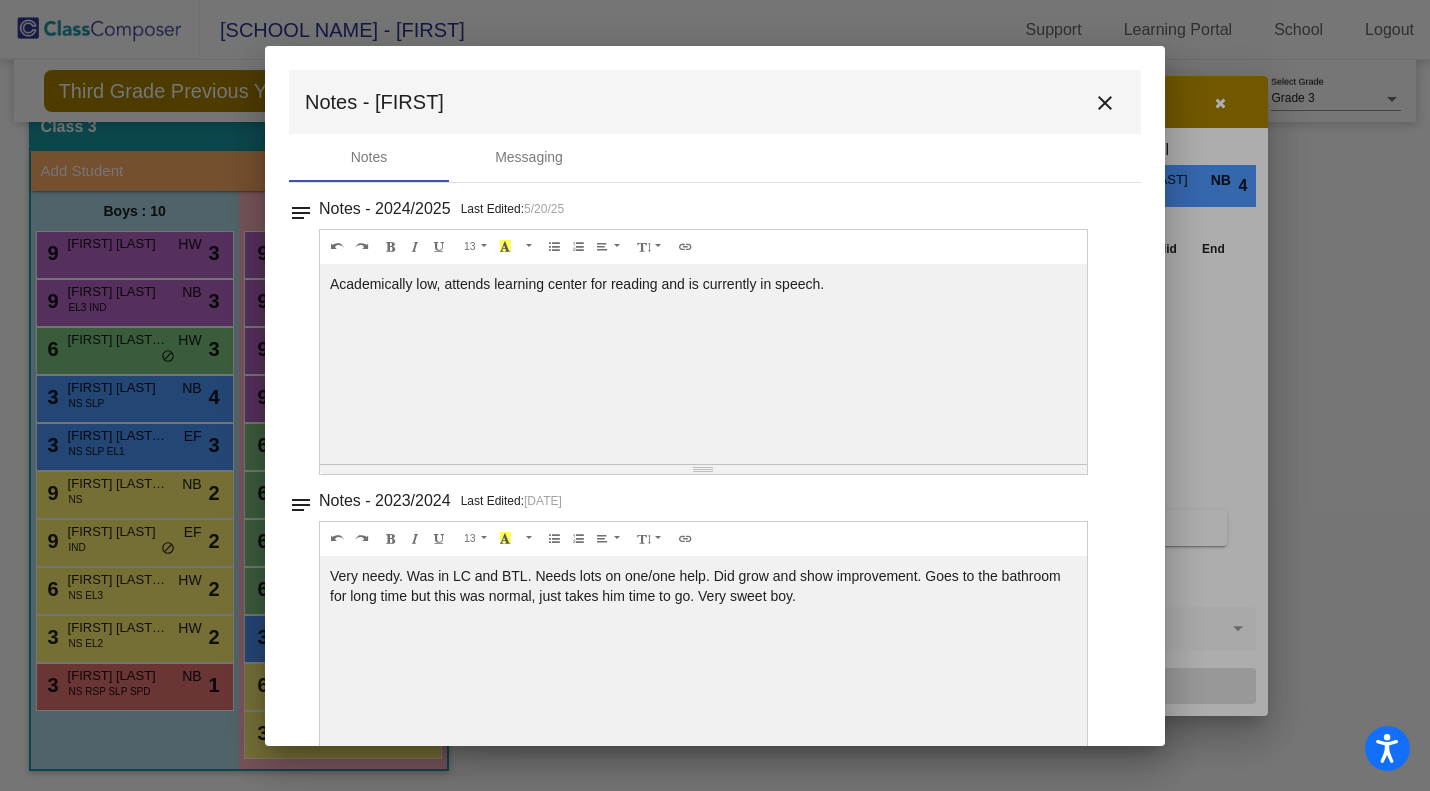 click on "close" at bounding box center (1105, 103) 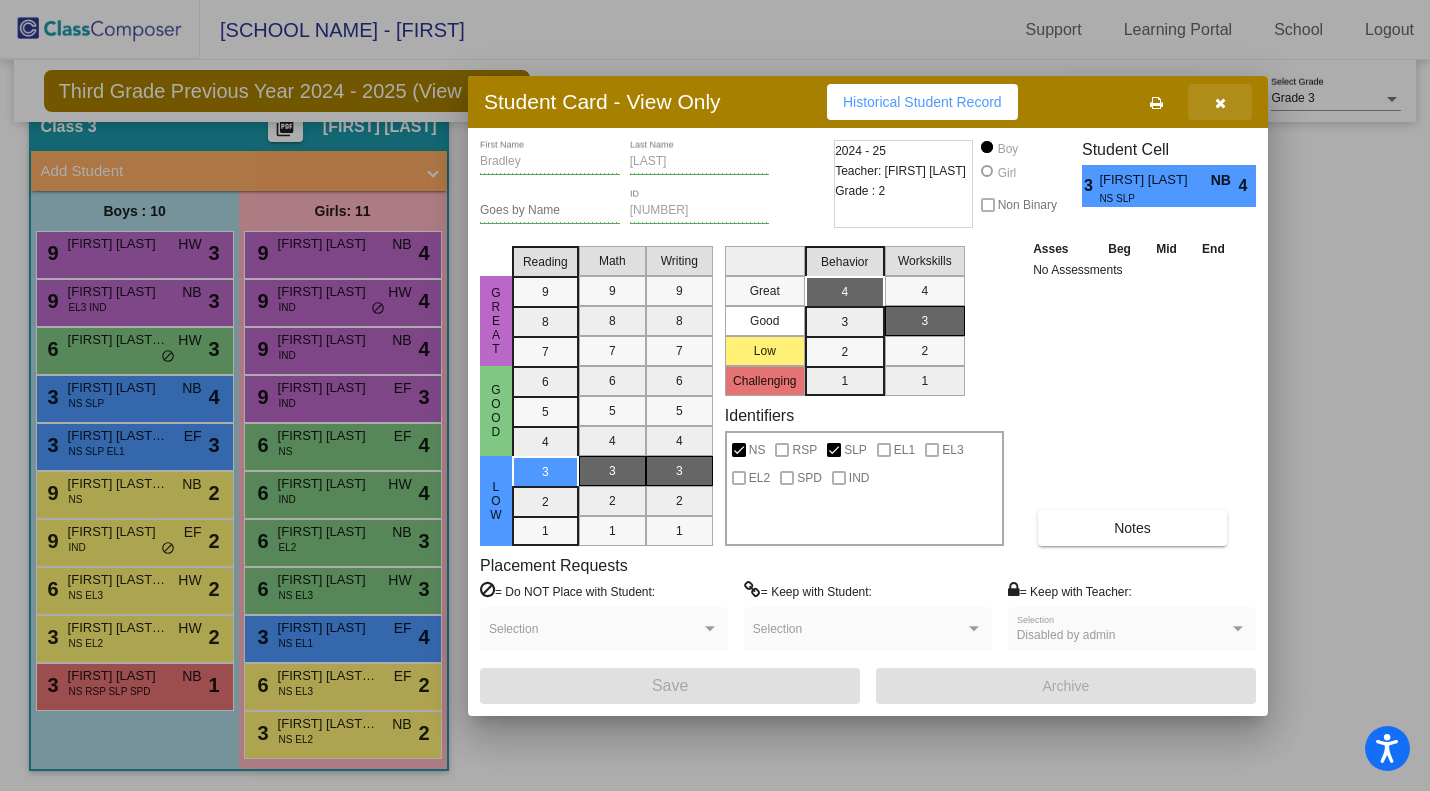 click at bounding box center (1220, 103) 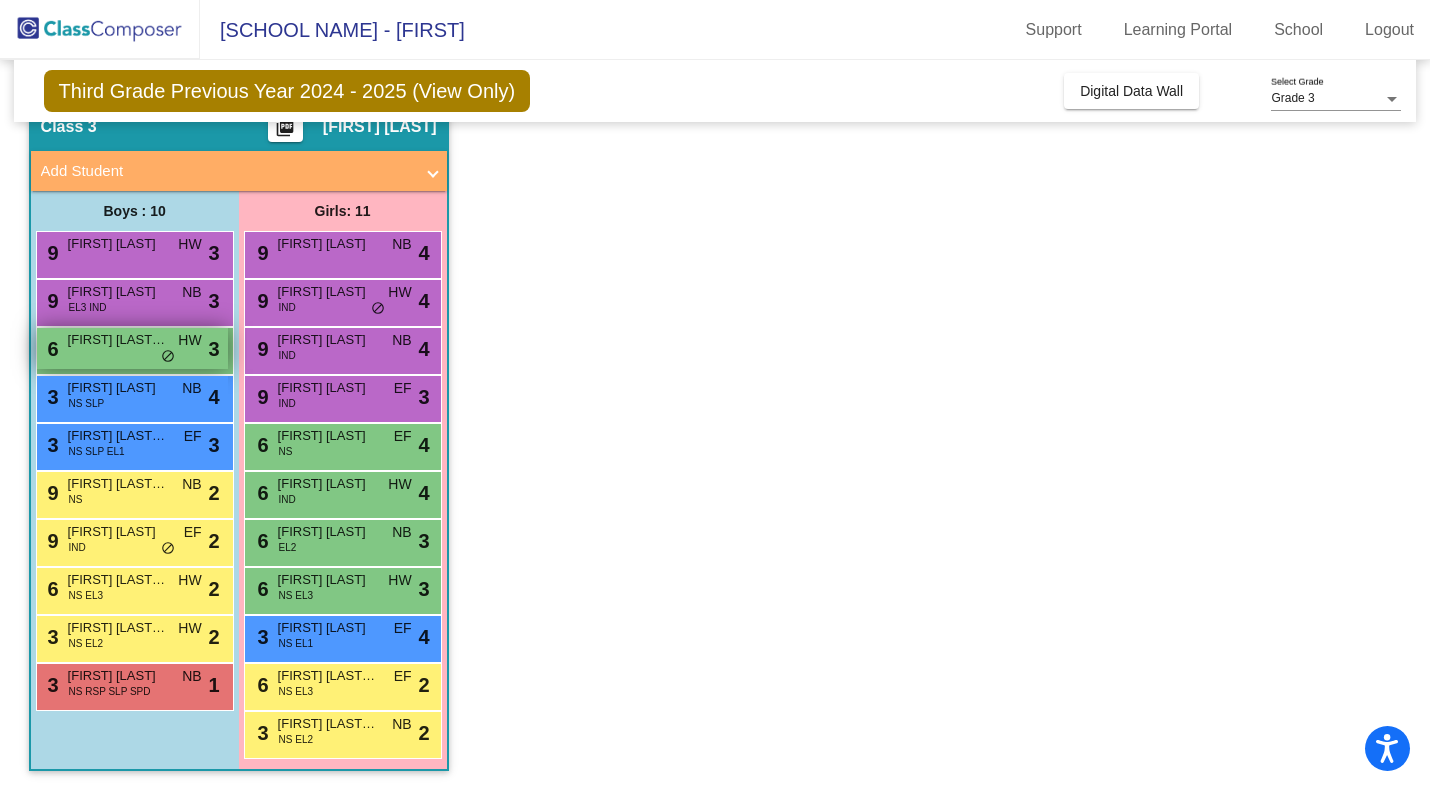 click on "6 Karsynn Brys-Griffin HW lock do_not_disturb_alt 3" at bounding box center [132, 348] 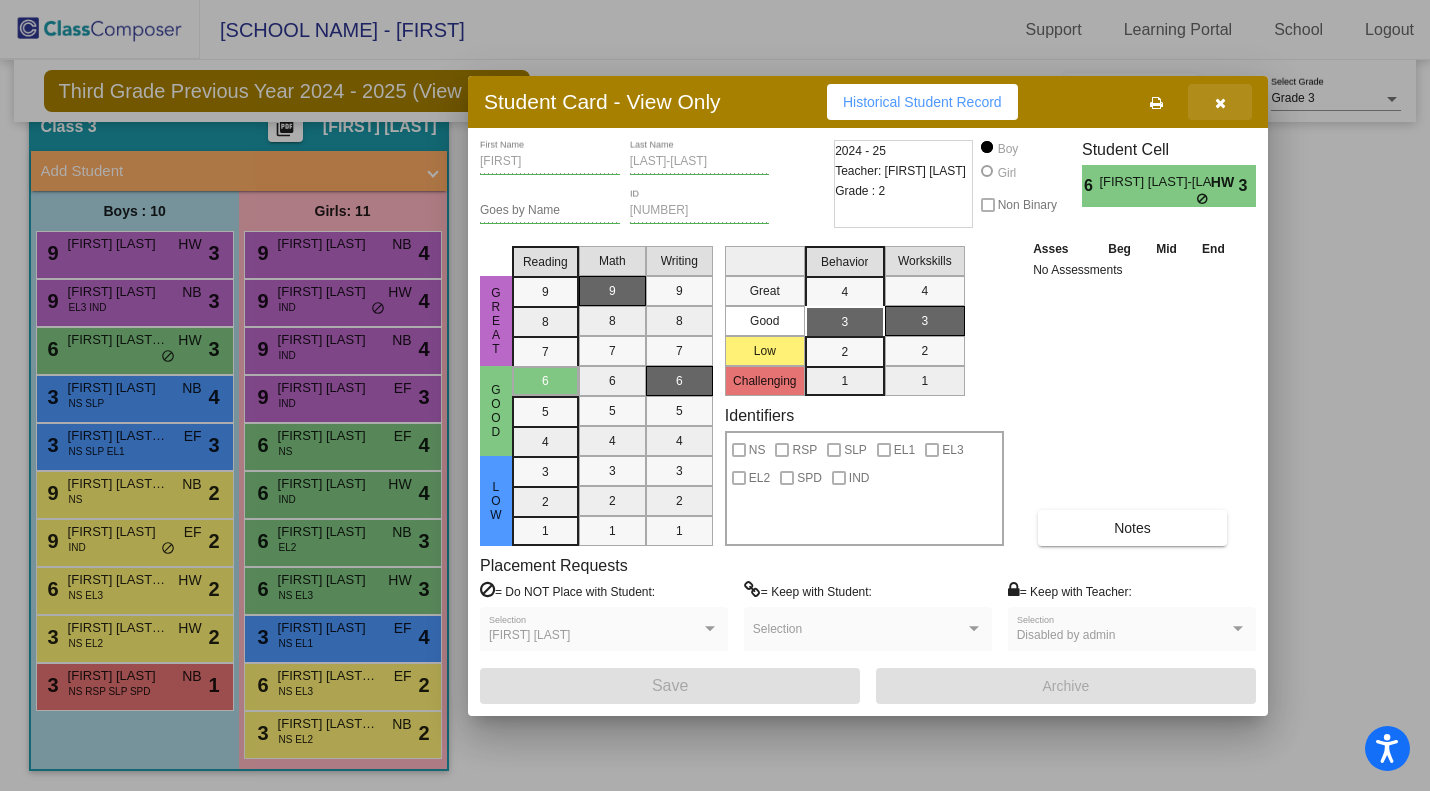 click at bounding box center [1220, 102] 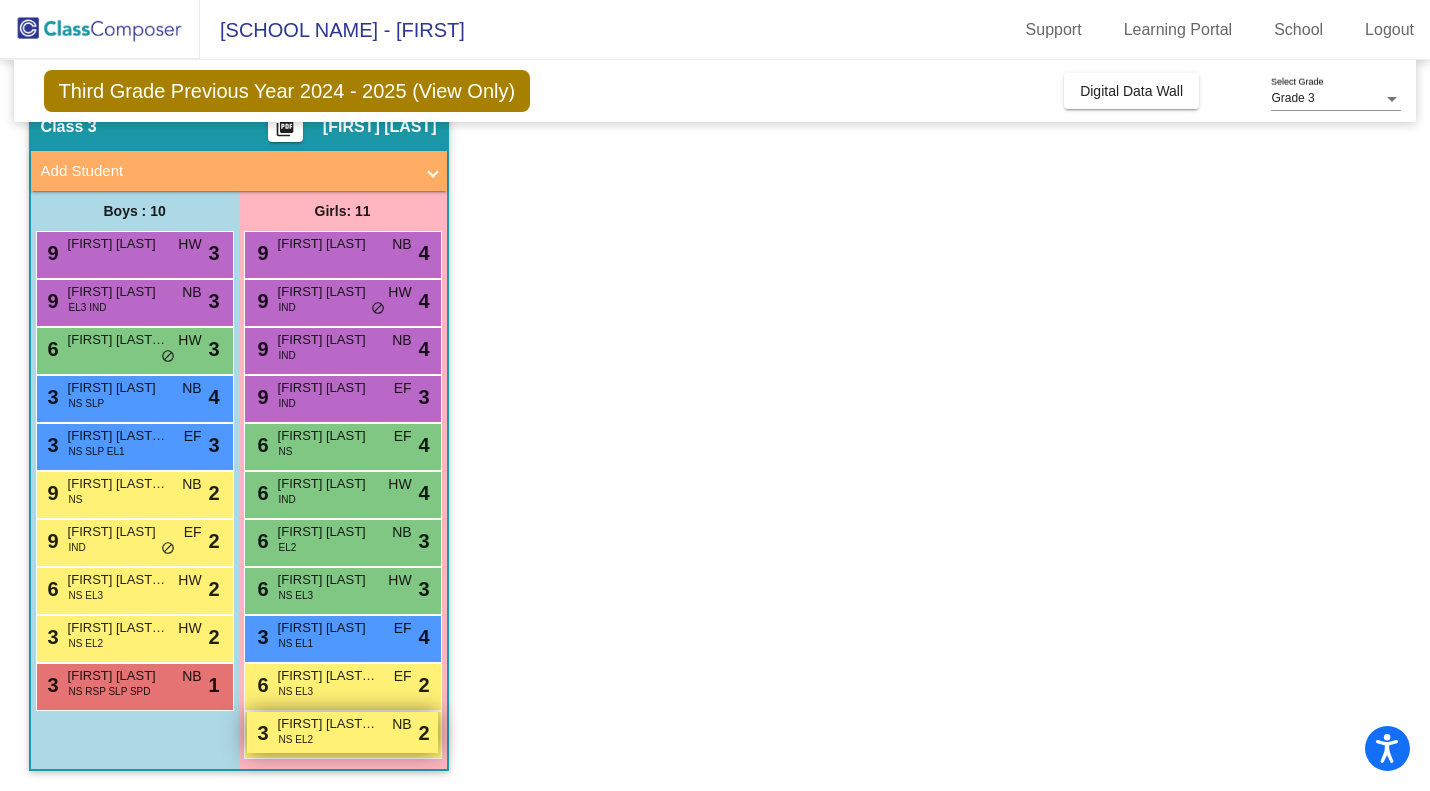 click on "3 Regina Becerra-Olivares NS EL2 NB lock do_not_disturb_alt 2" at bounding box center [342, 732] 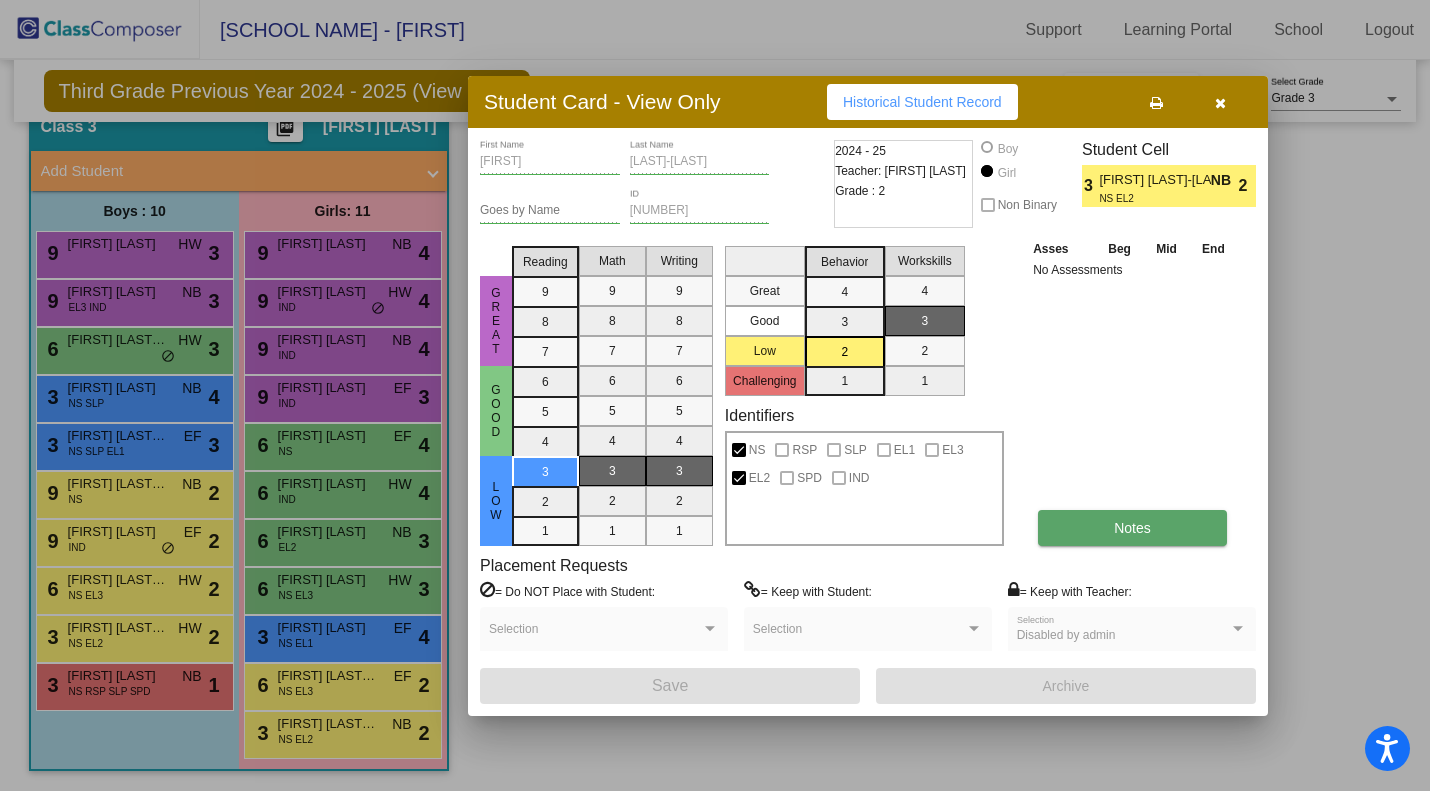 click on "Notes" at bounding box center [1132, 528] 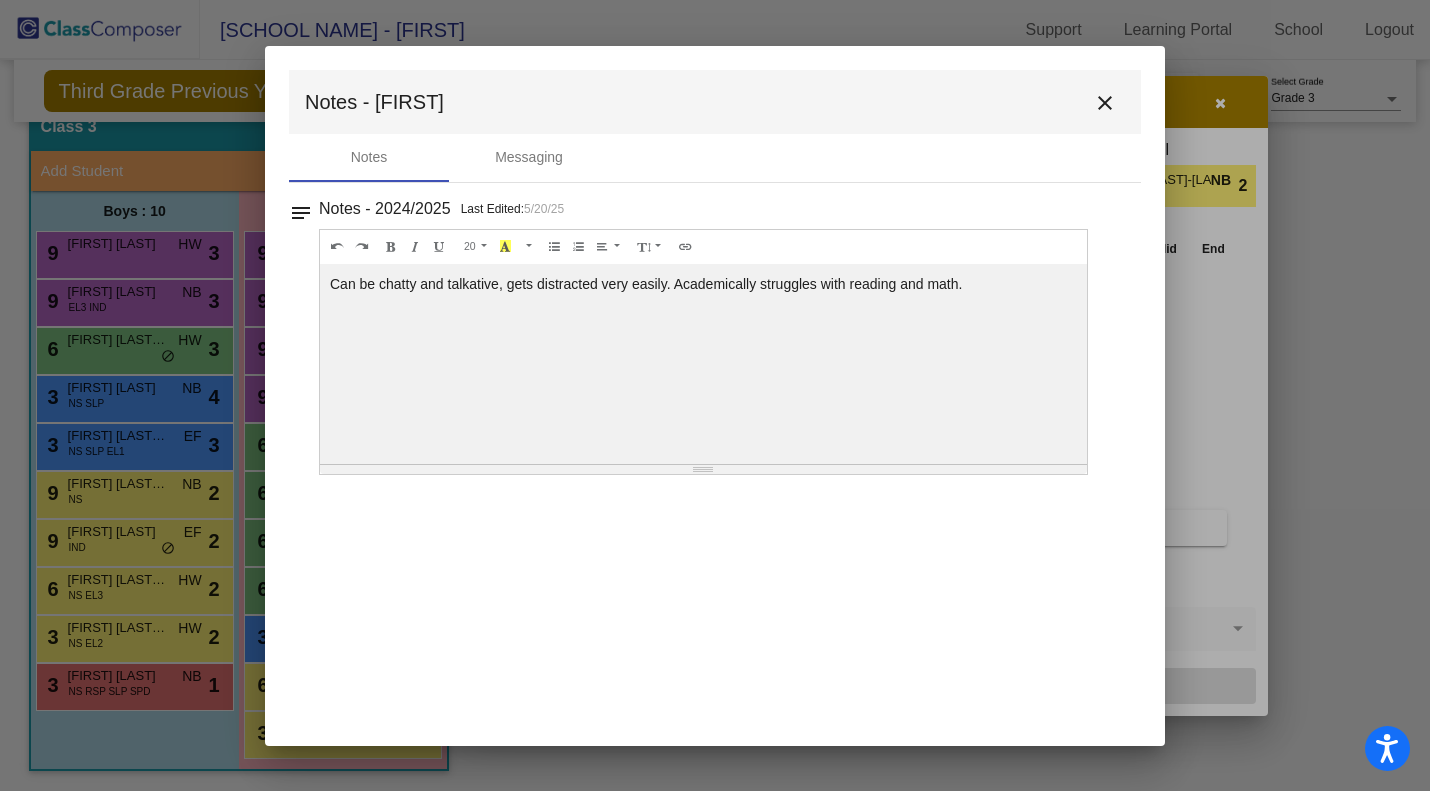 click on "close" at bounding box center (1105, 103) 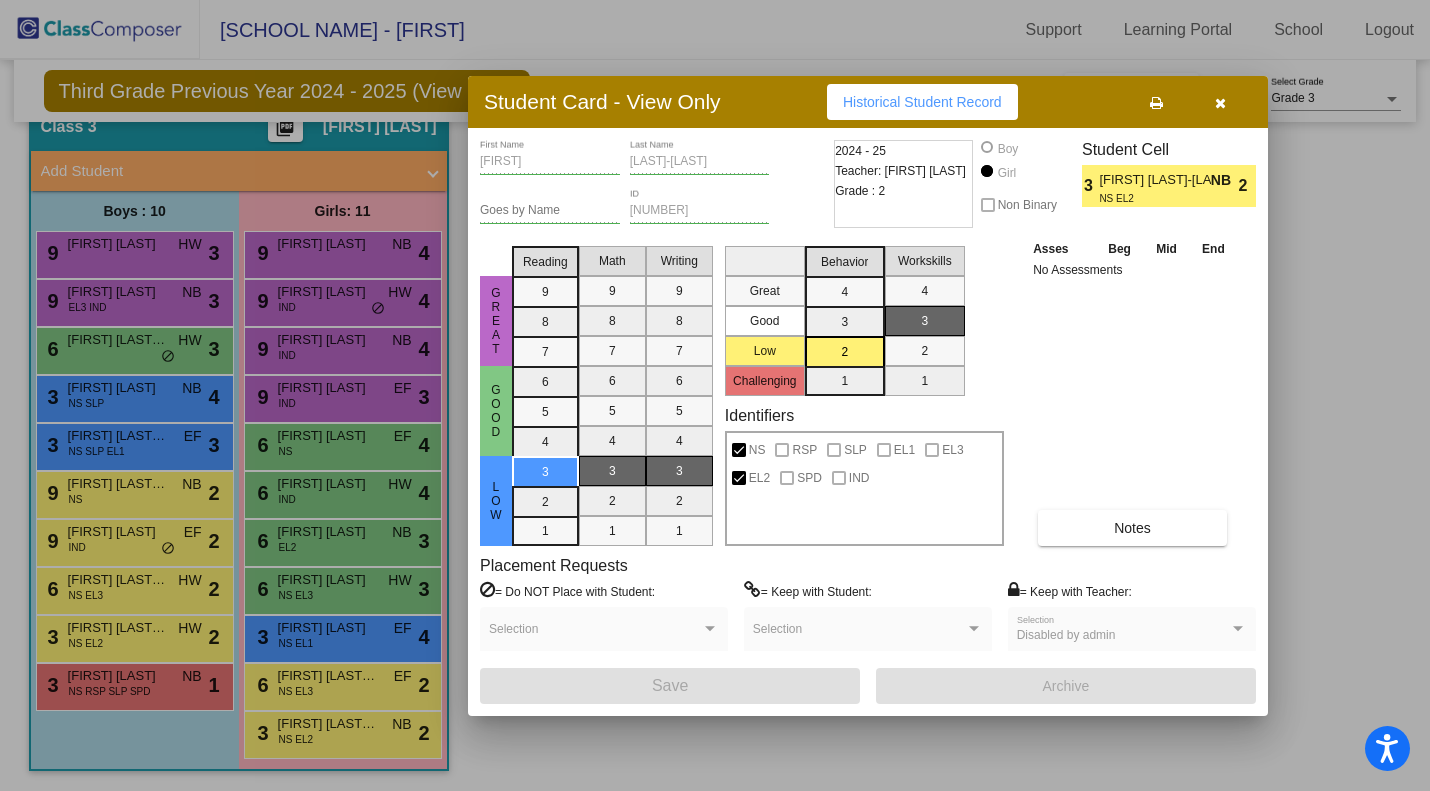 click at bounding box center [1220, 103] 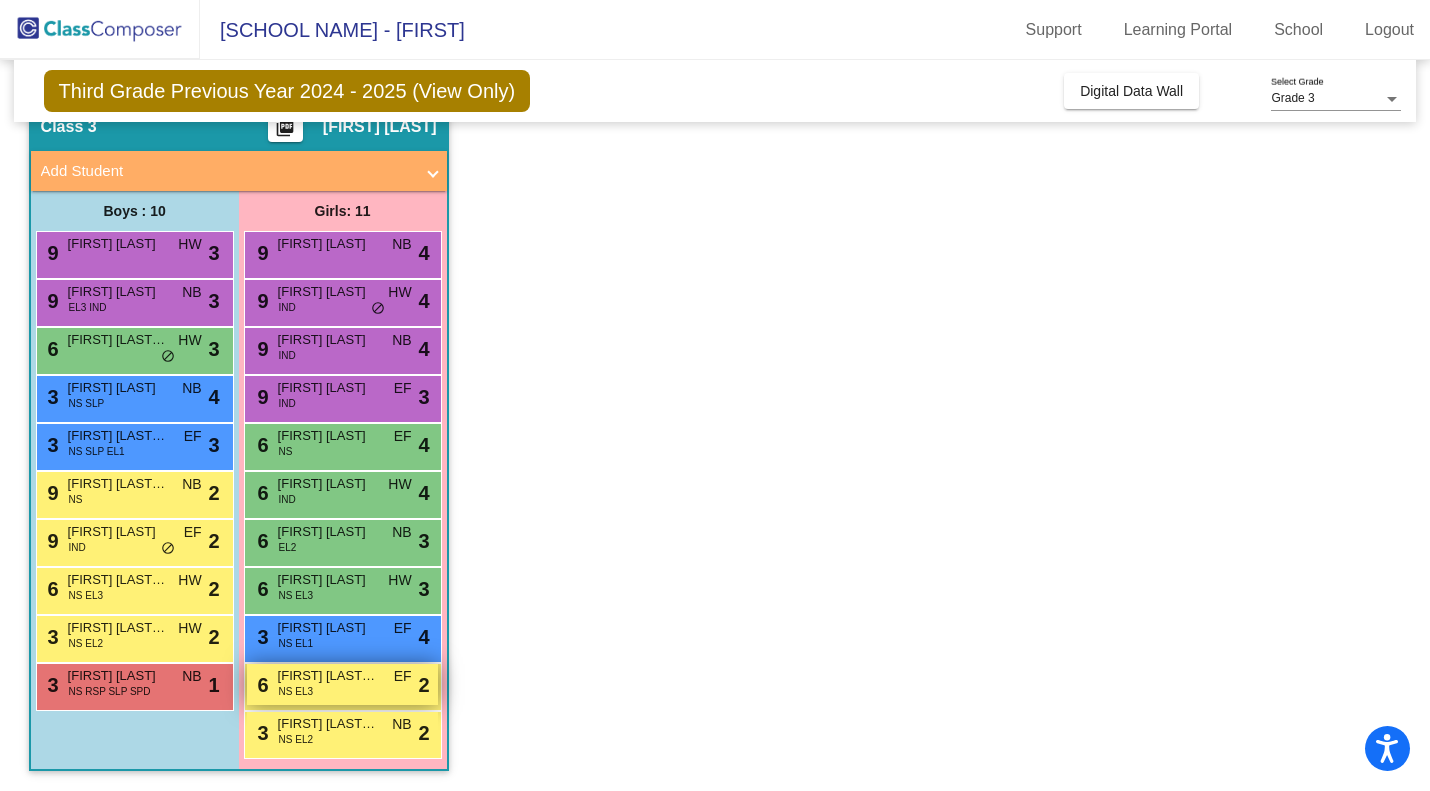 click on "6 Marbella Alcazar-Venegas NS EL3 EF lock do_not_disturb_alt 2" at bounding box center (342, 684) 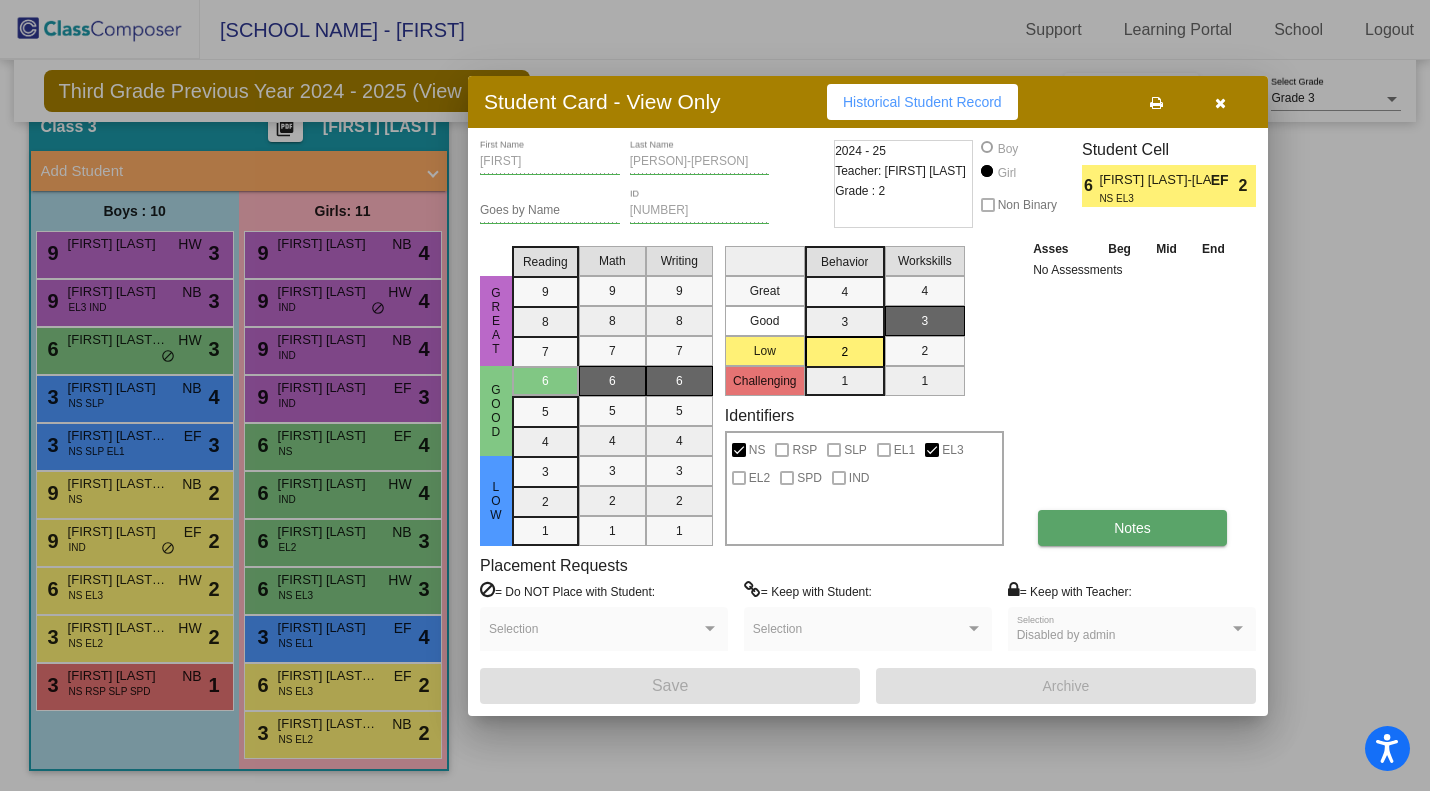 click on "Notes" at bounding box center [1132, 528] 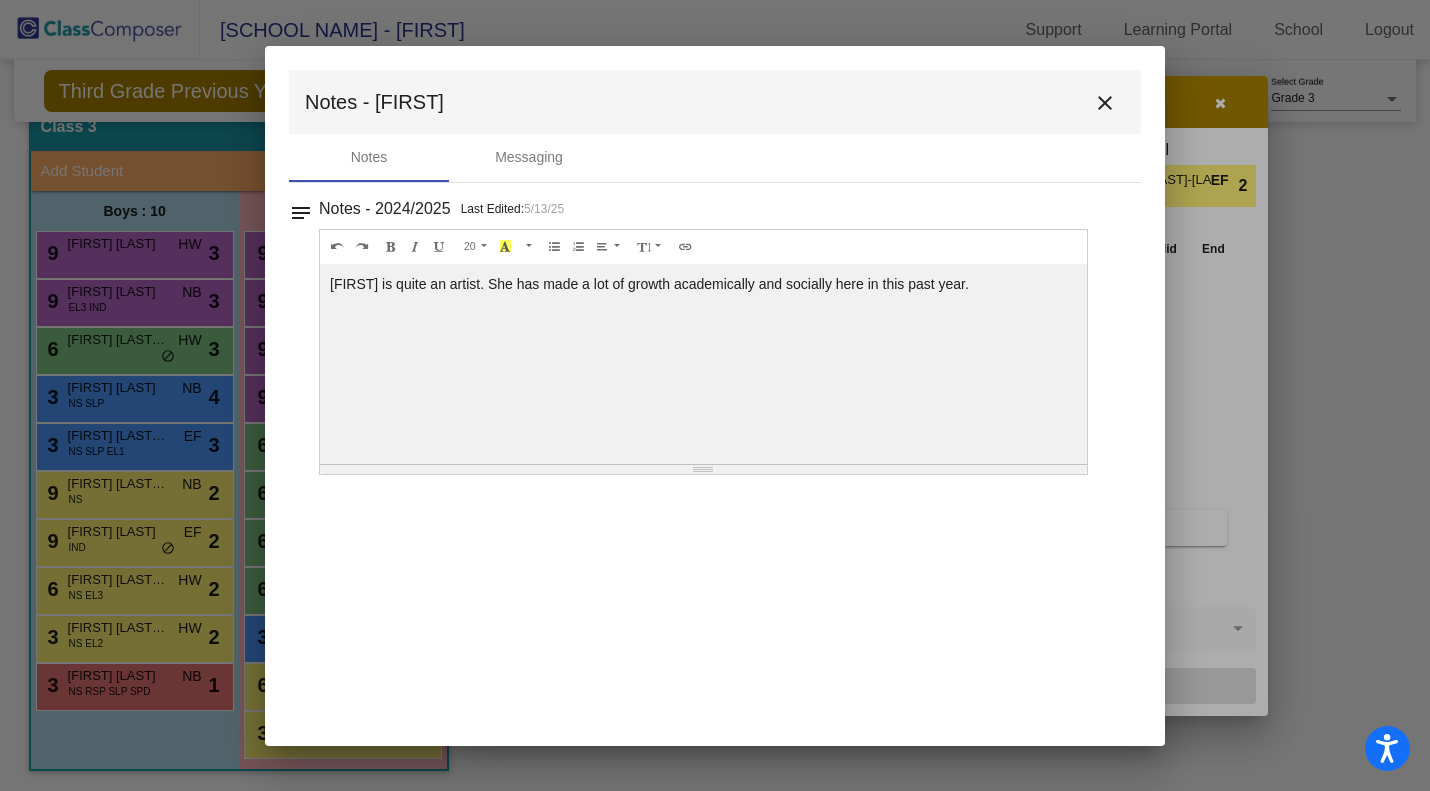 click on "close" at bounding box center (1105, 103) 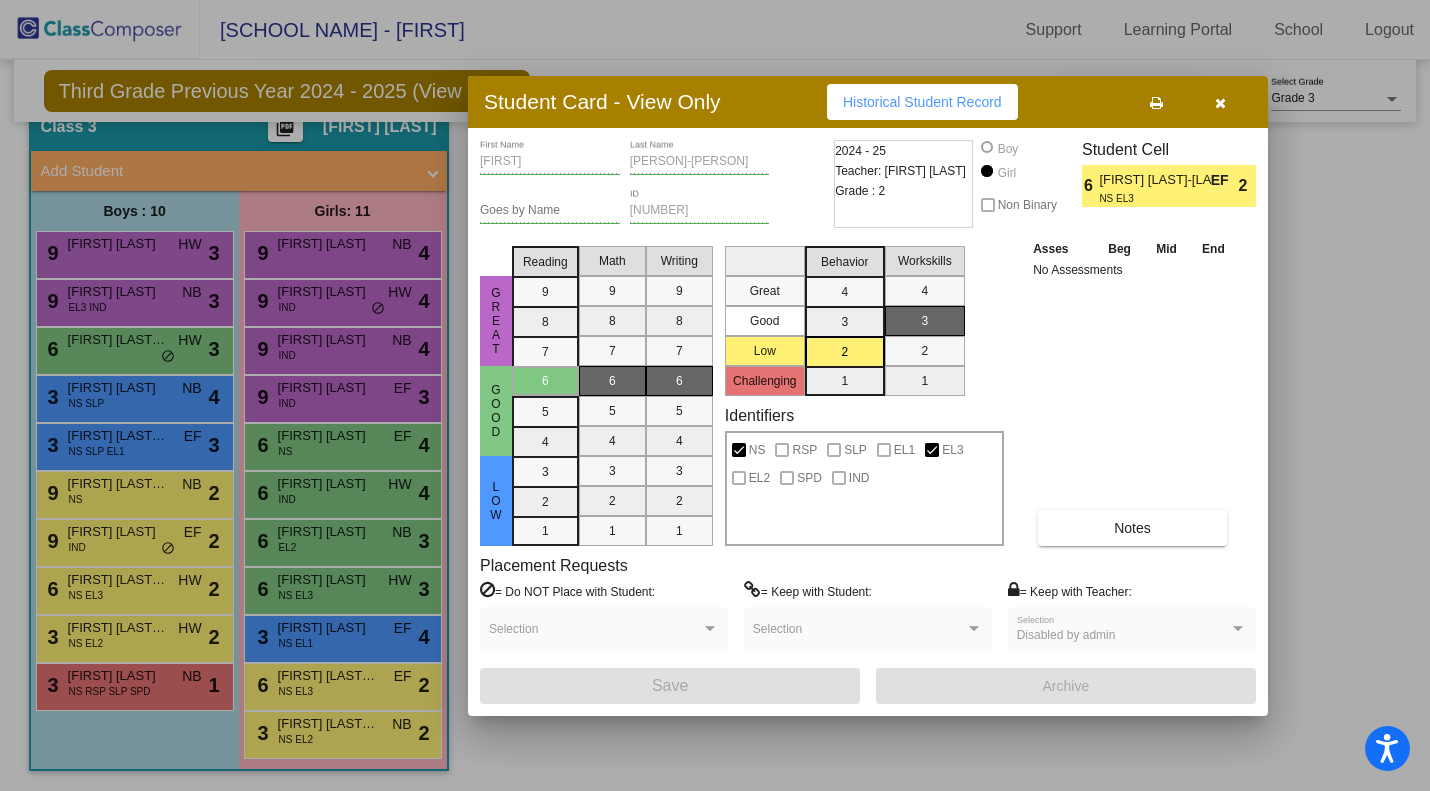 click at bounding box center (1220, 103) 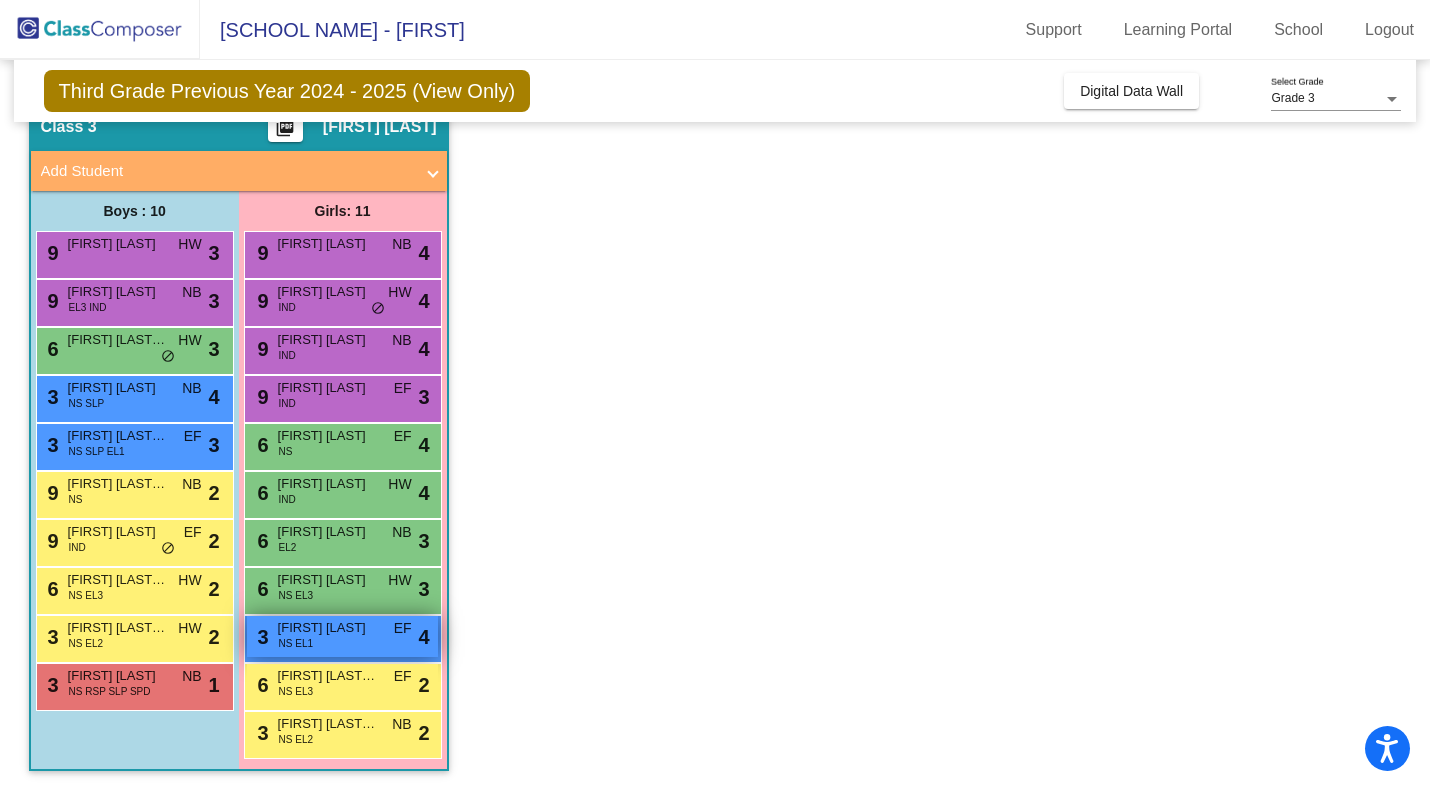click on "3 Mohsinat Iftikhar NS EL1 EF lock do_not_disturb_alt 4" at bounding box center (342, 636) 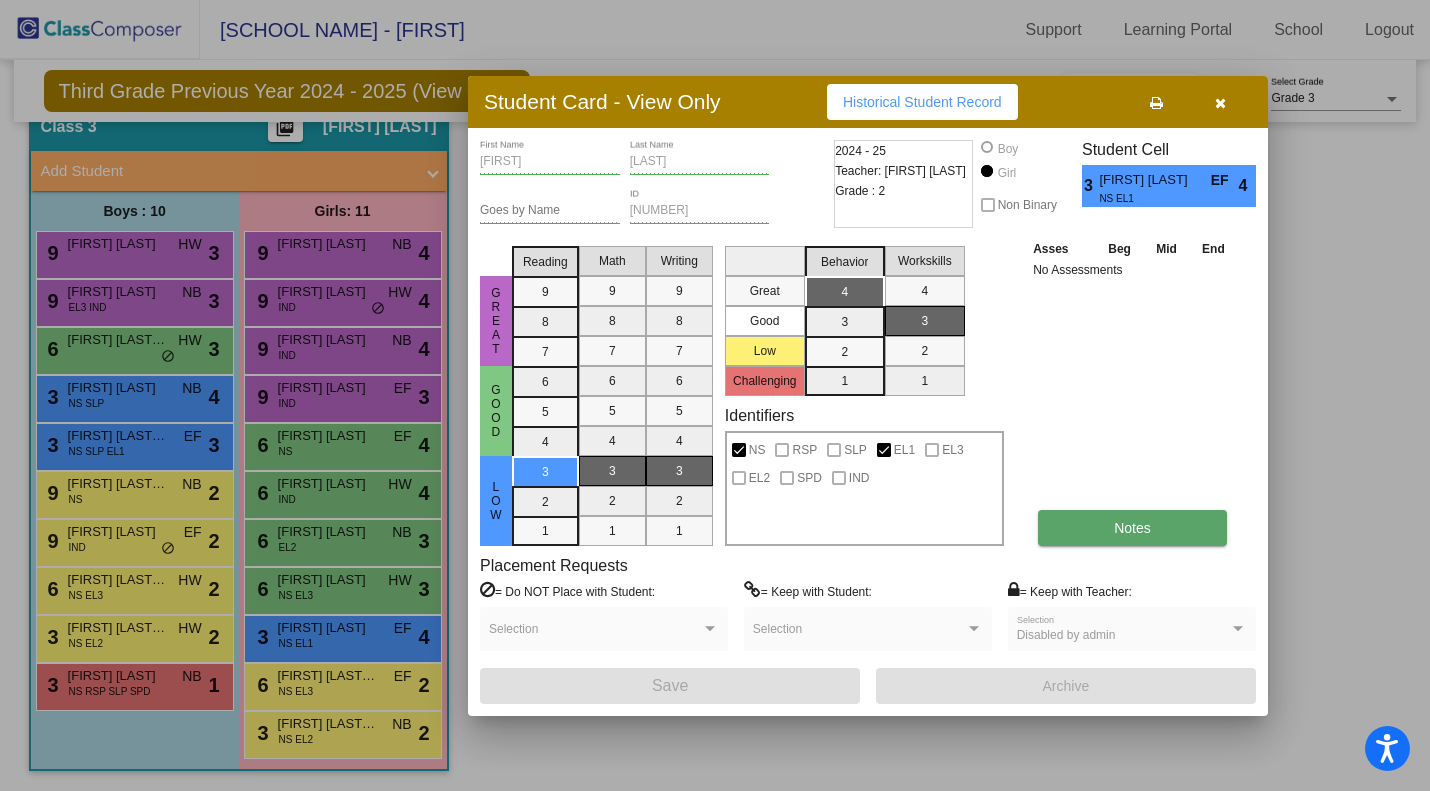 click on "Notes" at bounding box center [1132, 528] 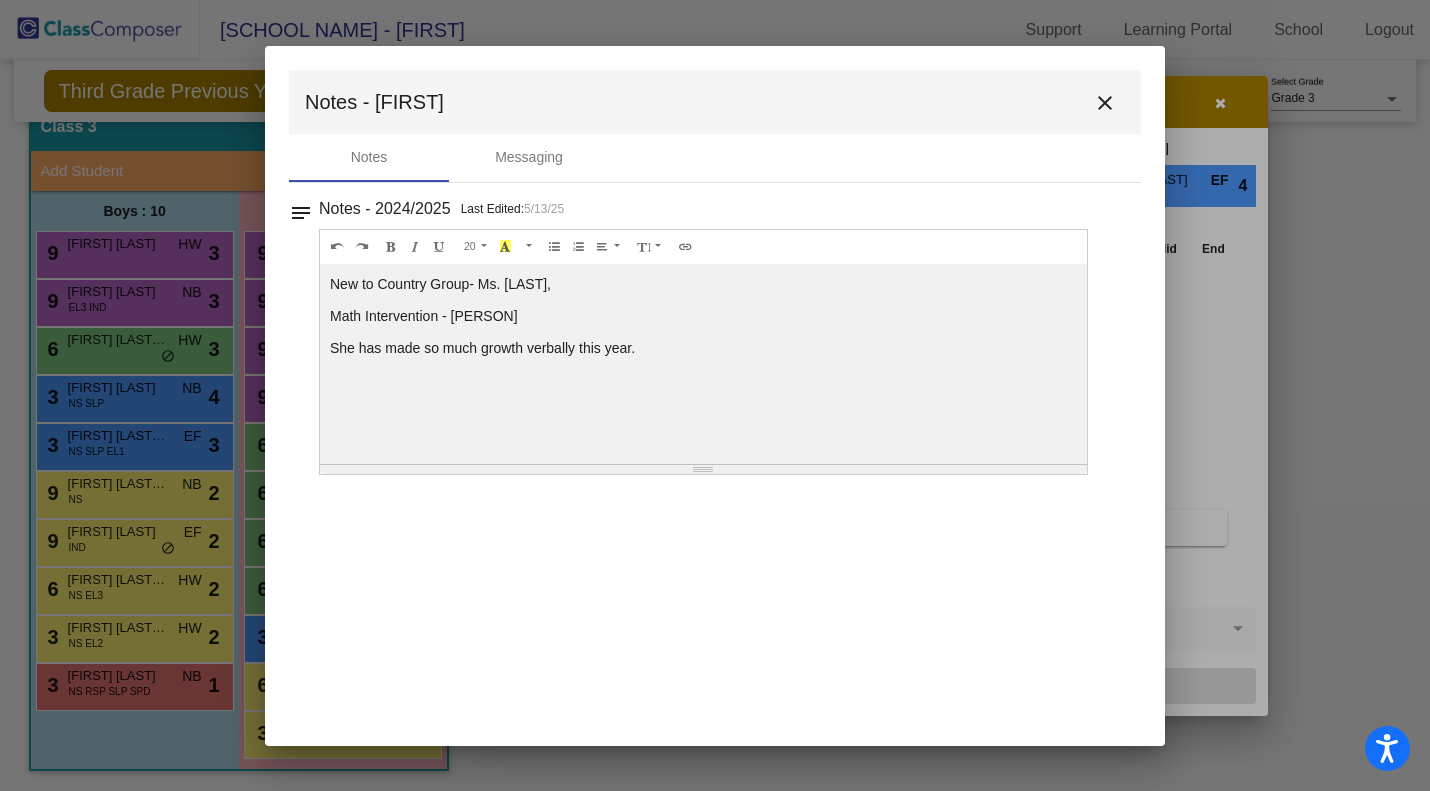 click on "close" at bounding box center (1105, 103) 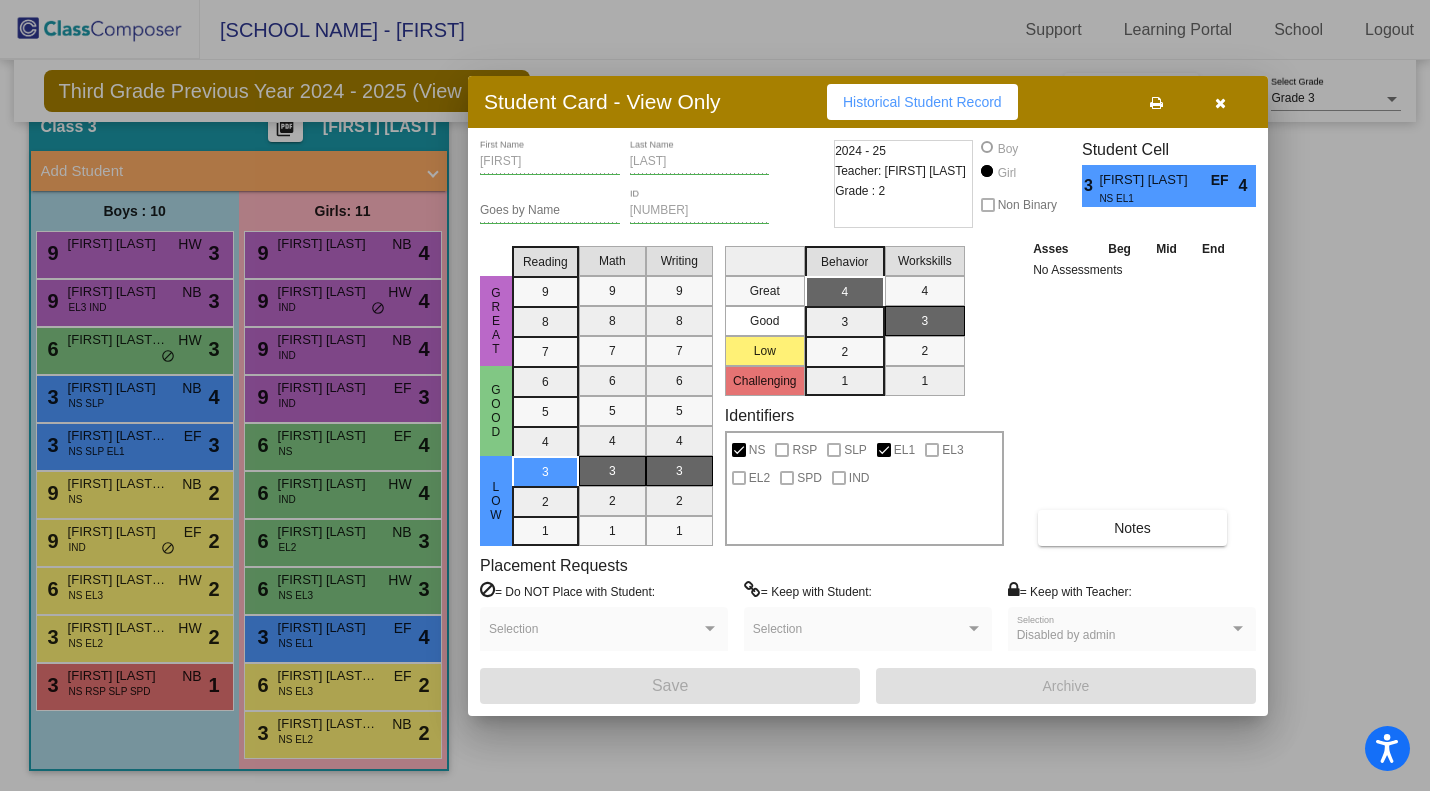 click at bounding box center [1220, 103] 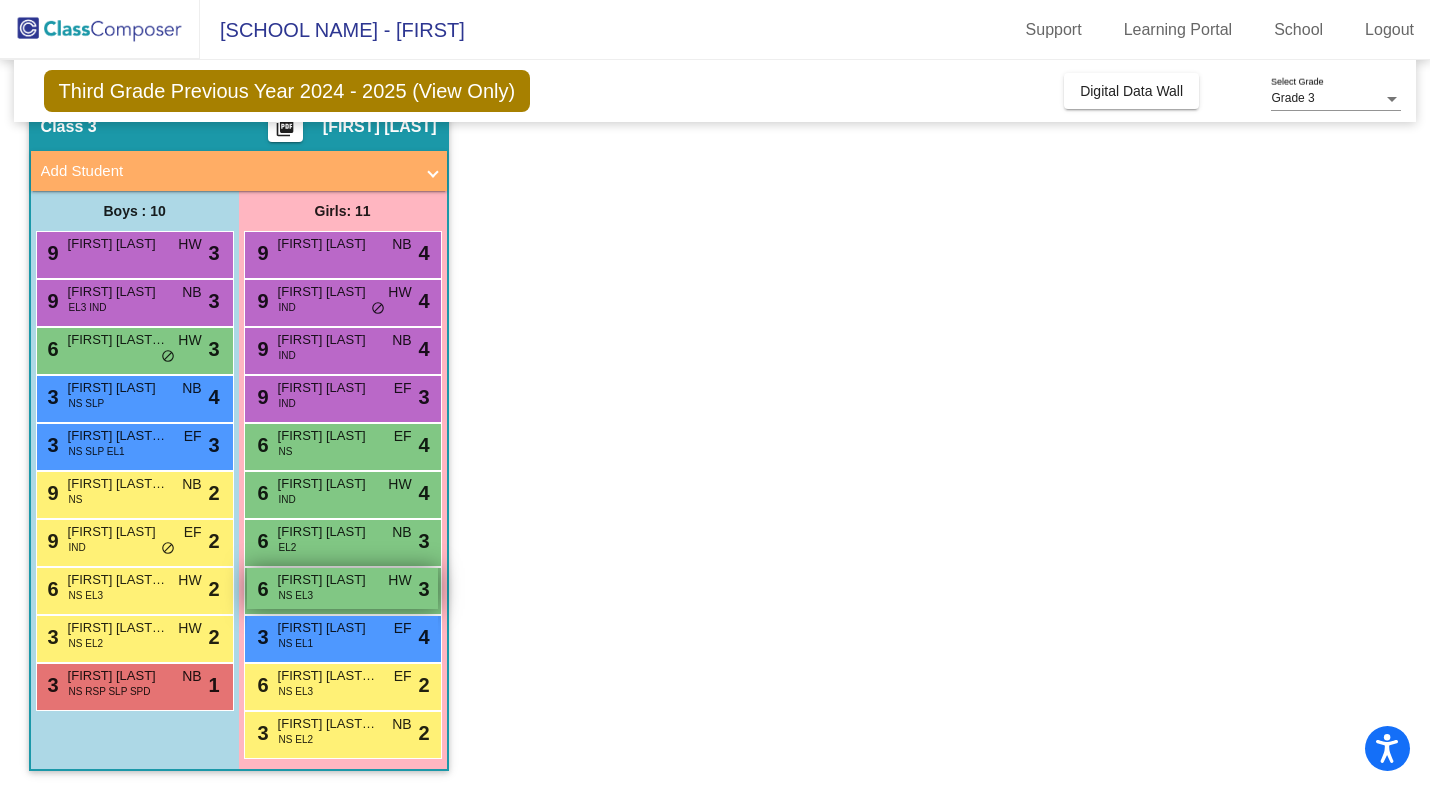 click on "Marielena Padilla" at bounding box center [328, 580] 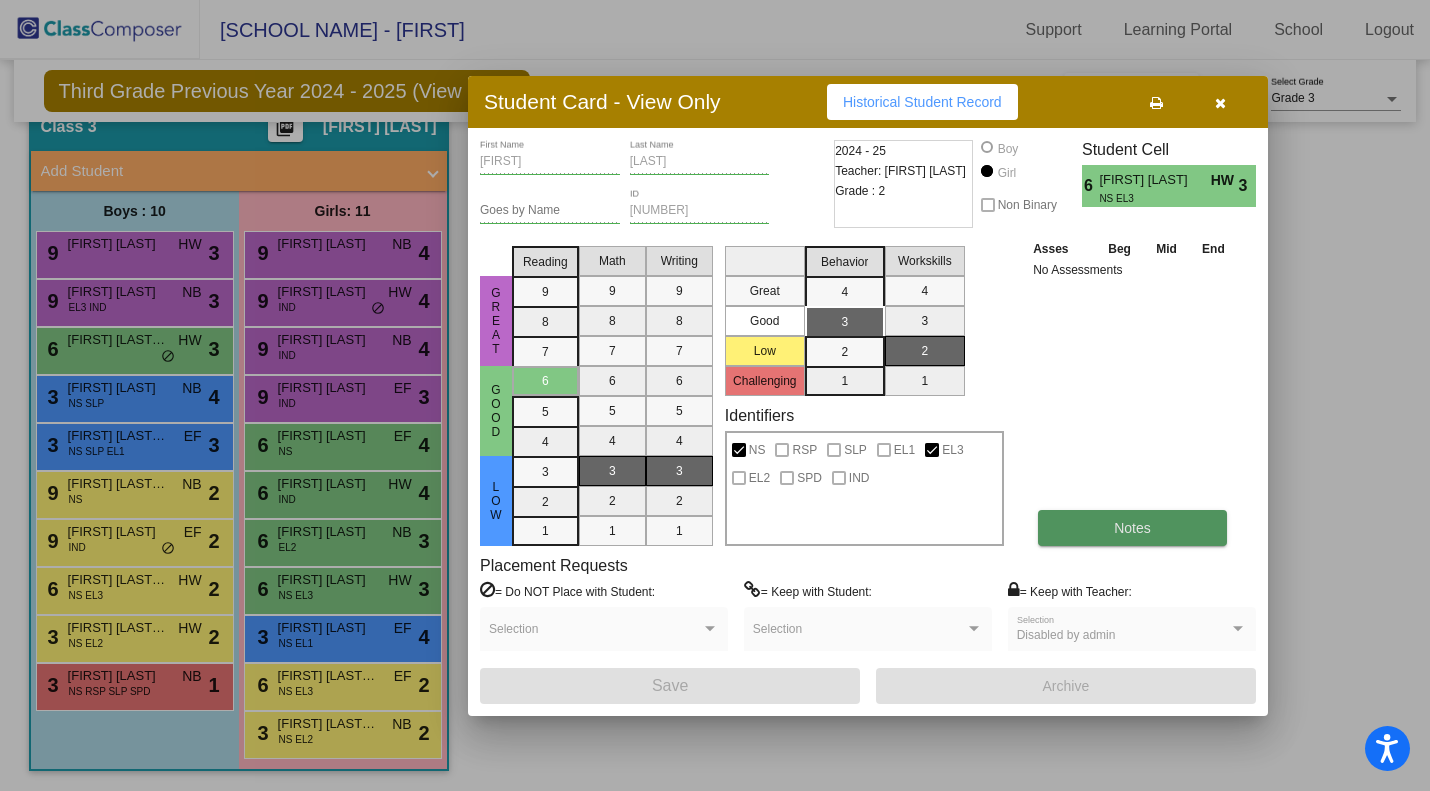 click on "Notes" at bounding box center [1132, 528] 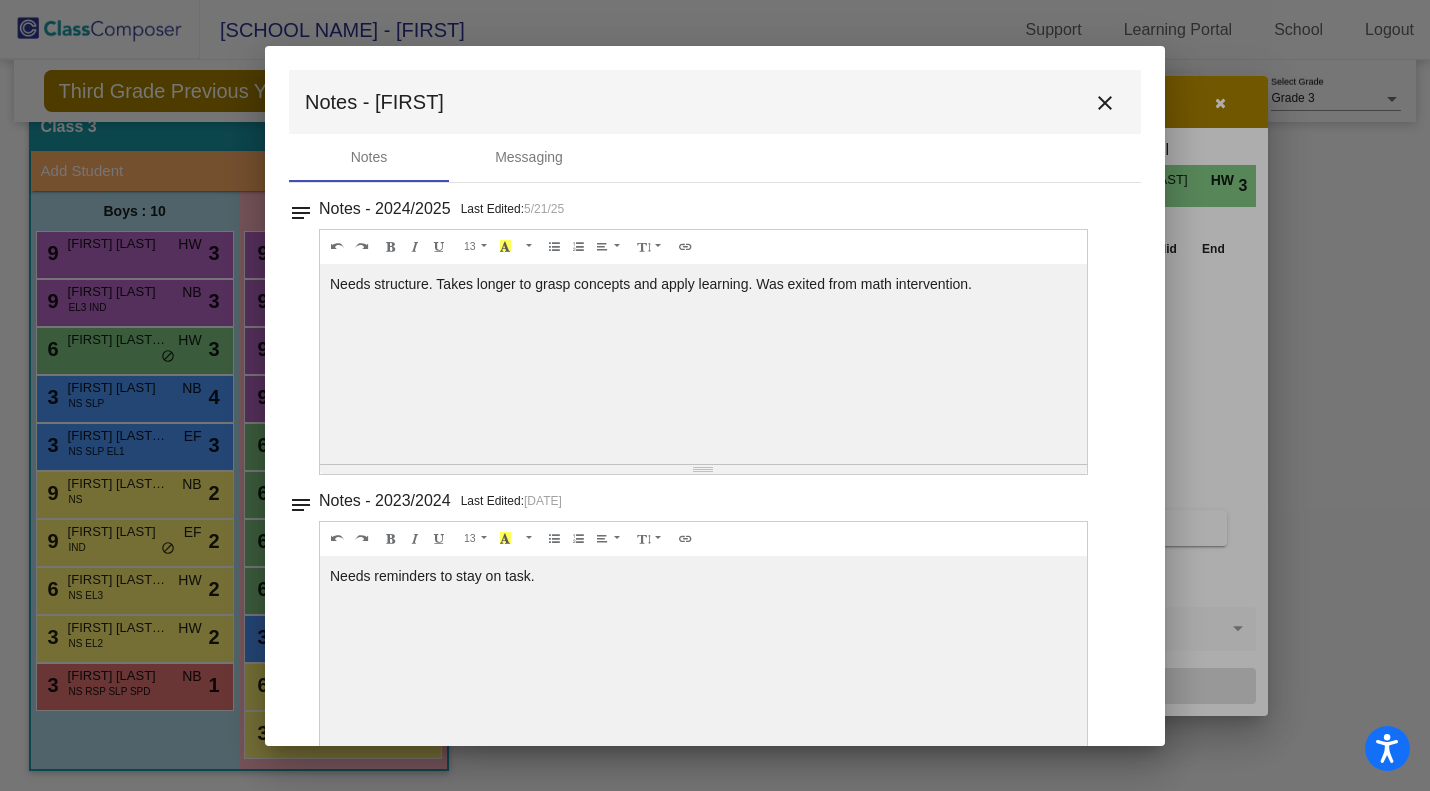 click on "close" at bounding box center [1105, 103] 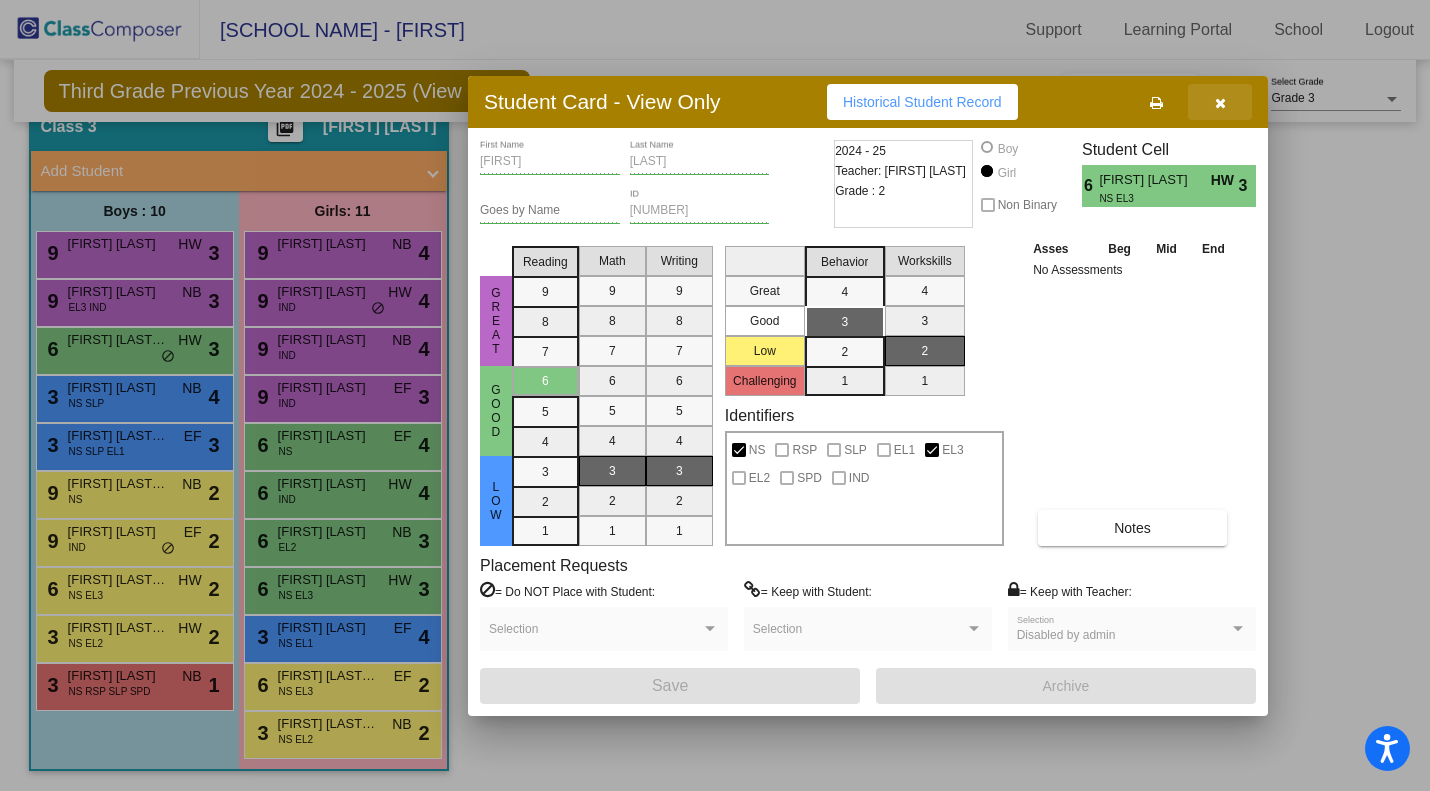 click at bounding box center (1220, 103) 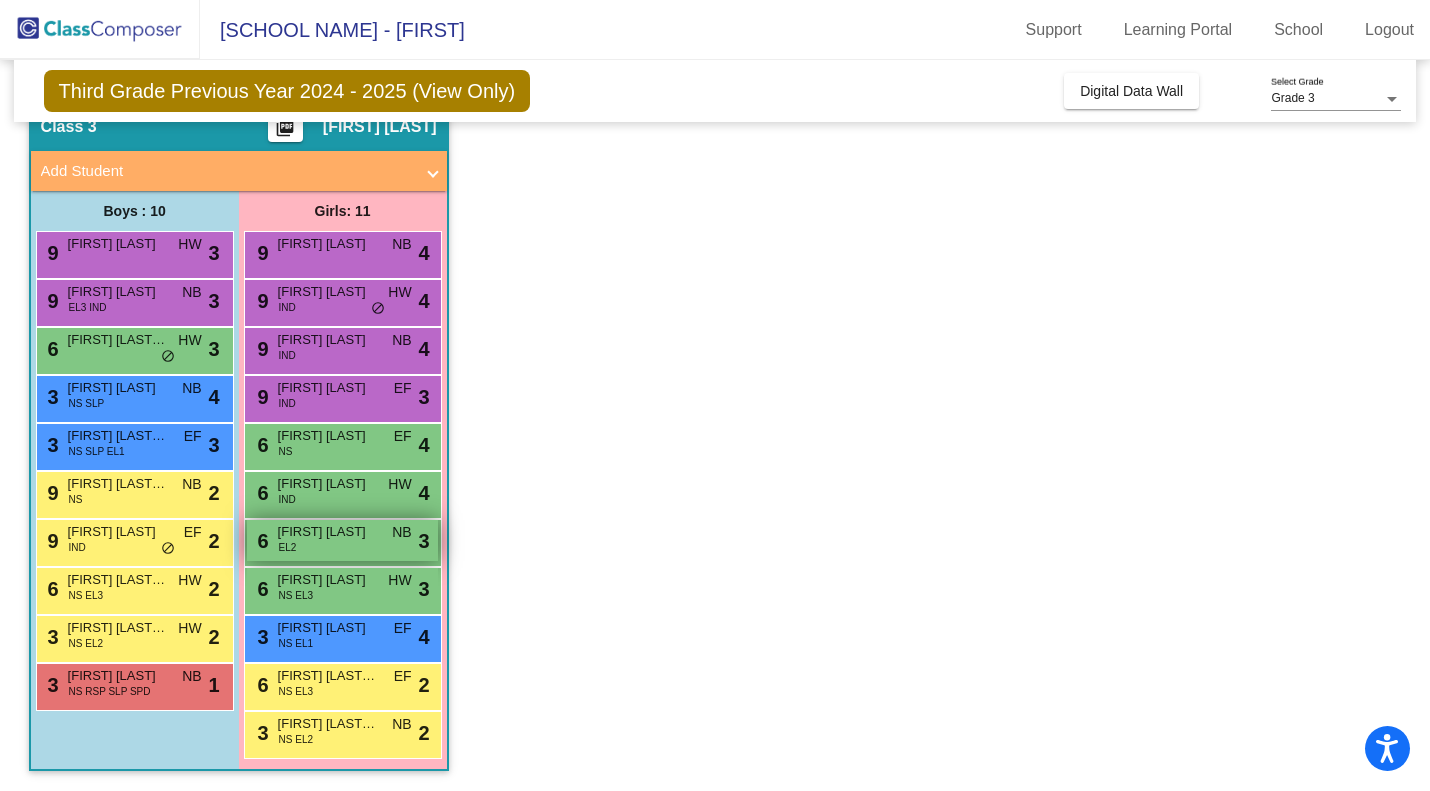 click on "6 Angelina Flores EL2 NB lock do_not_disturb_alt 3" at bounding box center (342, 540) 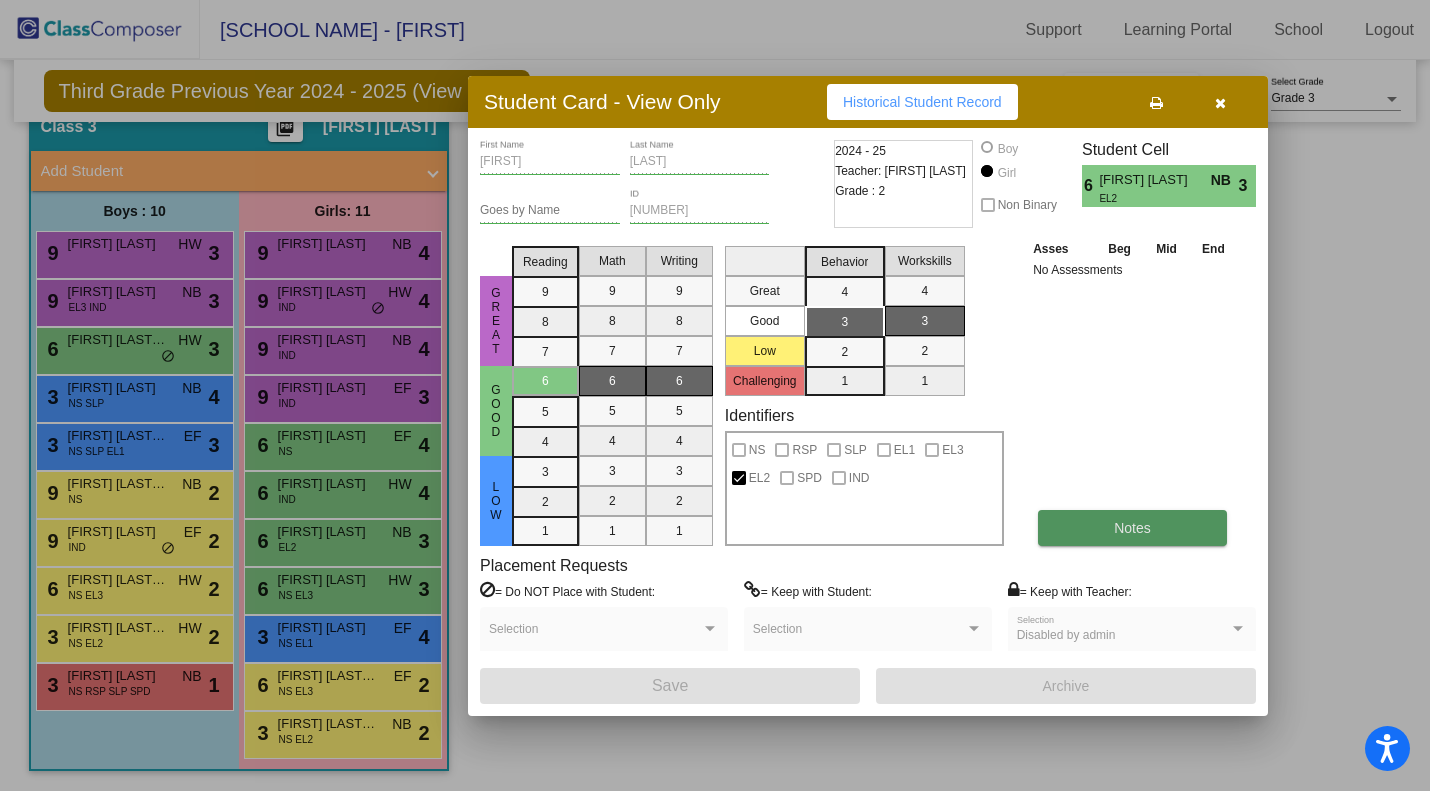 click on "Notes" at bounding box center [1132, 528] 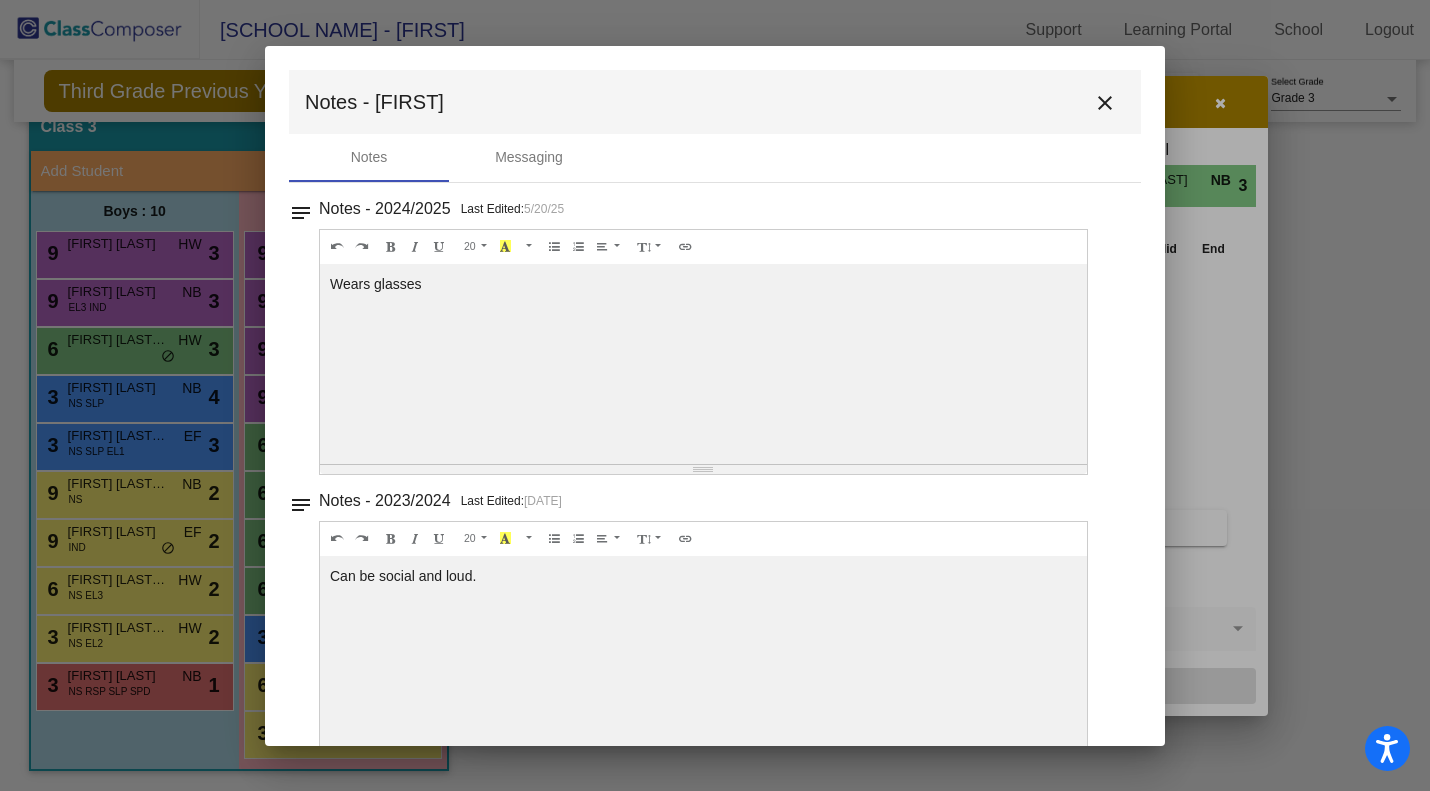 click on "close" at bounding box center [1105, 103] 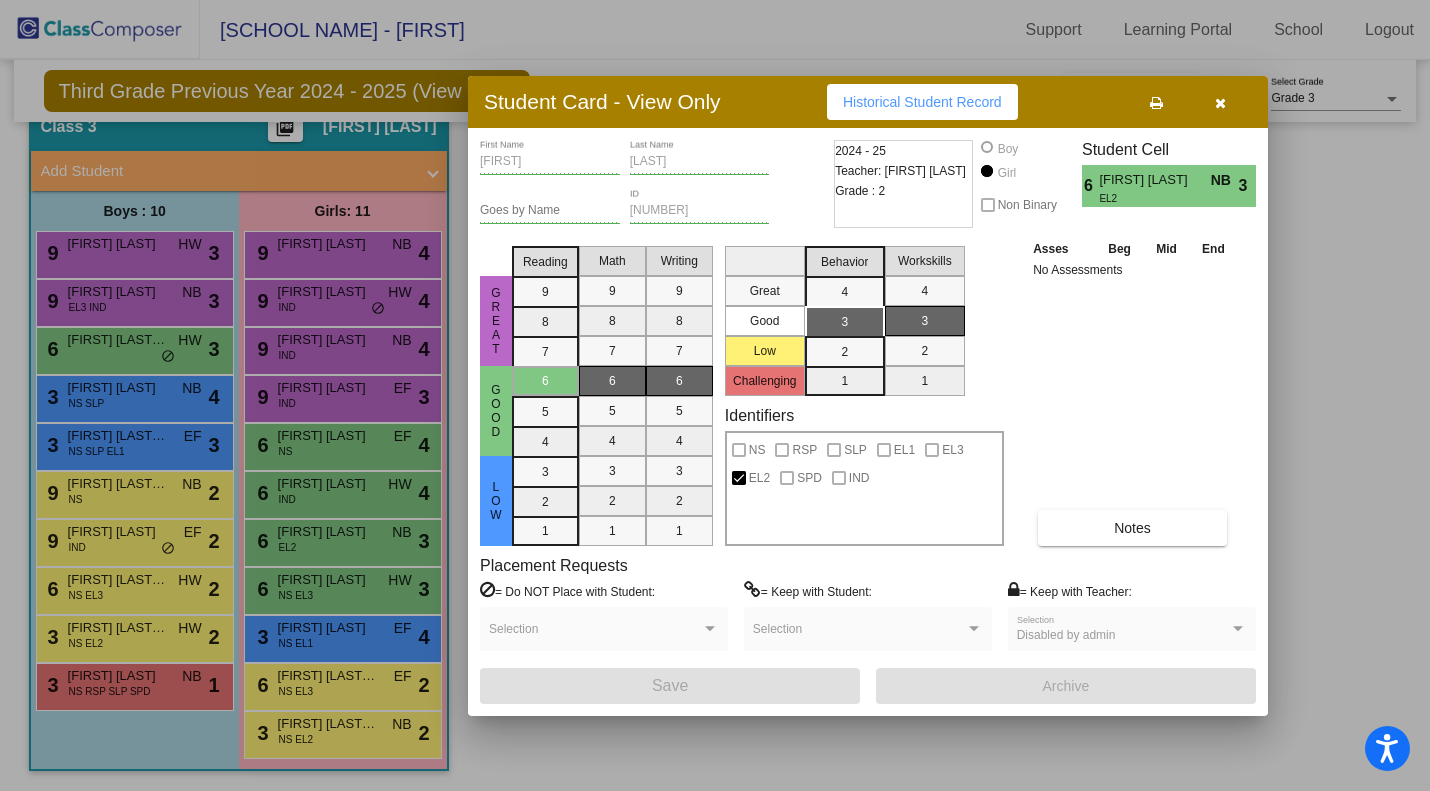 click at bounding box center [715, 395] 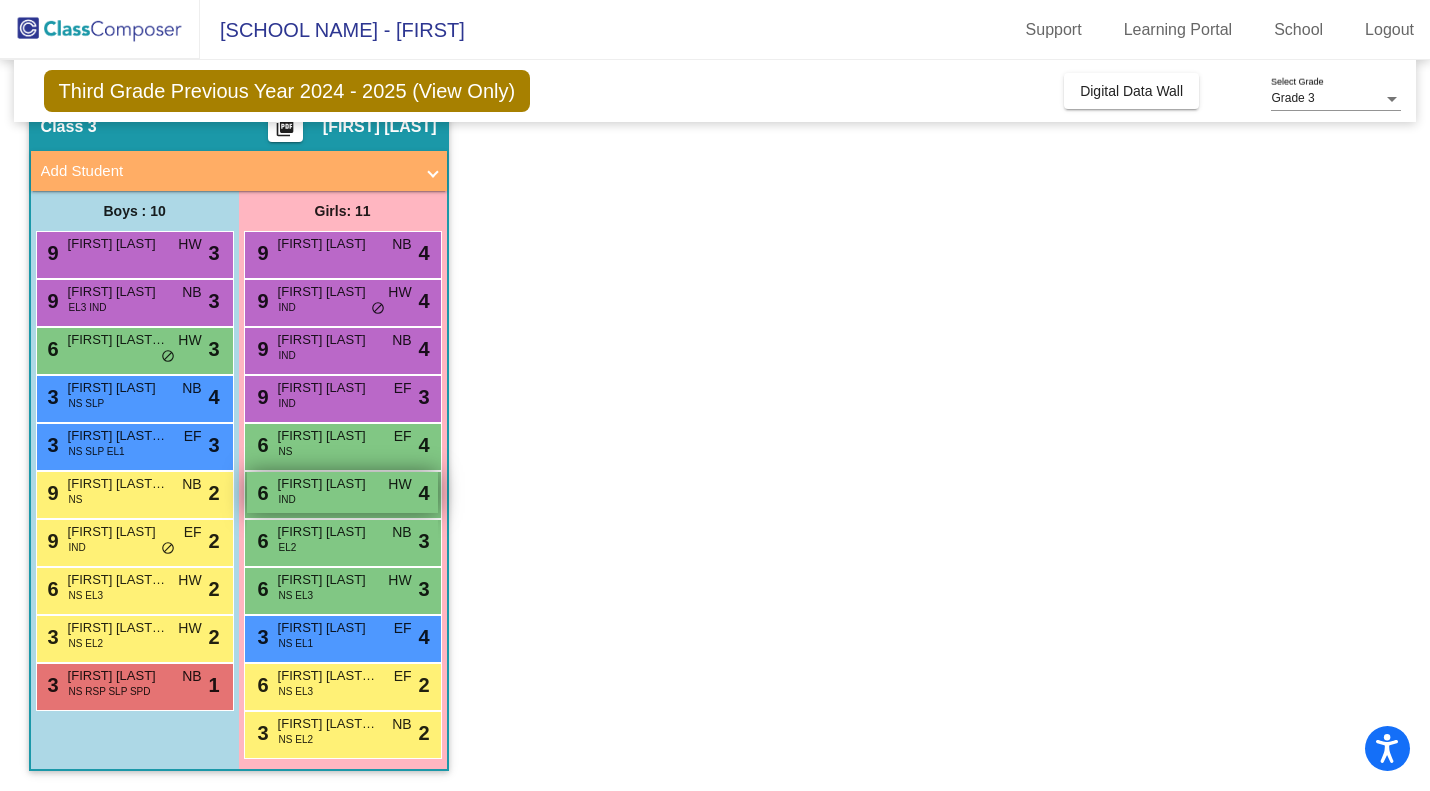 click on "Sophya Barragan" at bounding box center [328, 484] 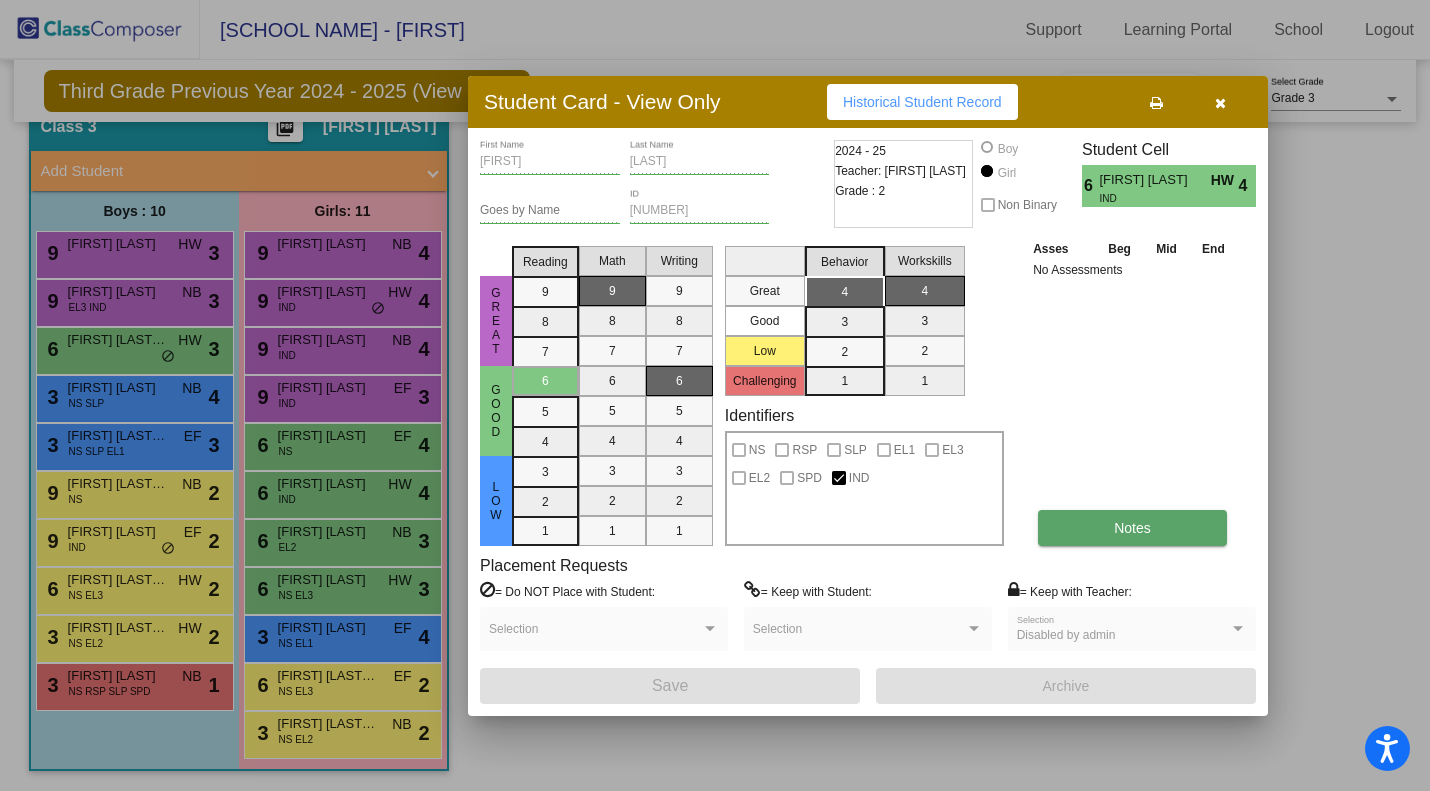 click on "Notes" at bounding box center (1132, 528) 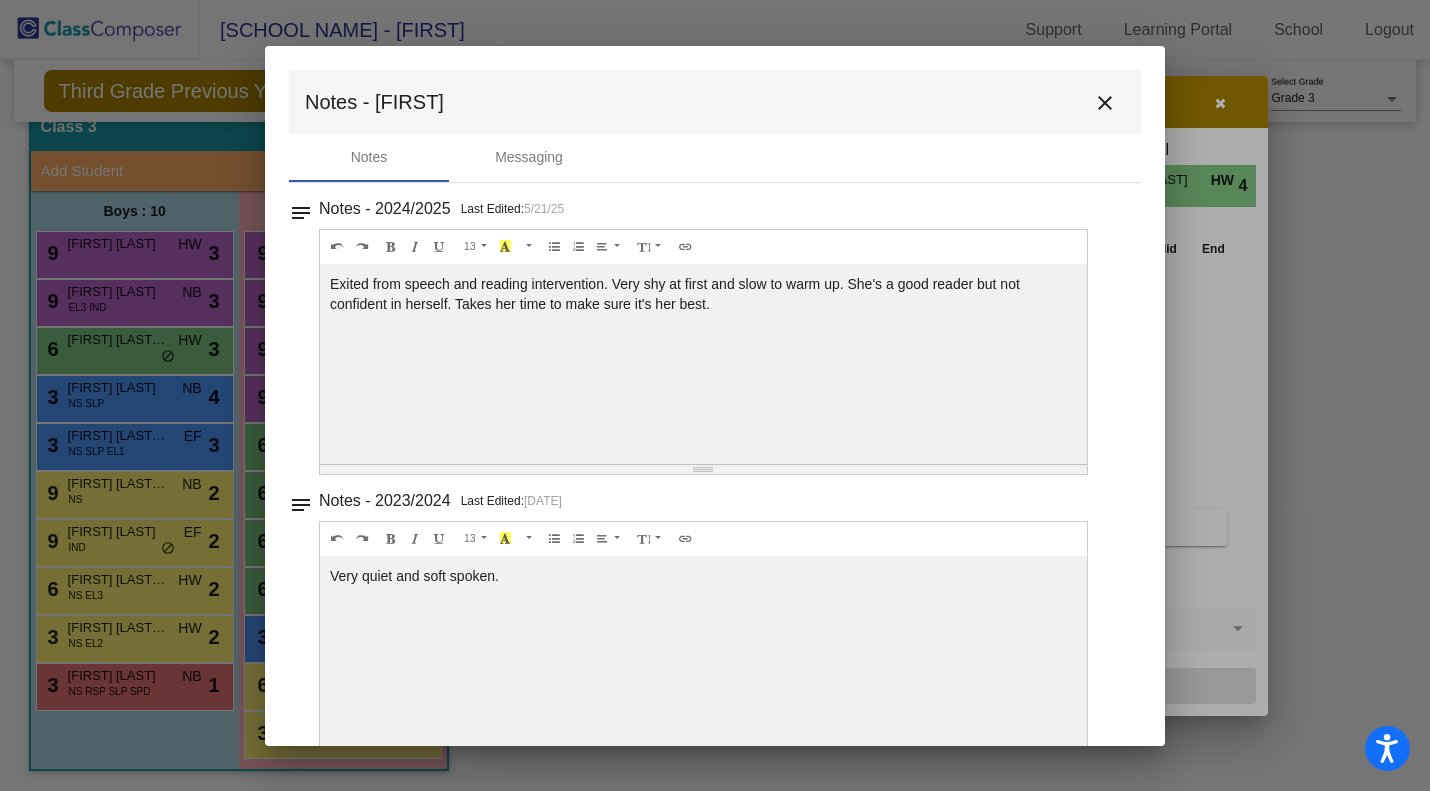 click on "close" at bounding box center [1105, 103] 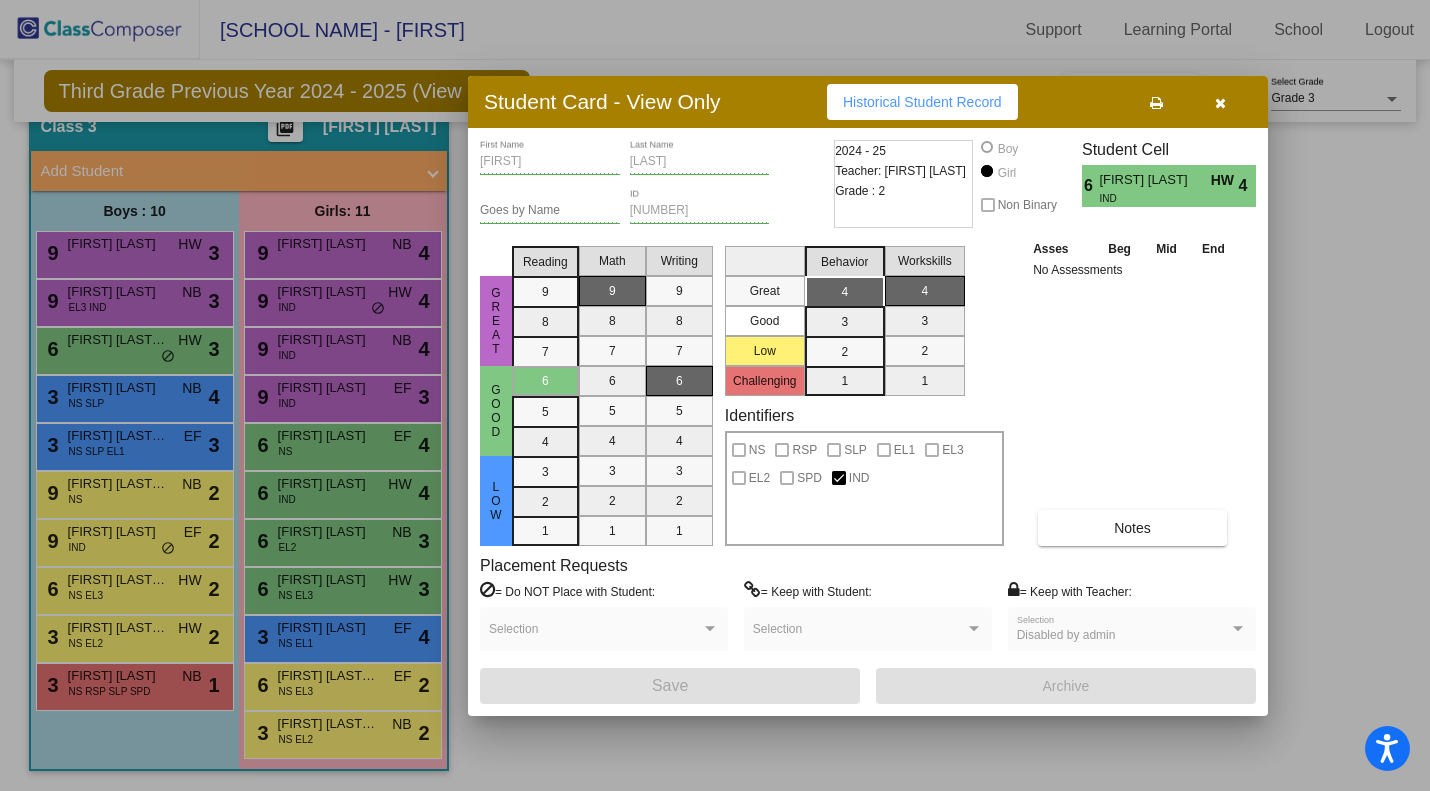 click at bounding box center (1220, 103) 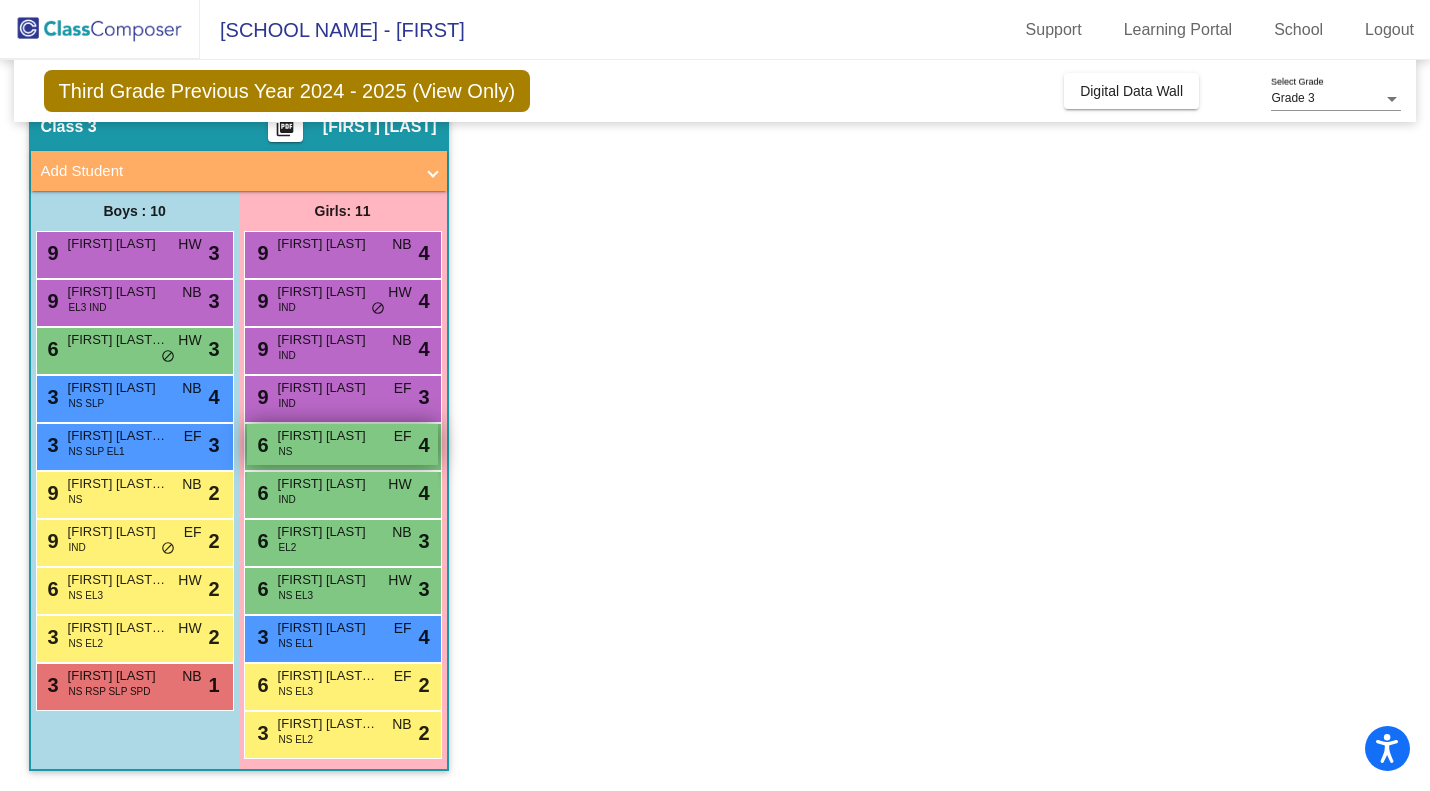 click on "Ensley Hernandez" at bounding box center (328, 436) 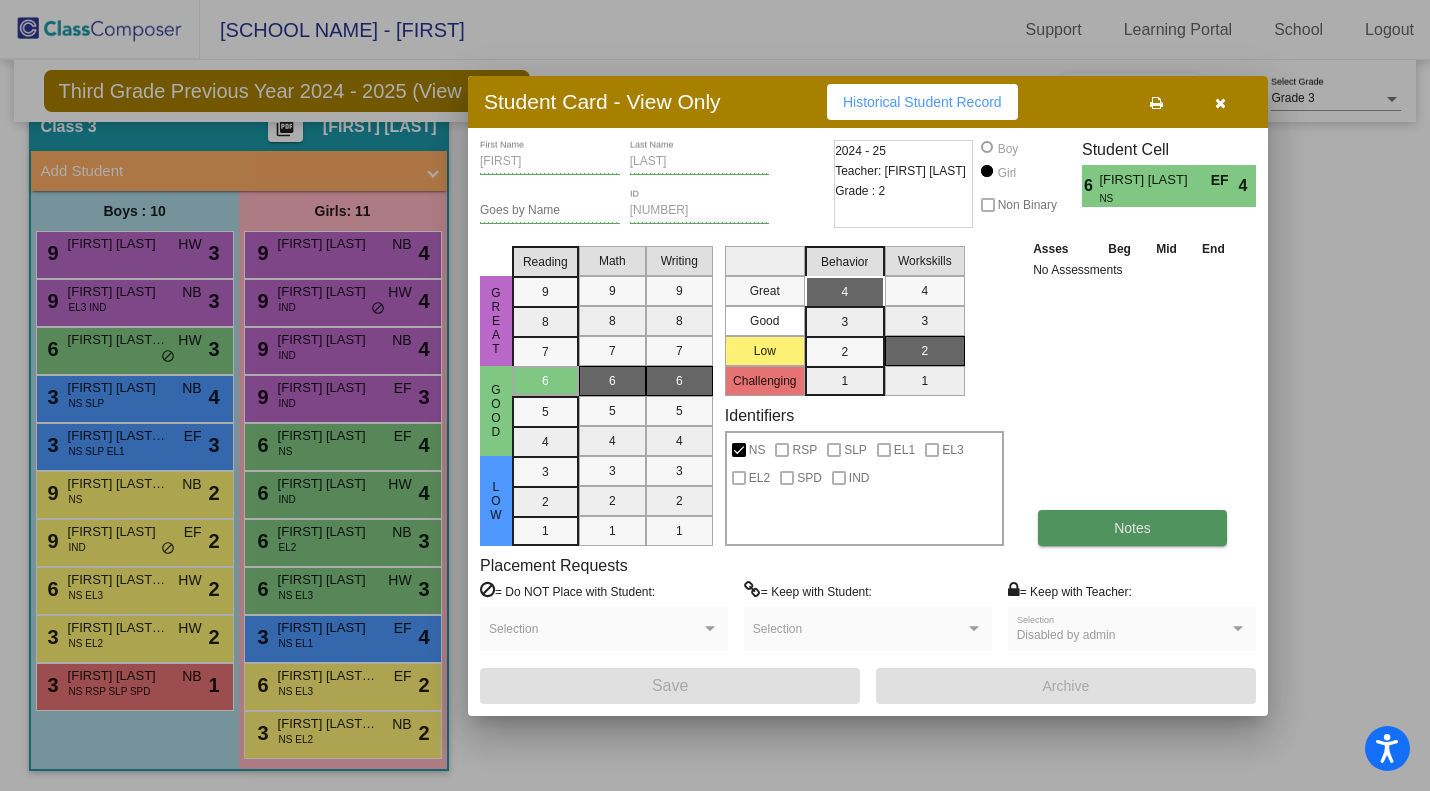 click on "Notes" at bounding box center (1132, 528) 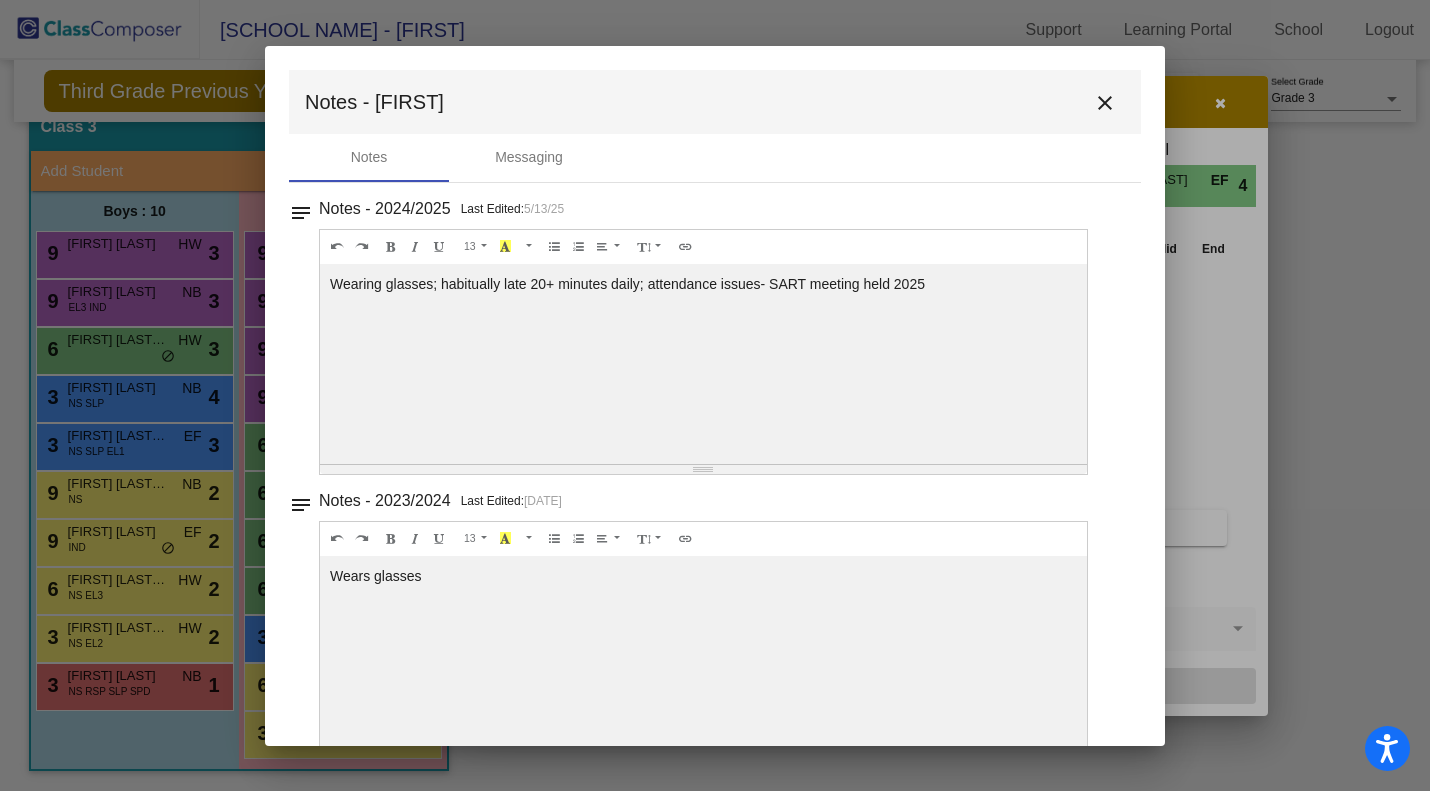 click on "Wearing glasses;  habitually late 20+ minutes daily; attendance issues- SART meeting held 2025" at bounding box center (703, 364) 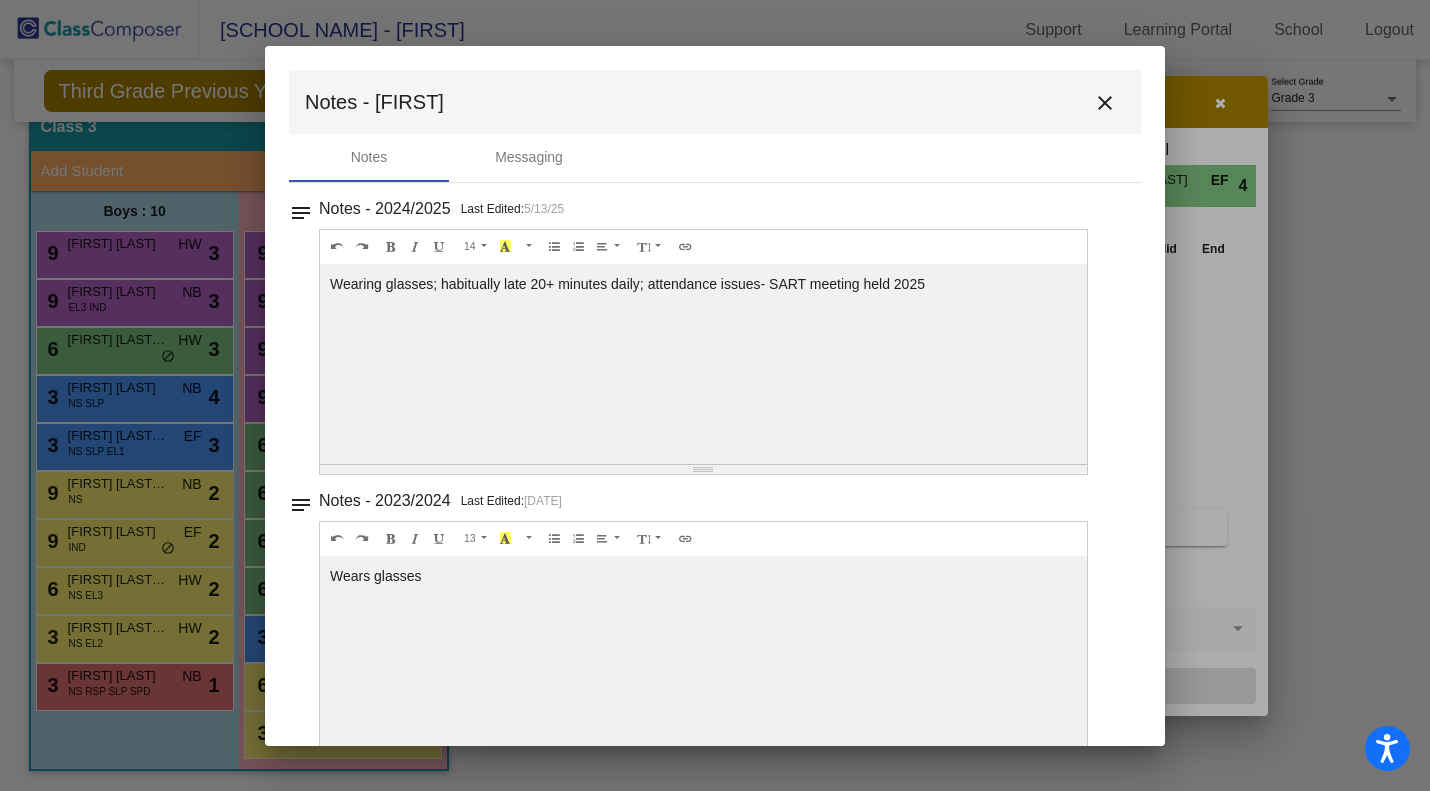click on "close" at bounding box center (1105, 103) 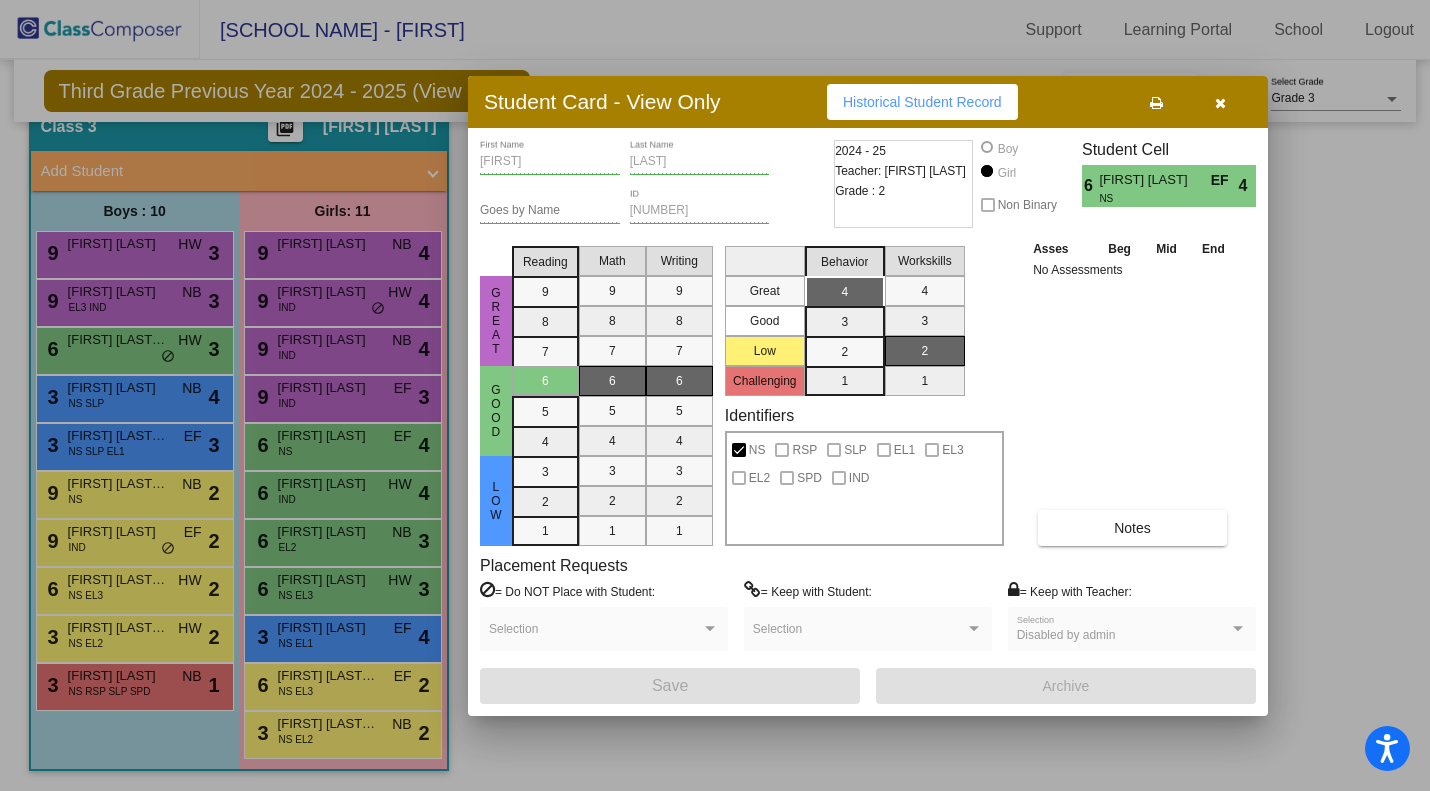 click at bounding box center (1220, 103) 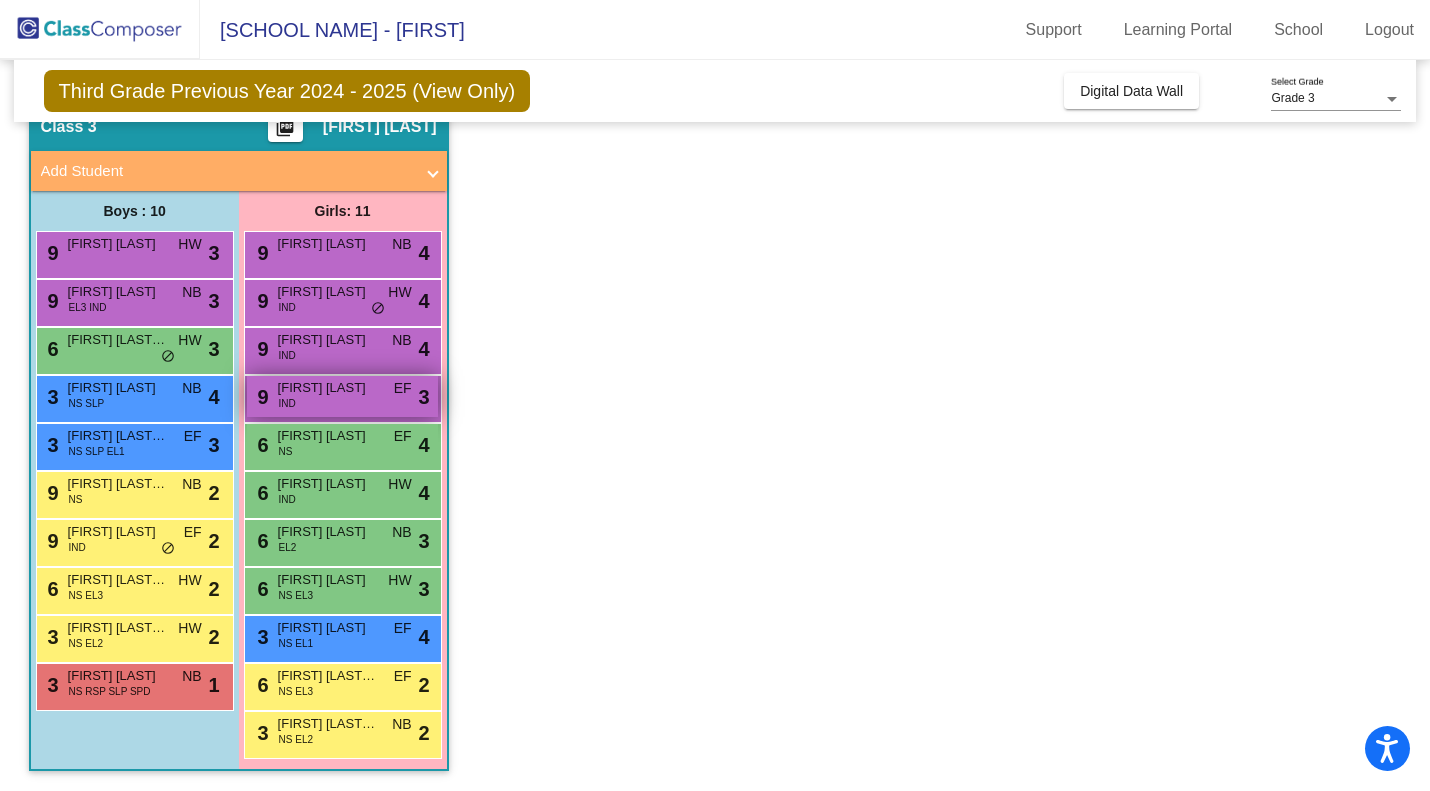 click on "9 Addilynn Pavlick IND EF lock do_not_disturb_alt 3" at bounding box center (342, 396) 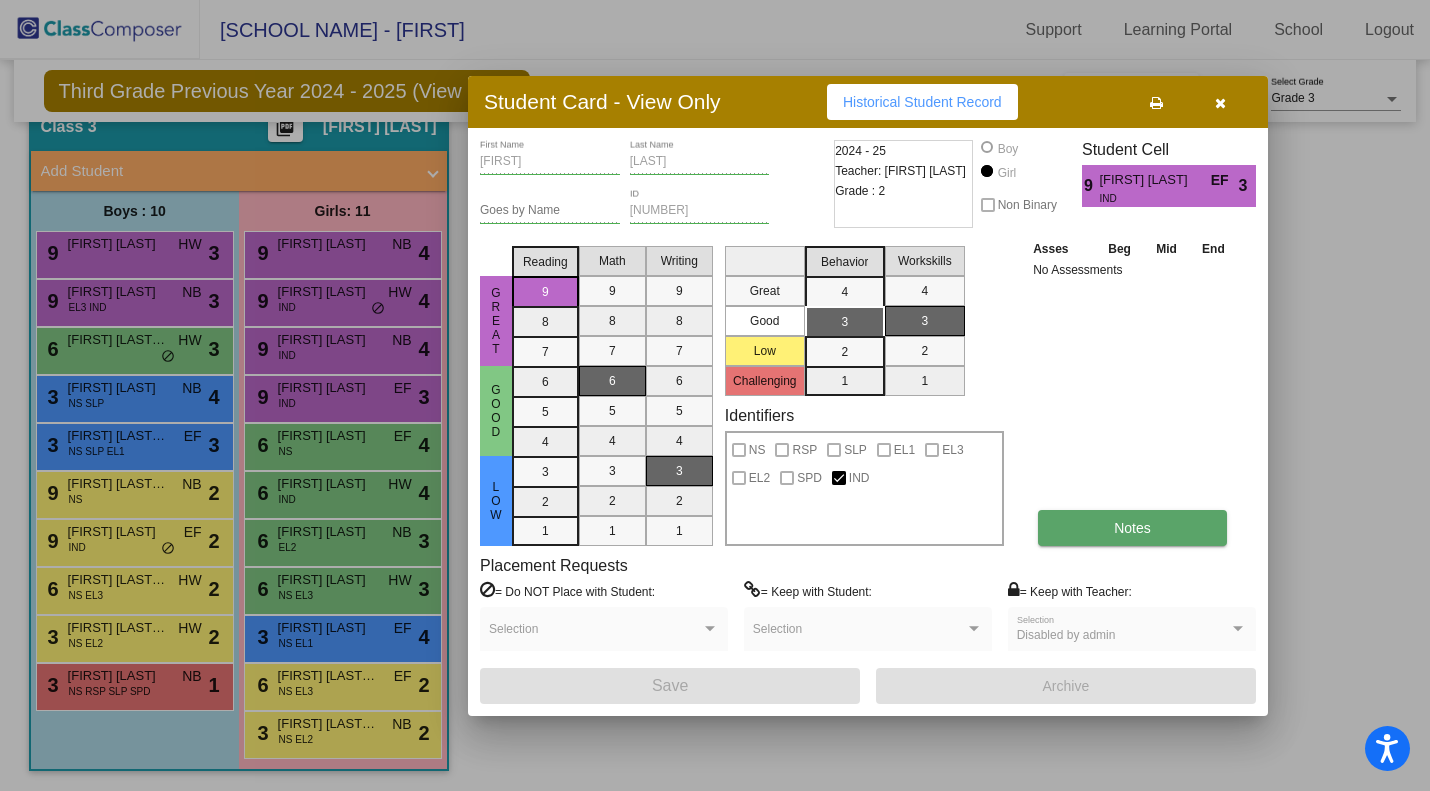 click on "Notes" at bounding box center (1132, 528) 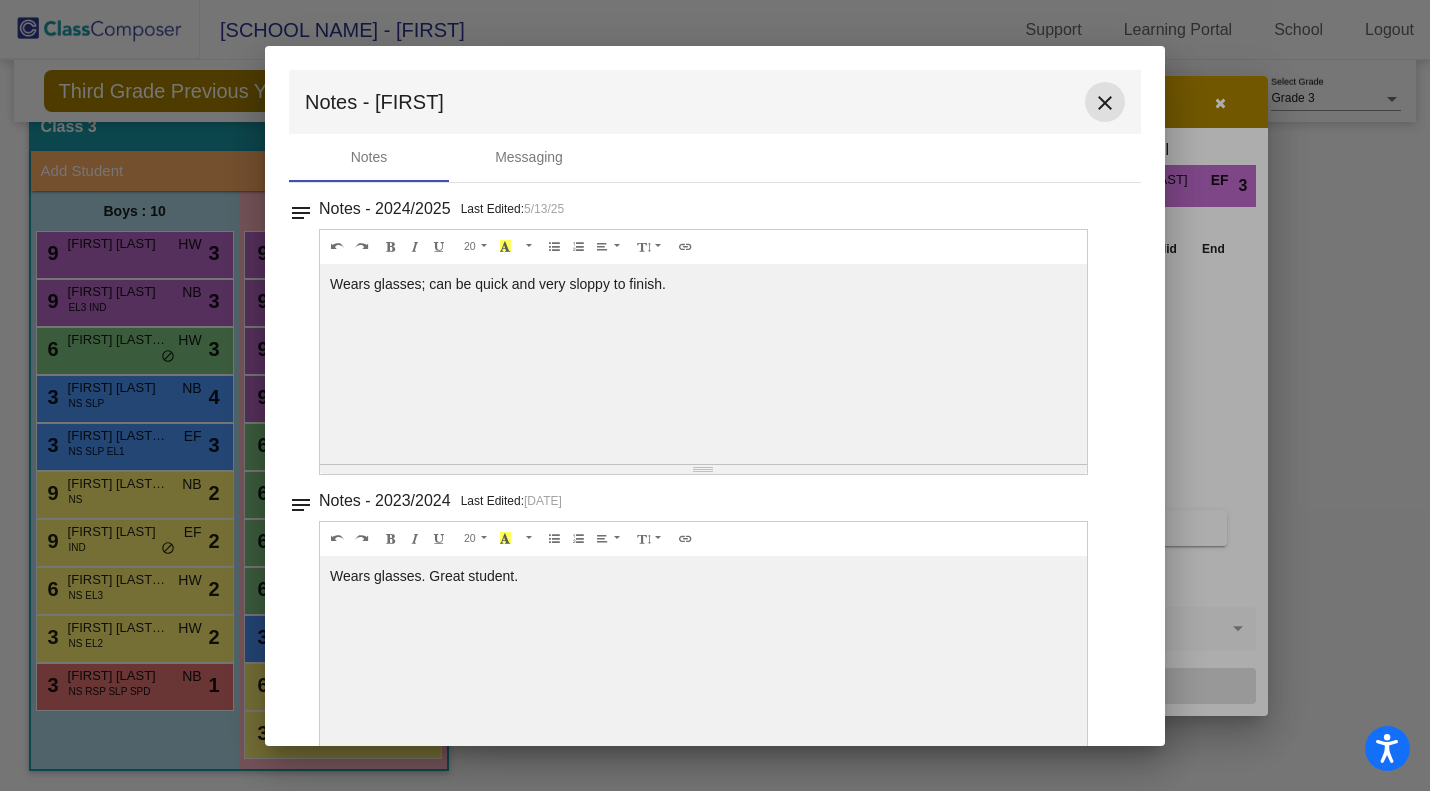 click on "close" at bounding box center (1105, 103) 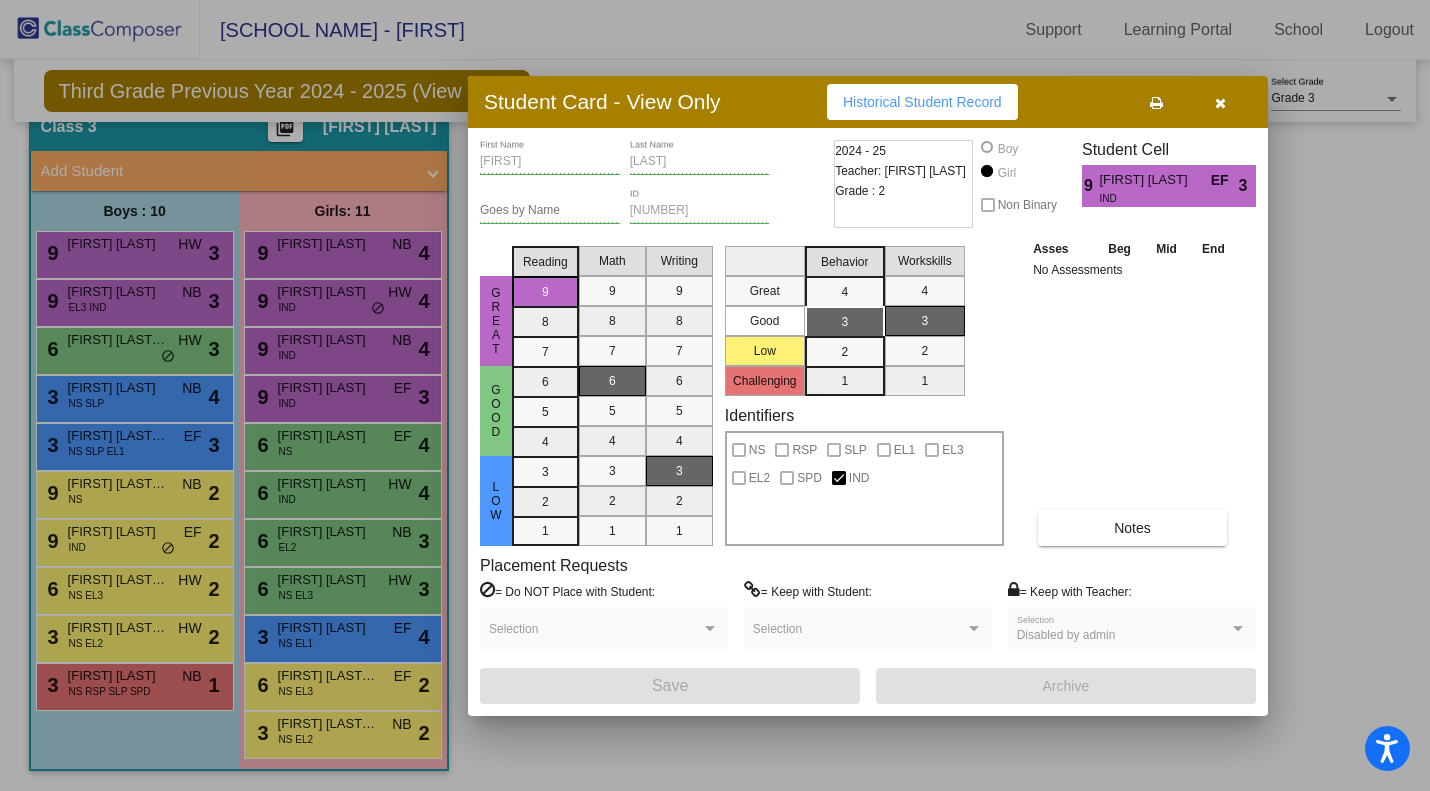 click at bounding box center [1220, 102] 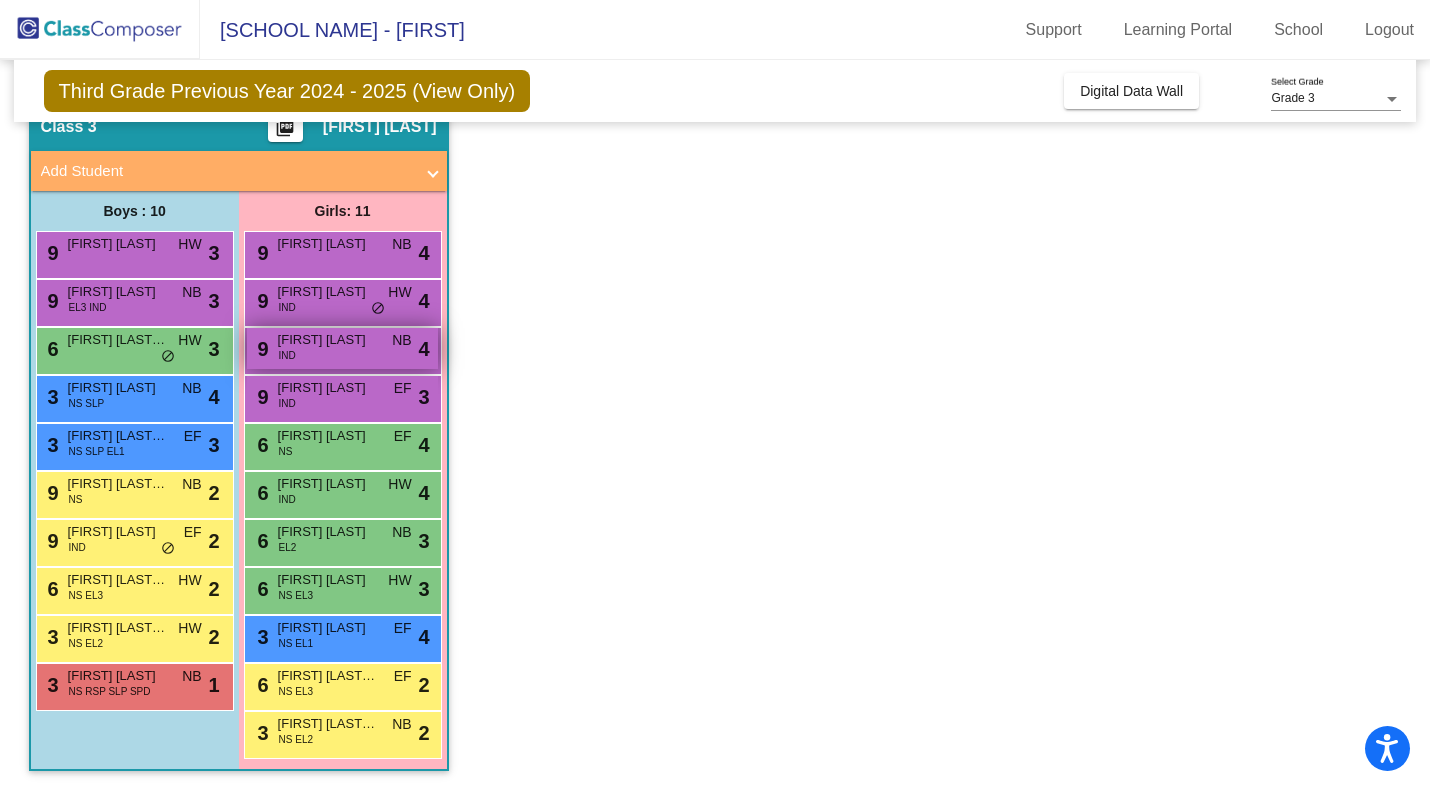 click on "Nadia Vieyra" at bounding box center (328, 340) 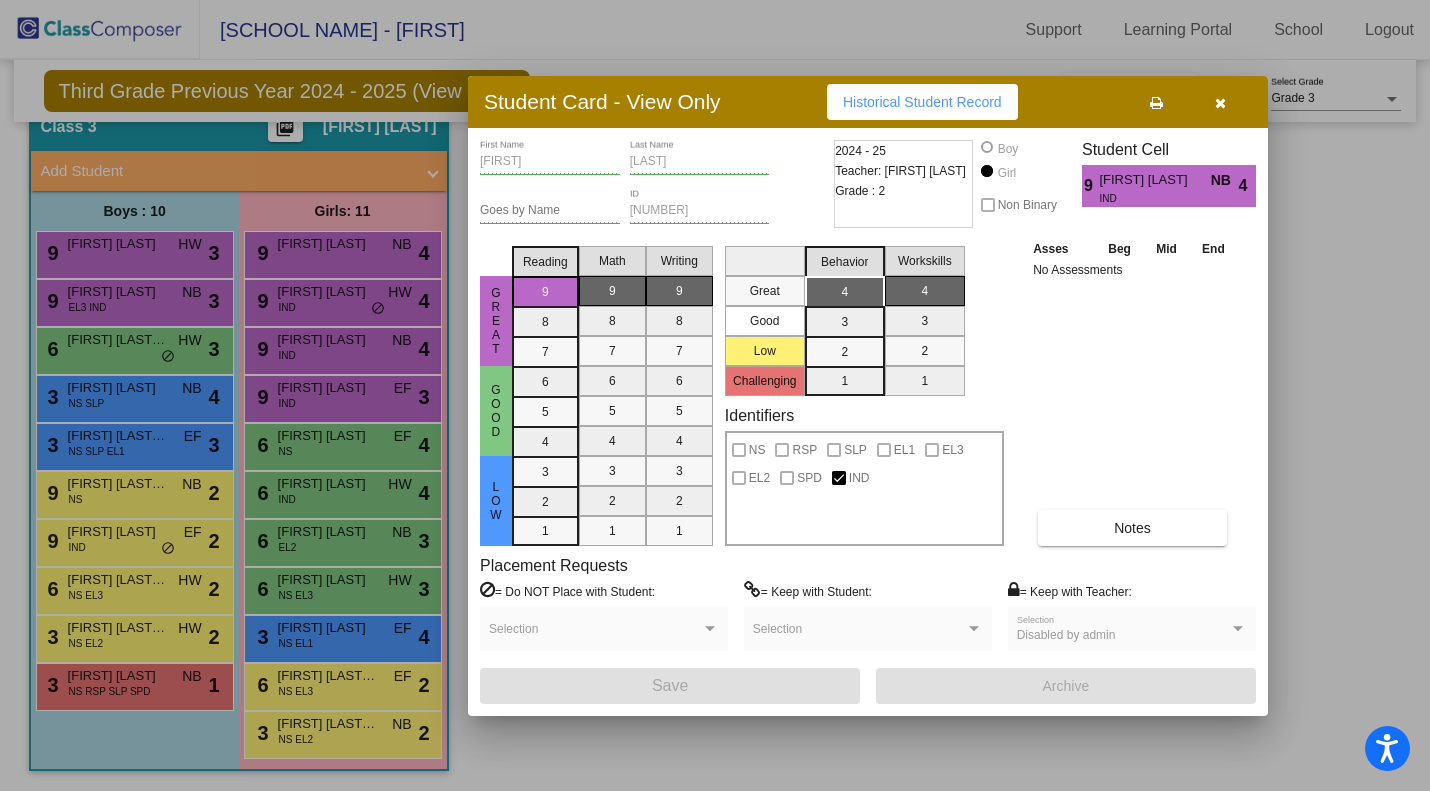click on "Nadia First Name Vieyra Last Name Goes by Name 1039687 ID 2024 - 25 Teacher: Nerissa Boyd Grade : 2   Boy   Girl   Non Binary Student Cell 9 Nadia Vieyra NB IND 4  Great   Good   Low  Reading 9 8 7 6 5 4 3 2 1 Math 9 8 7 6 5 4 3 2 1 Writing 9 8 7 6 5 4 3 2 1 Great Good Low Challenging Behavior 4 3 2 1 Workskills 4 3 2 1 Identifiers   NS   RSP   SLP   EL1   EL3   EL2   SPD   IND Asses Beg Mid End No Assessments  Notes  Placement Requests  = Do NOT Place with Student:   Selection  = Keep with Student:   Selection  = Keep with Teacher: Disabled by admin Selection  Save   Archive" at bounding box center (868, 422) 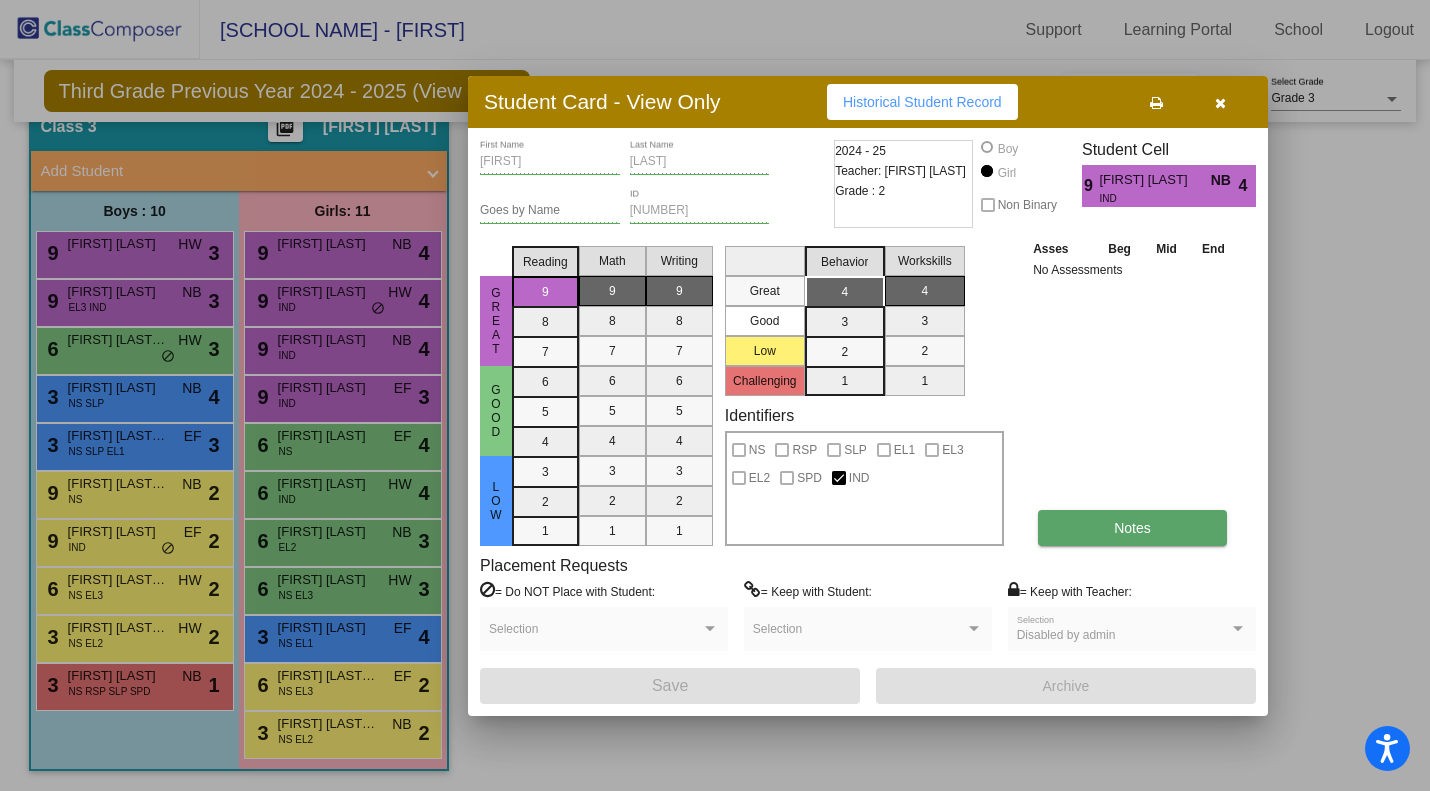click on "Notes" at bounding box center (1132, 528) 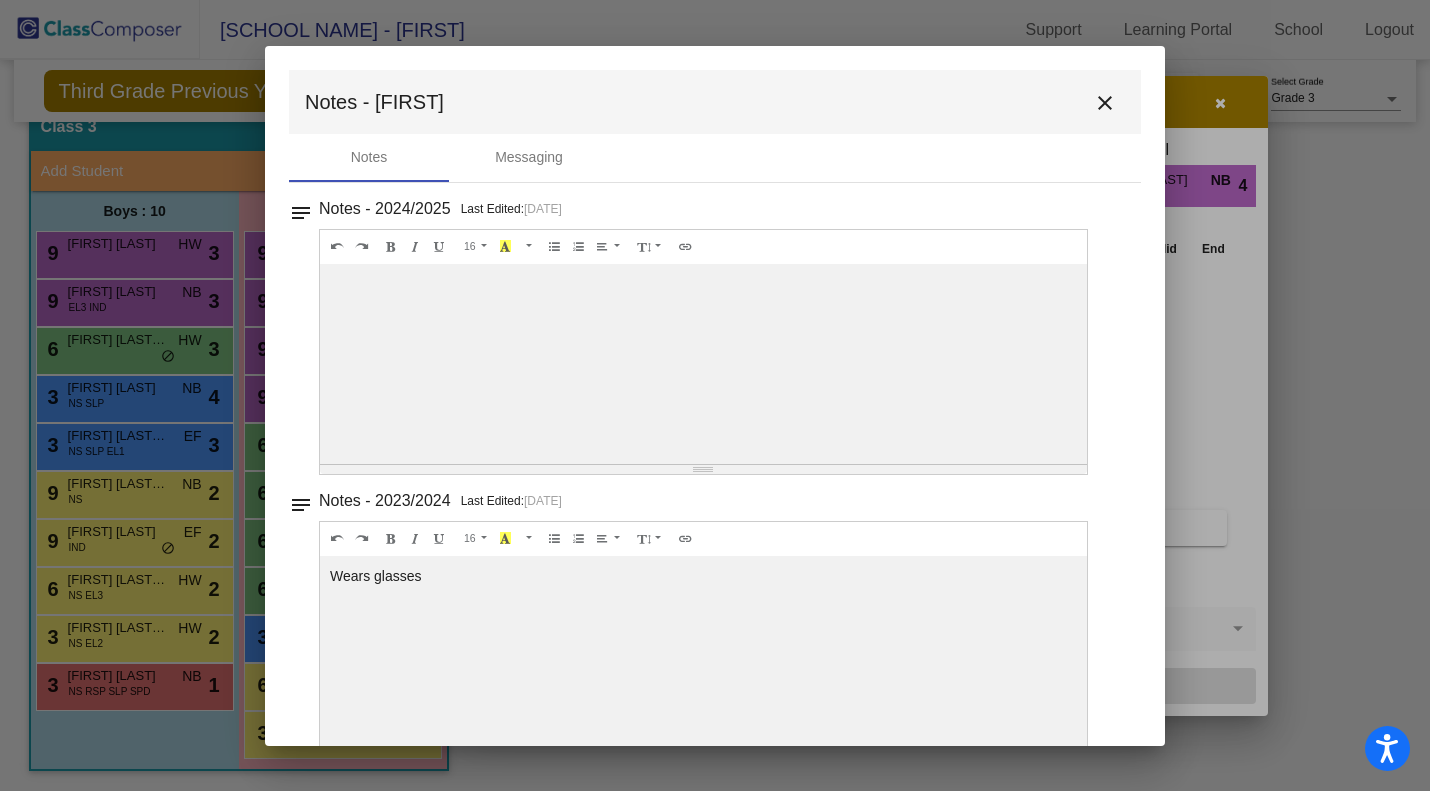 click on "close" at bounding box center [1105, 103] 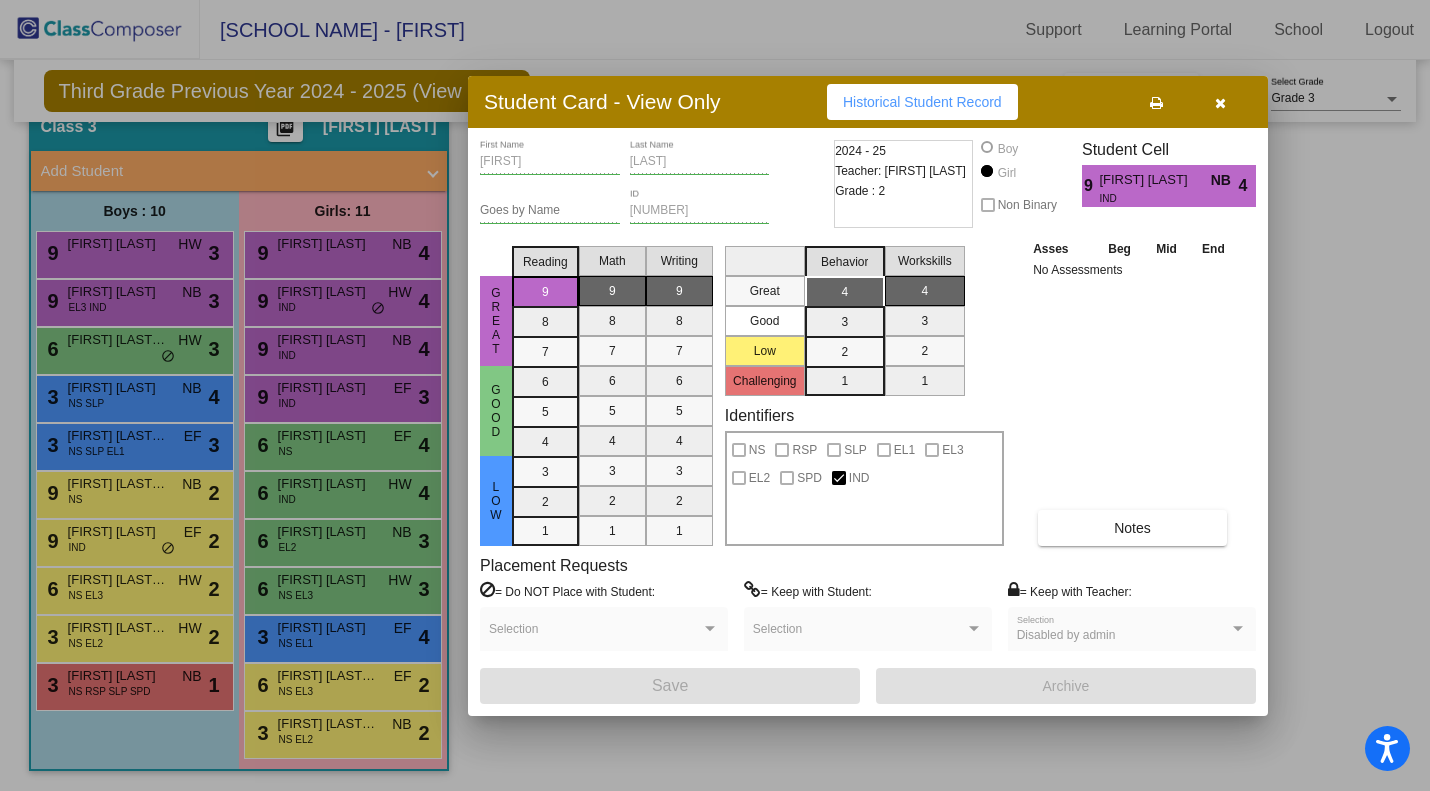 click at bounding box center (715, 395) 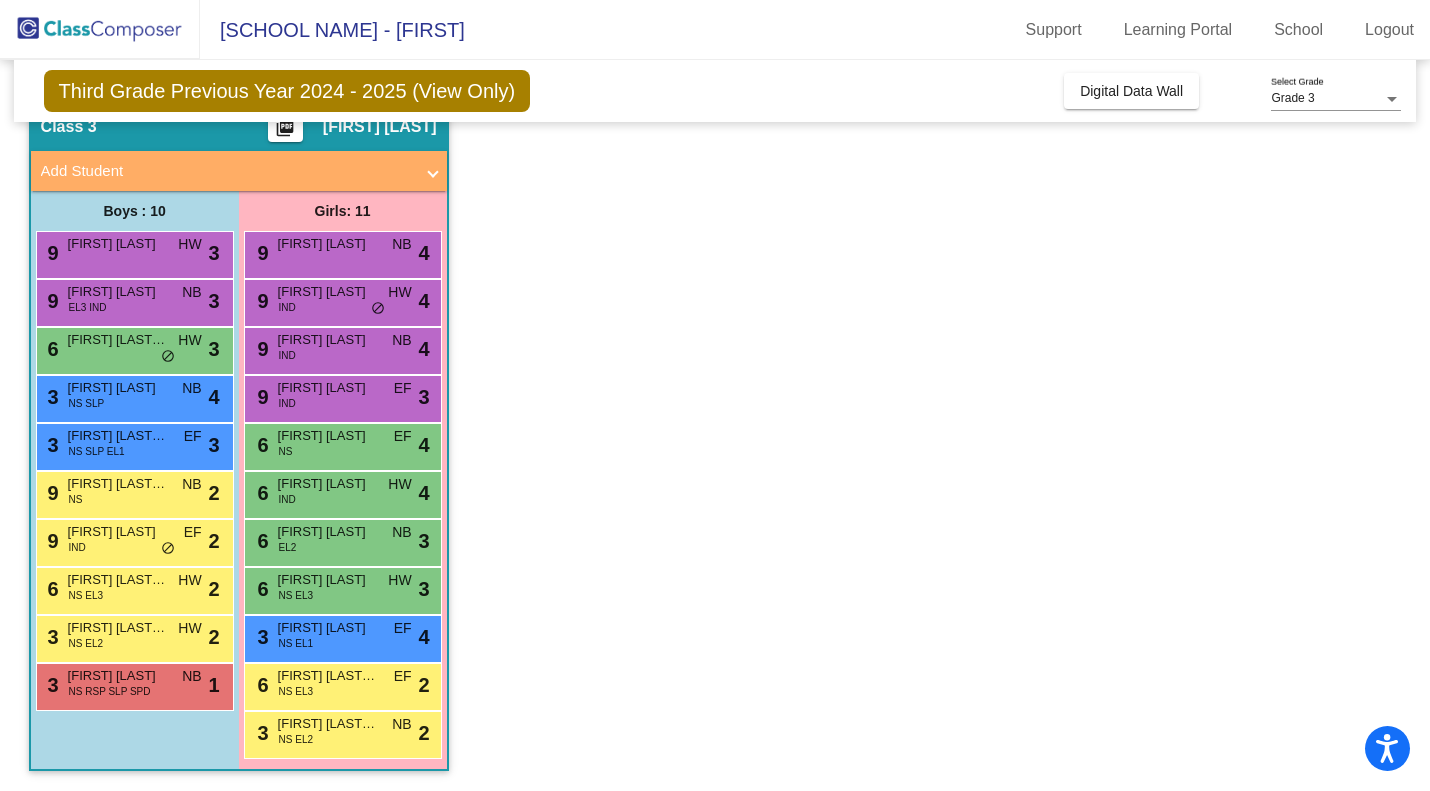 click on "Lorelai Herrera" at bounding box center (328, 292) 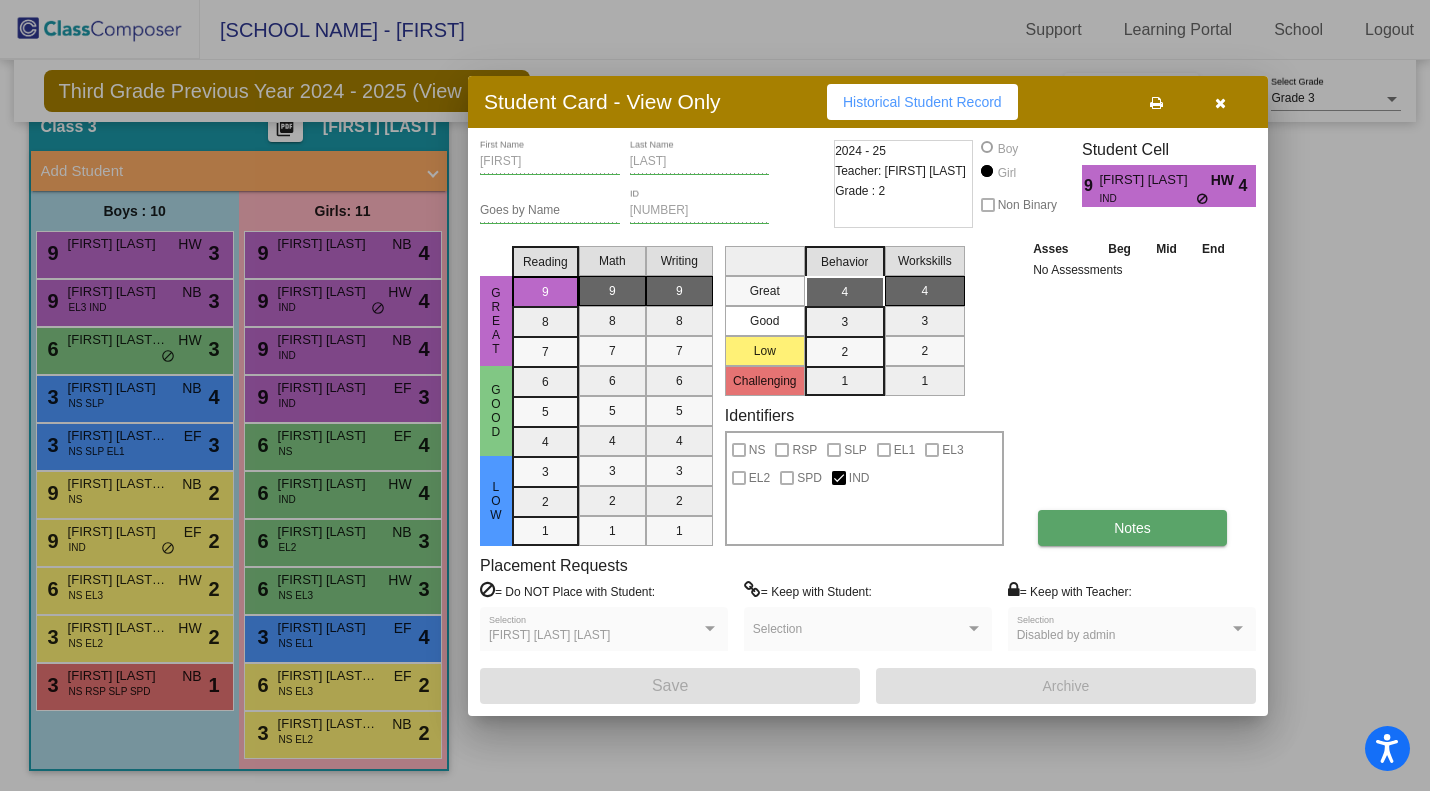 click on "Notes" at bounding box center [1132, 528] 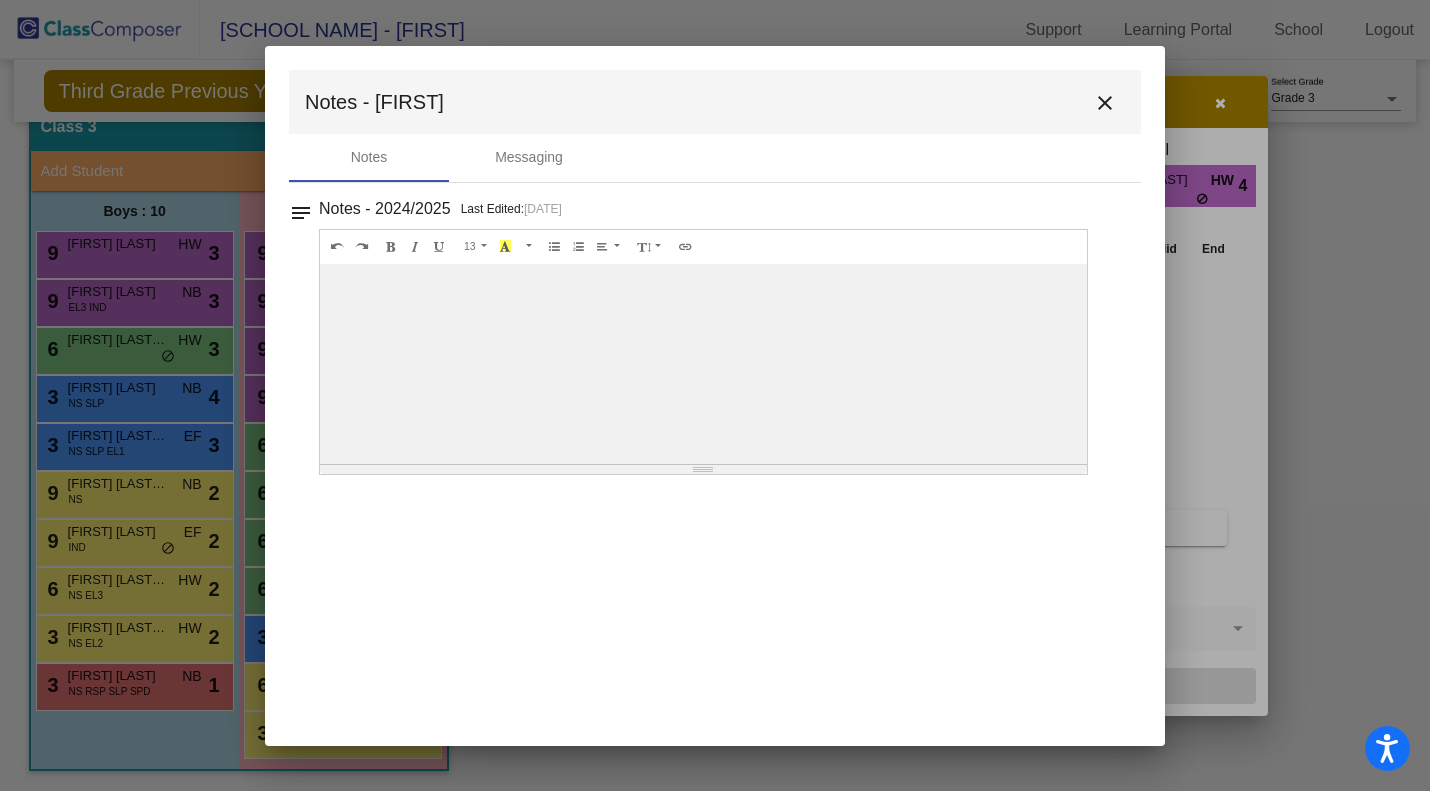 click on "close" at bounding box center (1105, 103) 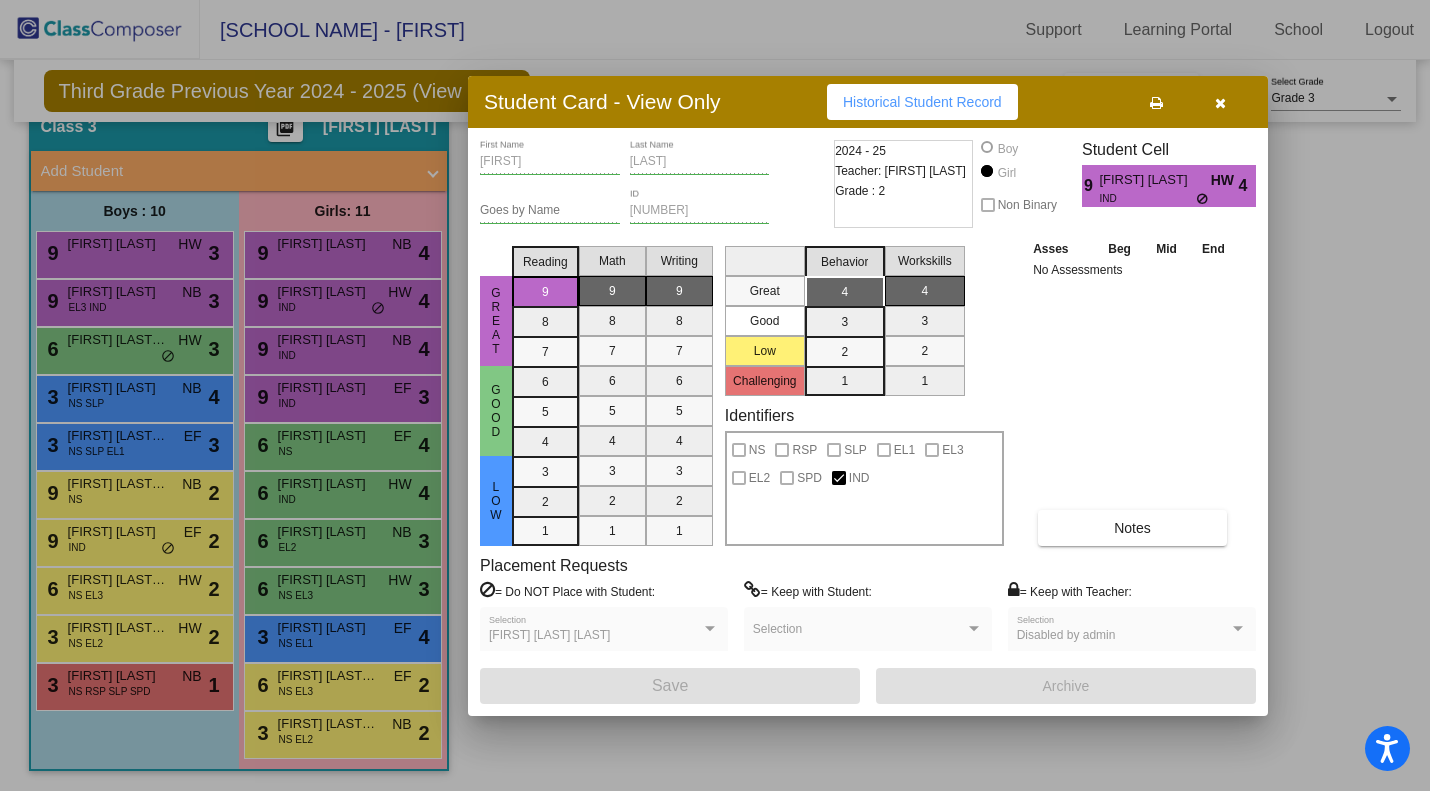 click at bounding box center [1220, 103] 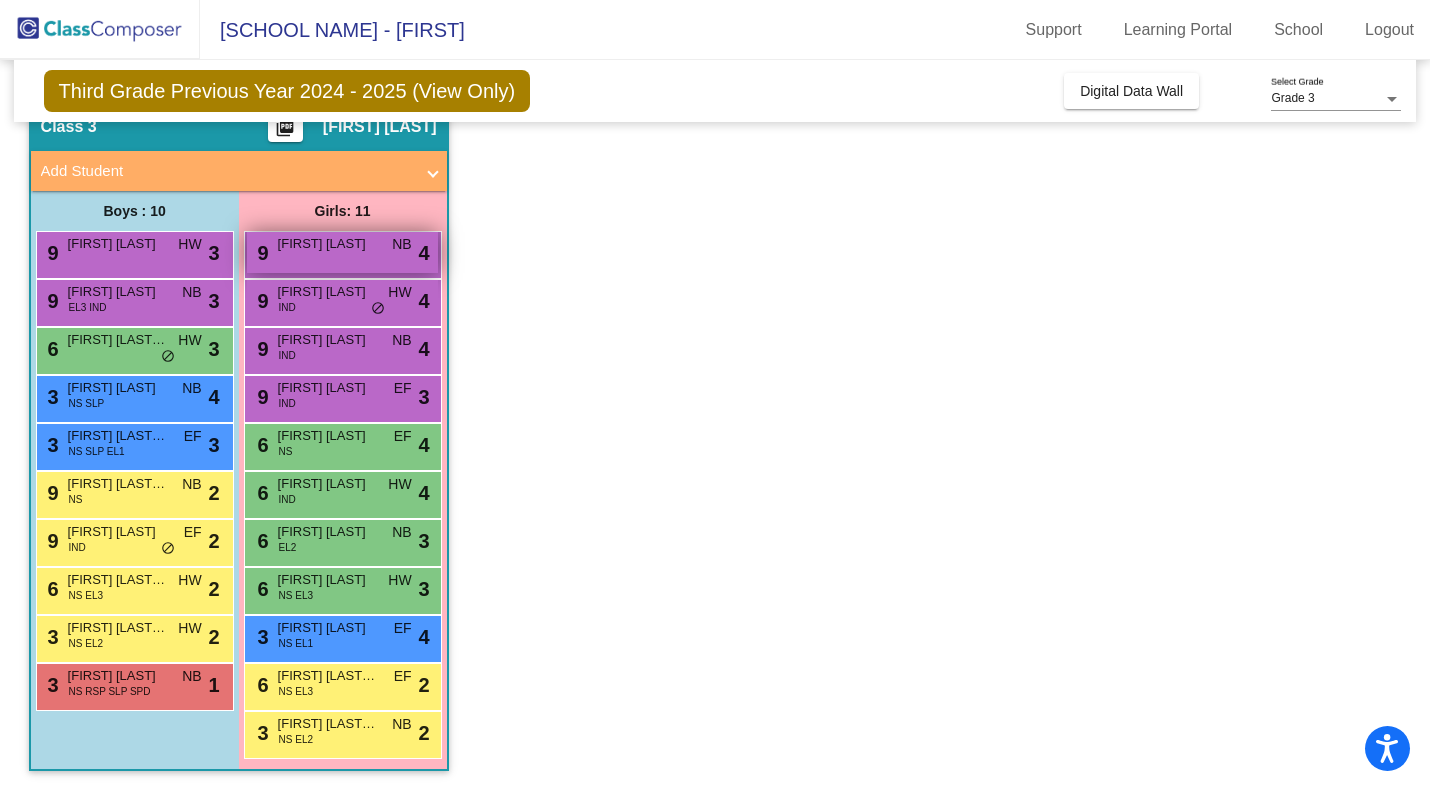 click on "Aitana Valencia" at bounding box center [328, 244] 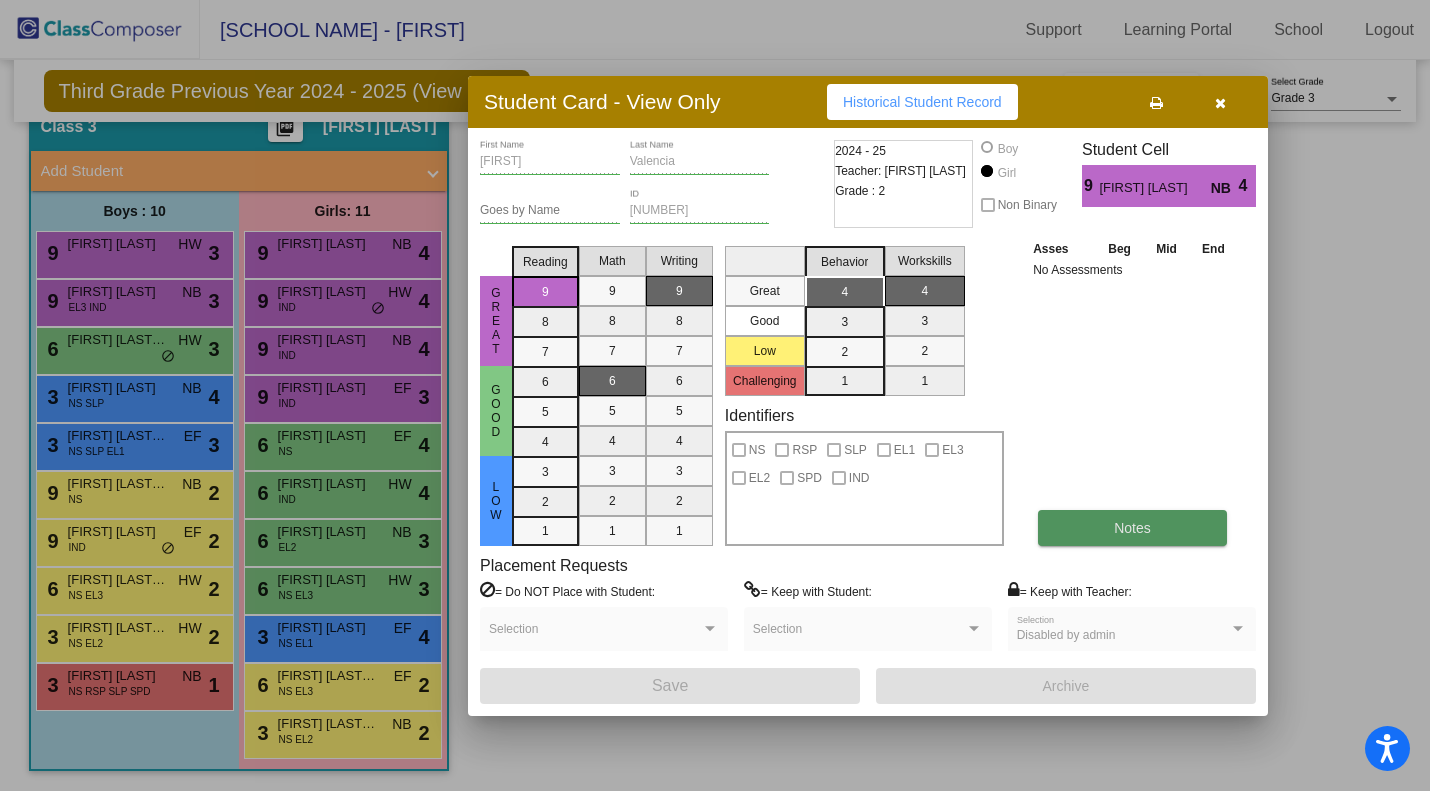 click on "Notes" at bounding box center (1132, 528) 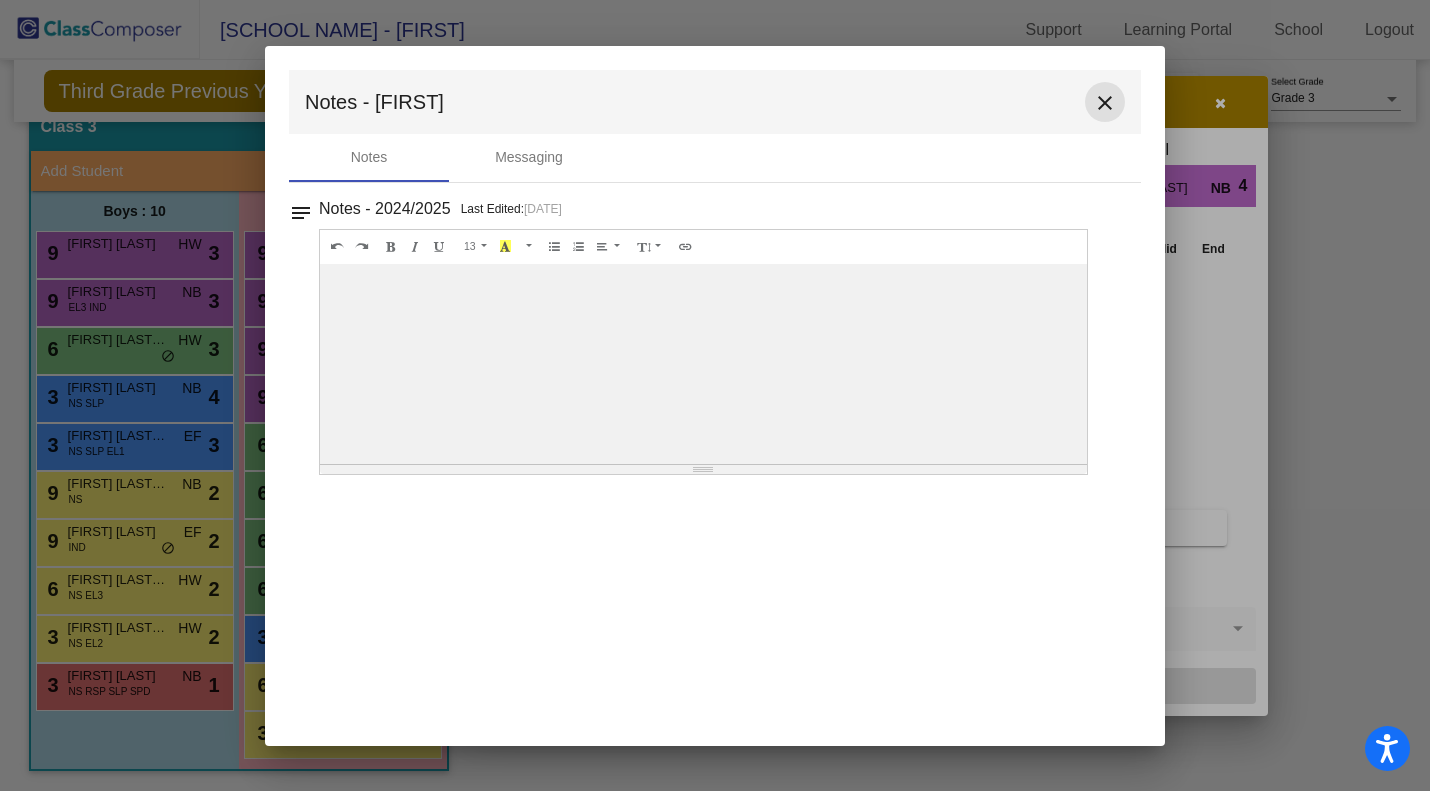 click on "close" at bounding box center [1105, 102] 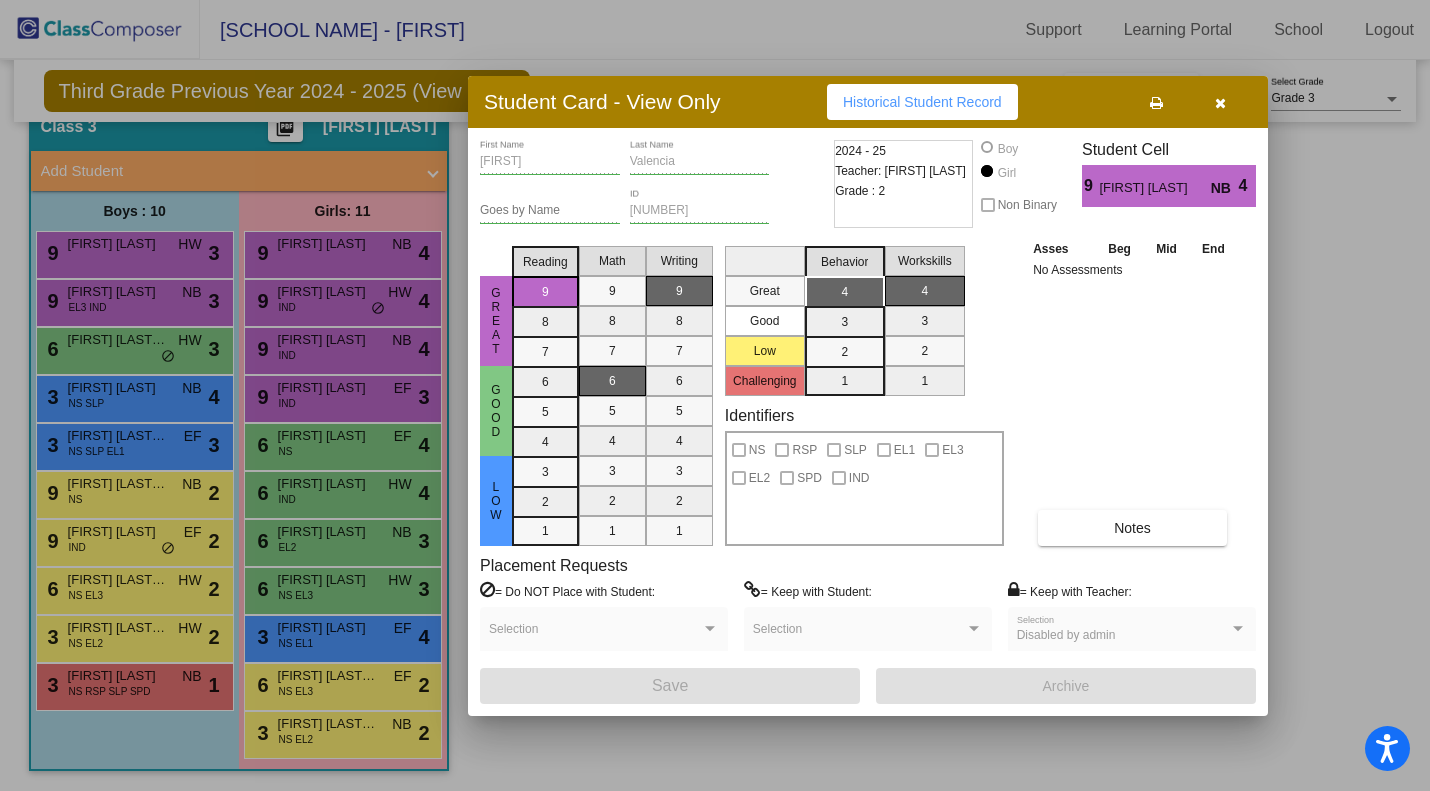 click at bounding box center (1220, 102) 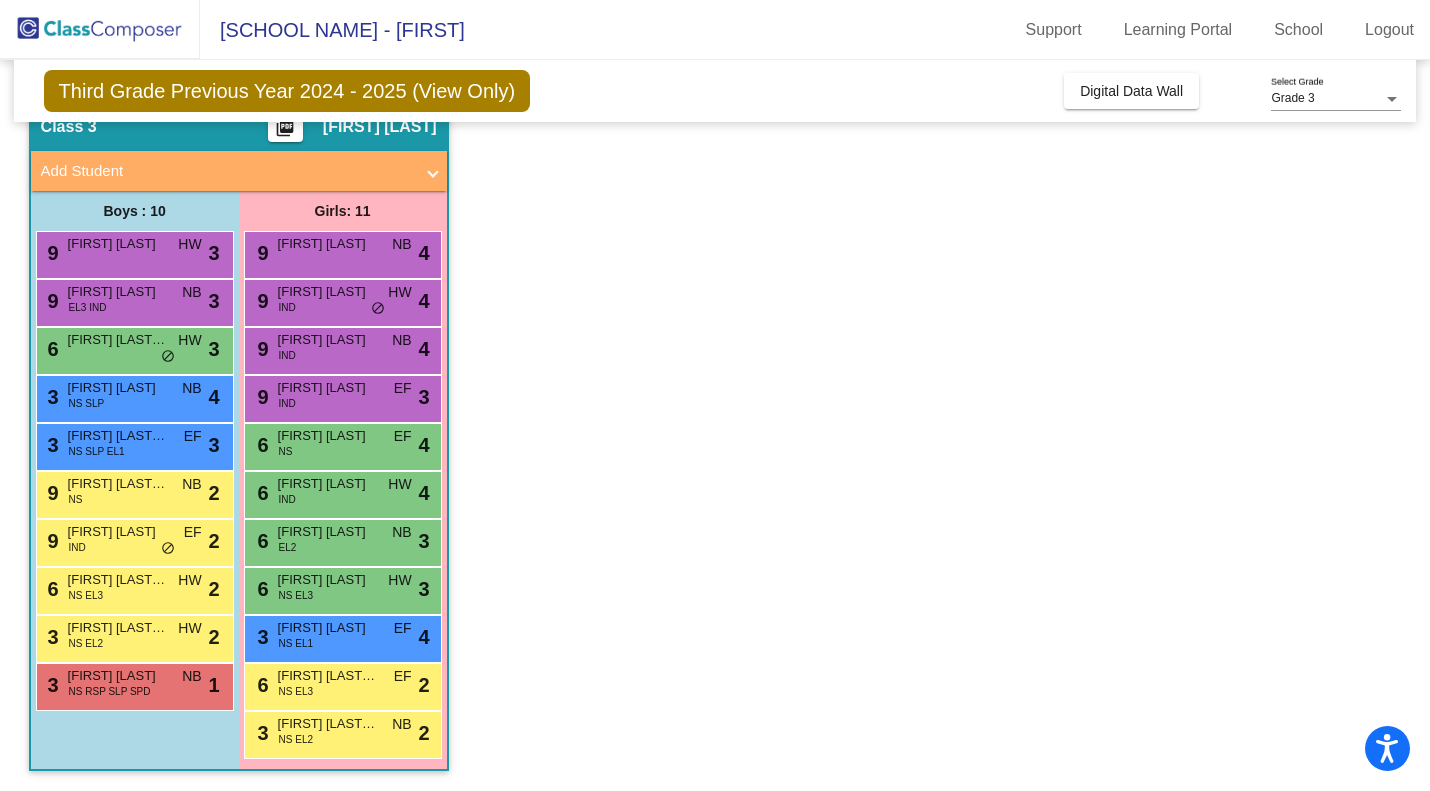 scroll, scrollTop: 0, scrollLeft: 0, axis: both 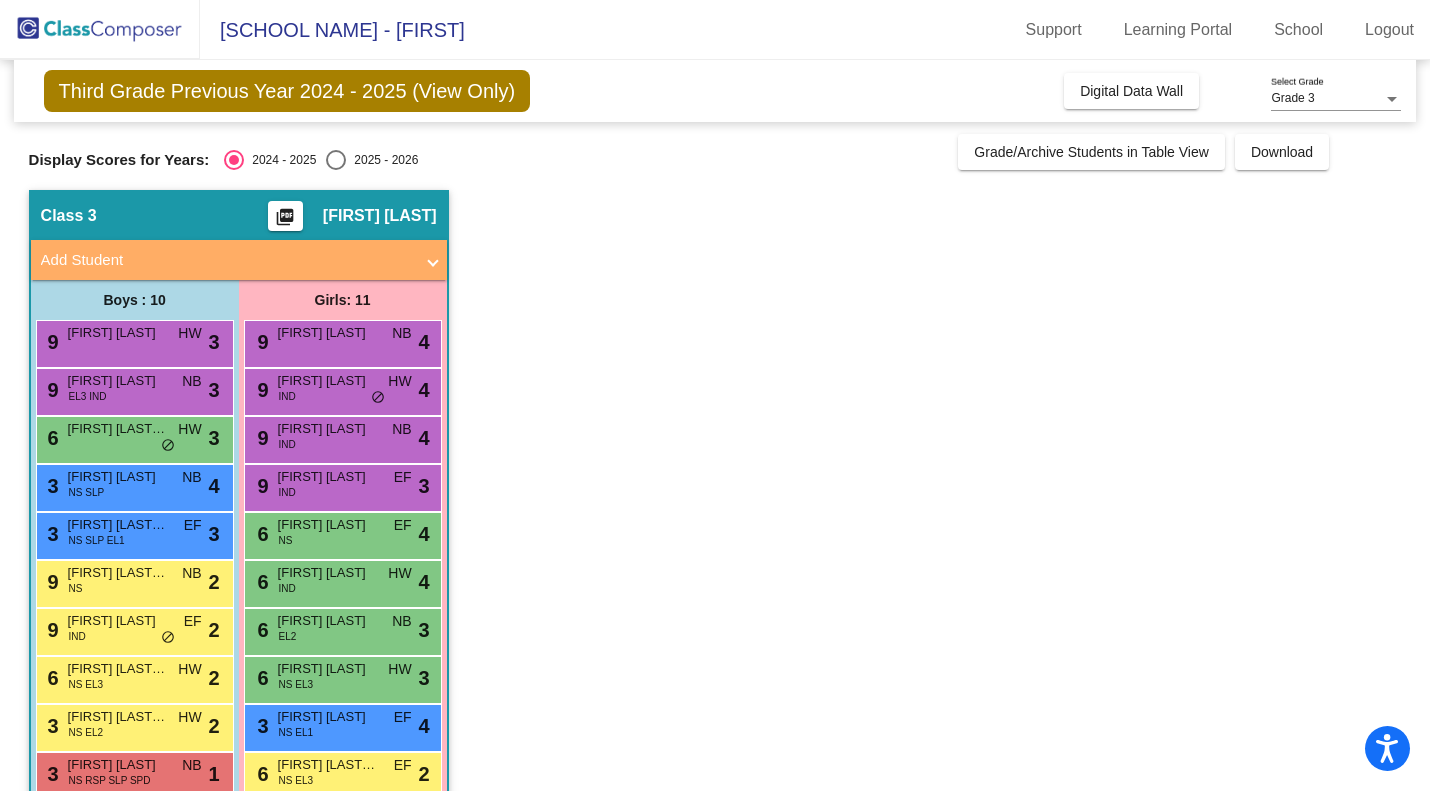 click on "Third Grade Previous Year 2024 - 2025 (View Only)" 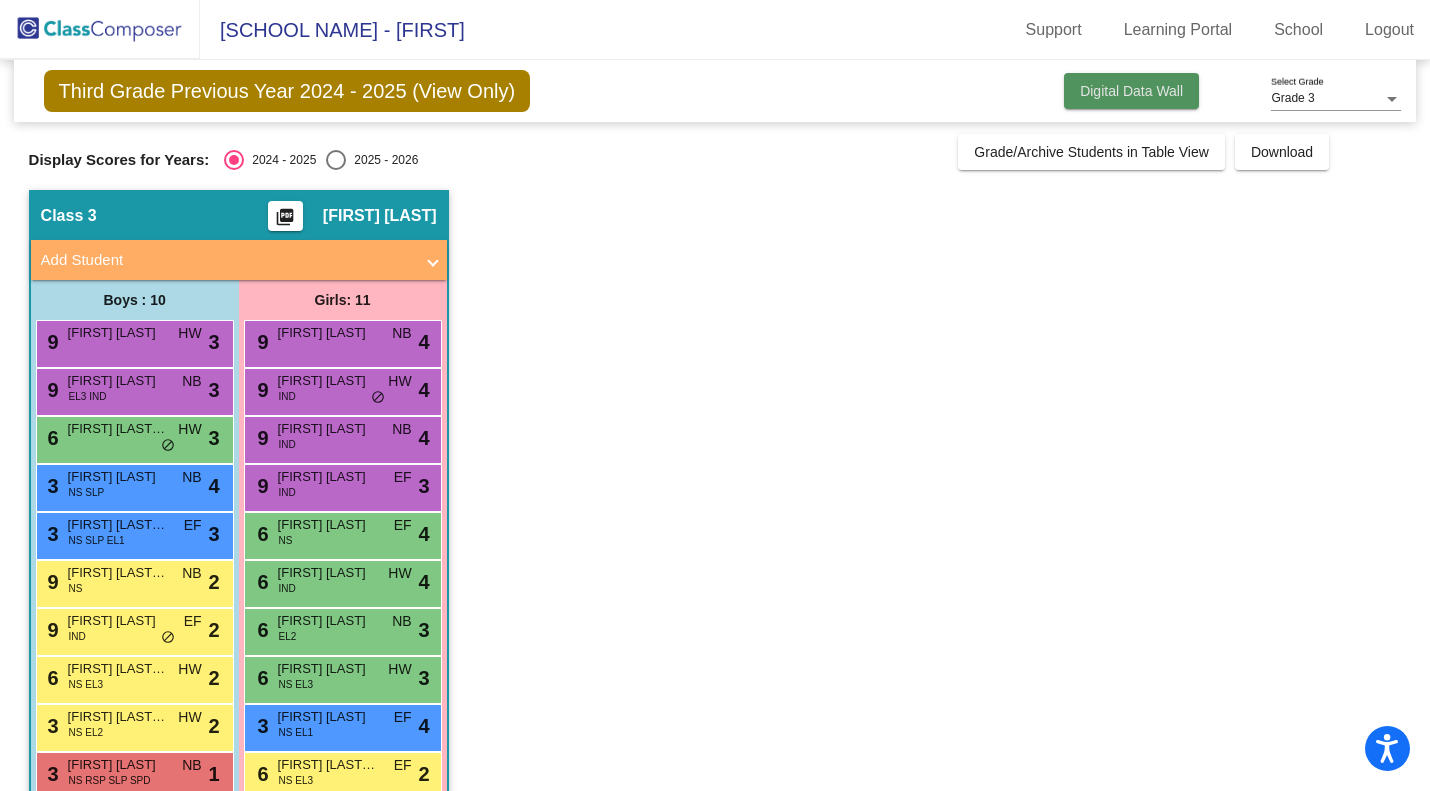 click on "Digital Data Wall" 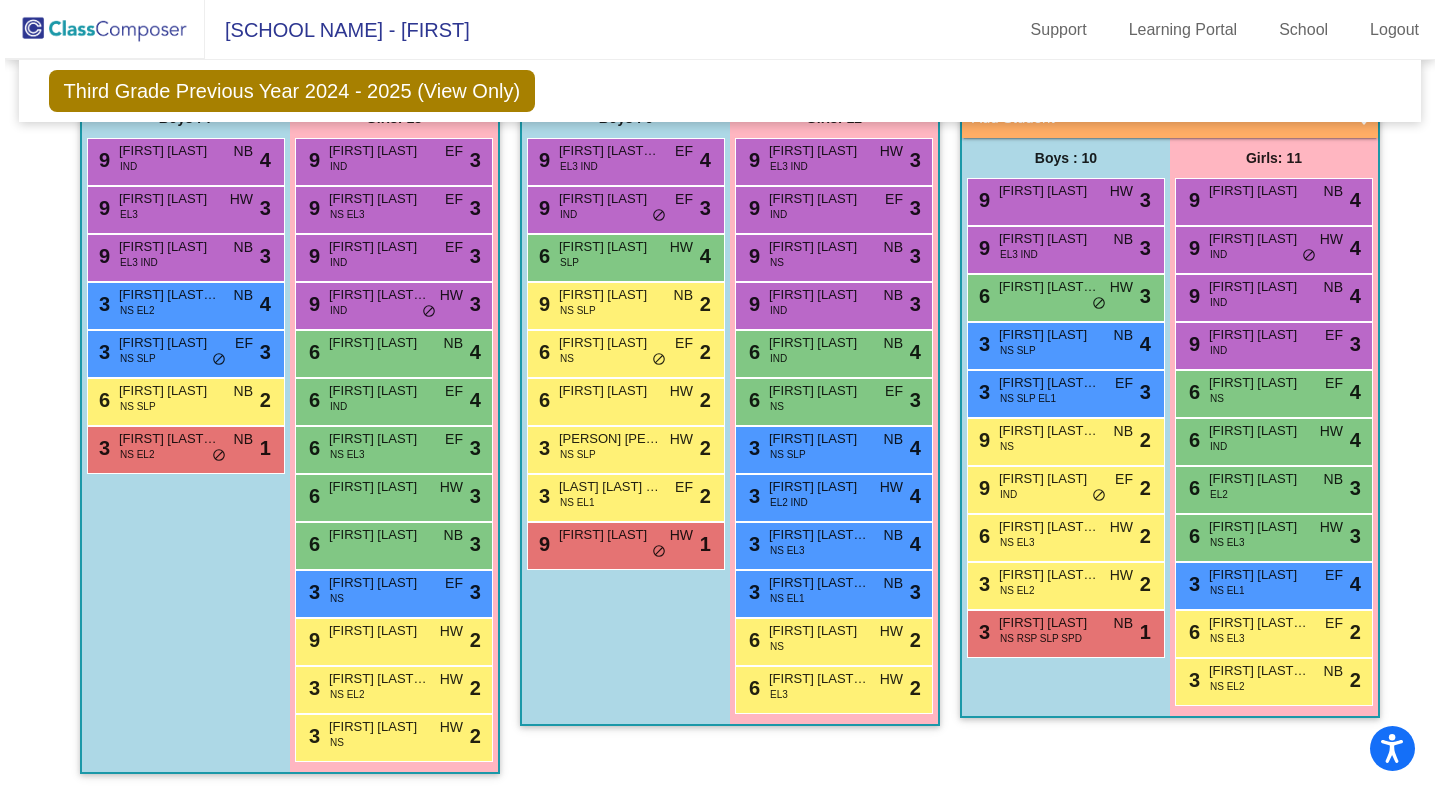 scroll, scrollTop: 433, scrollLeft: 0, axis: vertical 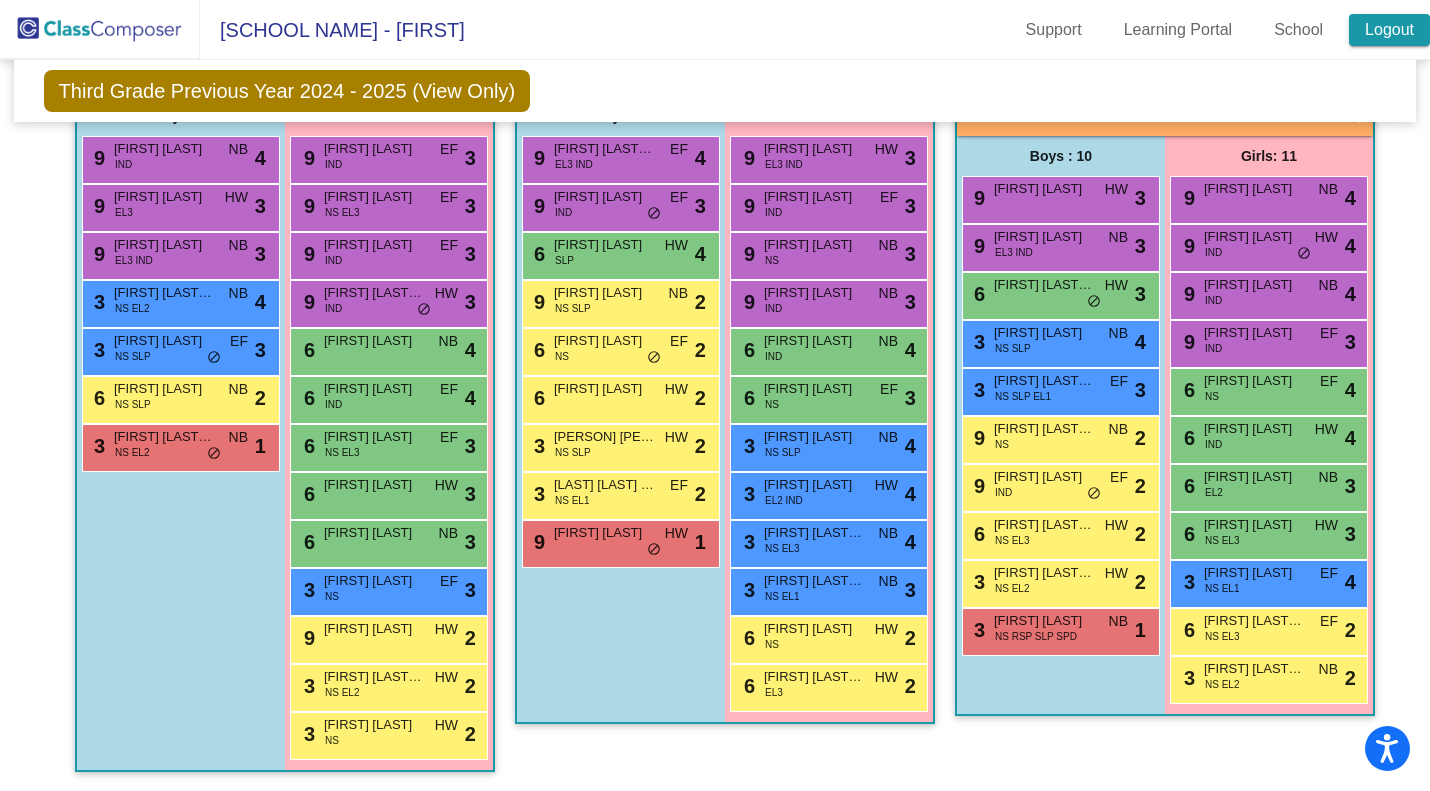 click on "Logout" 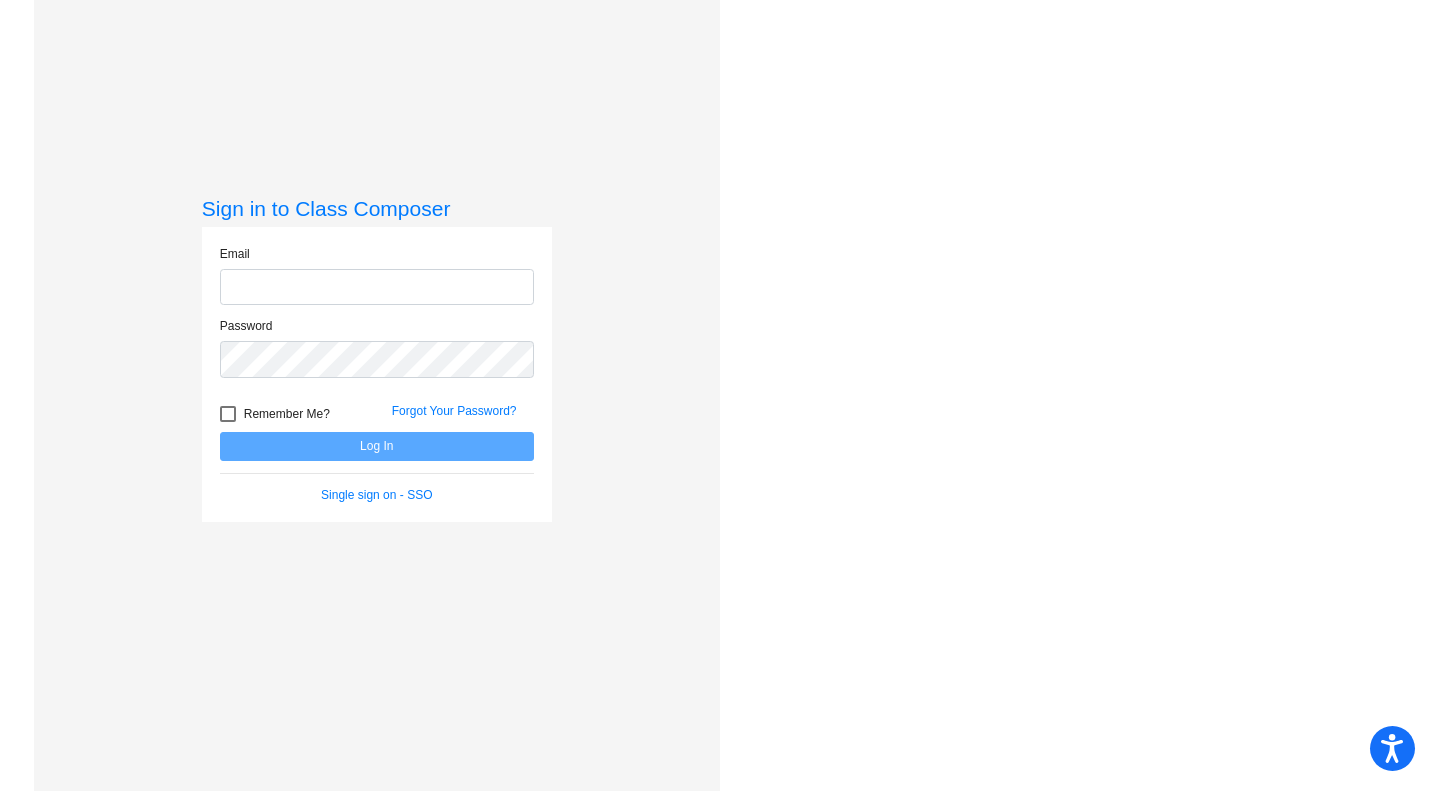 scroll, scrollTop: 0, scrollLeft: 0, axis: both 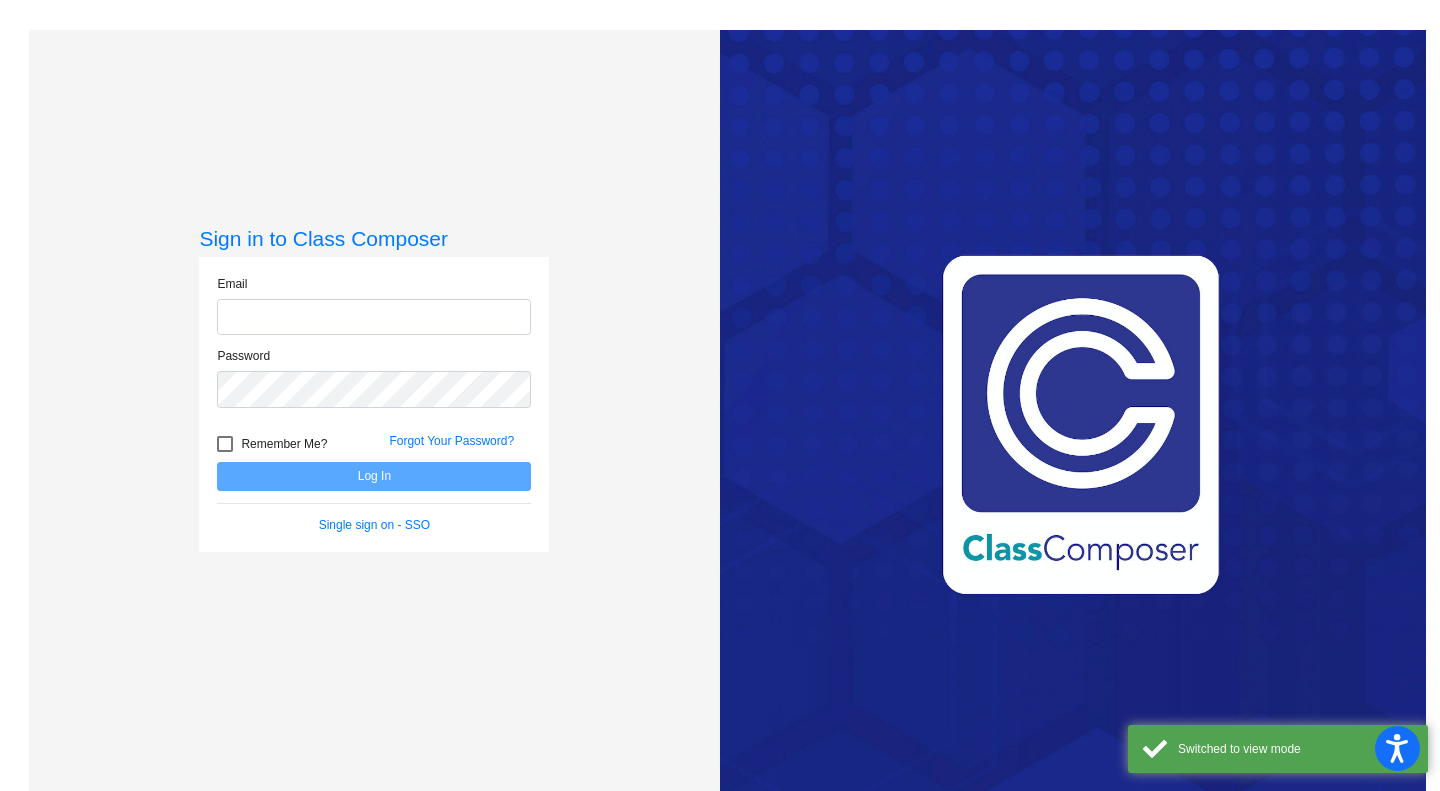 type on "rpuccinelli@ceres.k12.ca.us" 